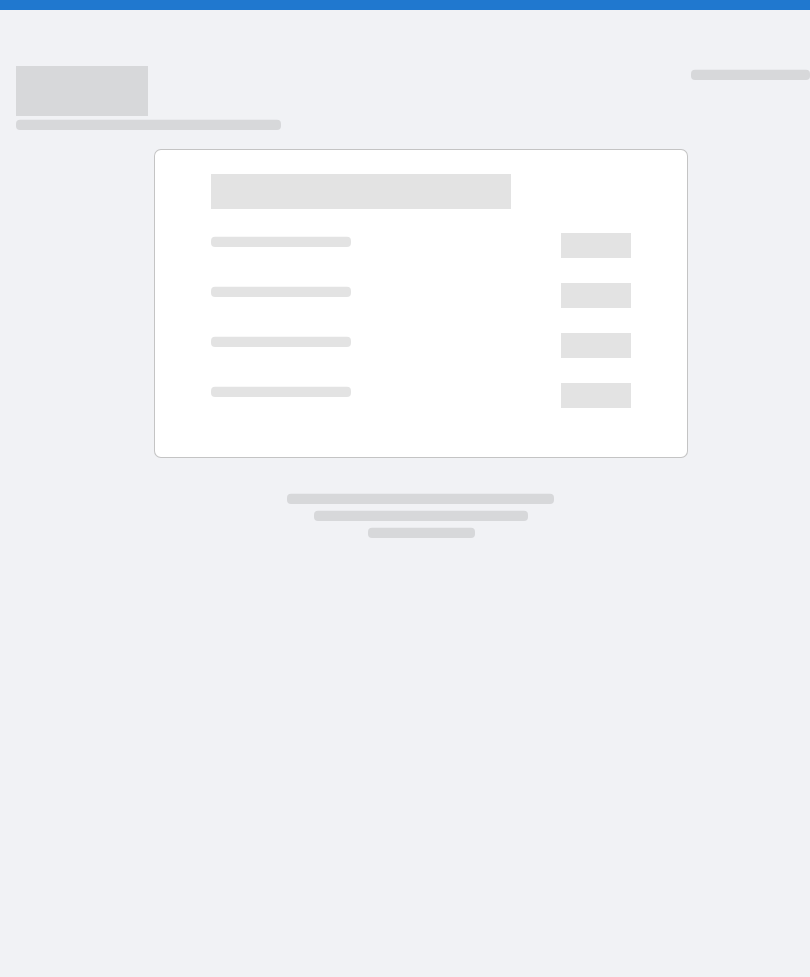 scroll, scrollTop: 0, scrollLeft: 0, axis: both 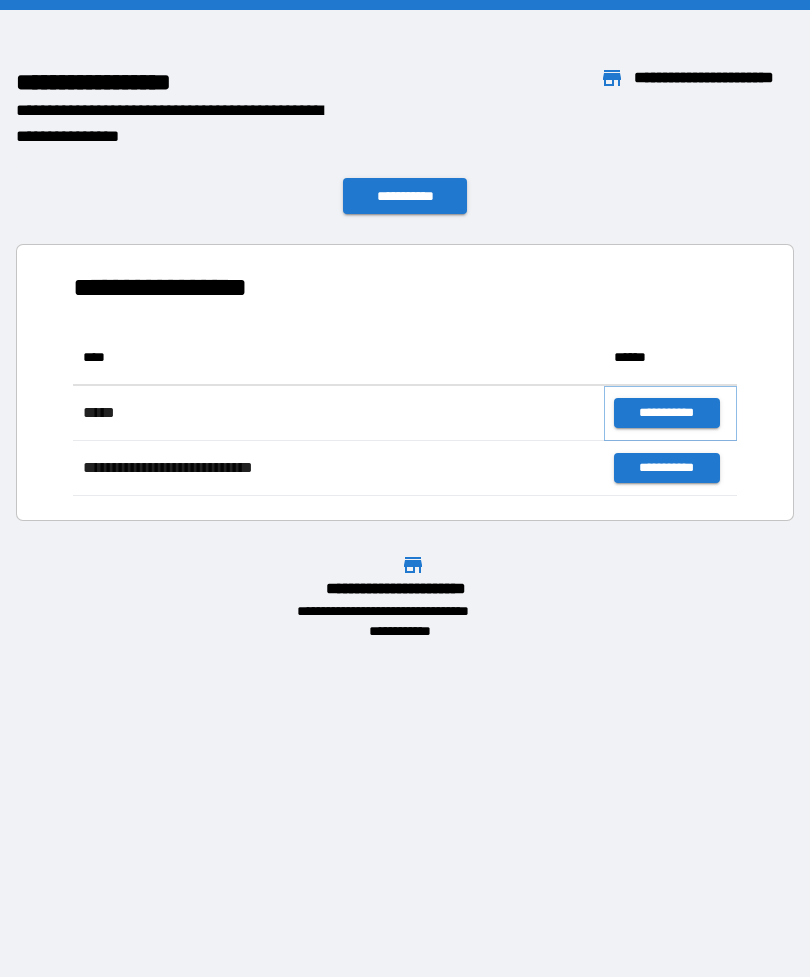 click on "**********" at bounding box center (666, 413) 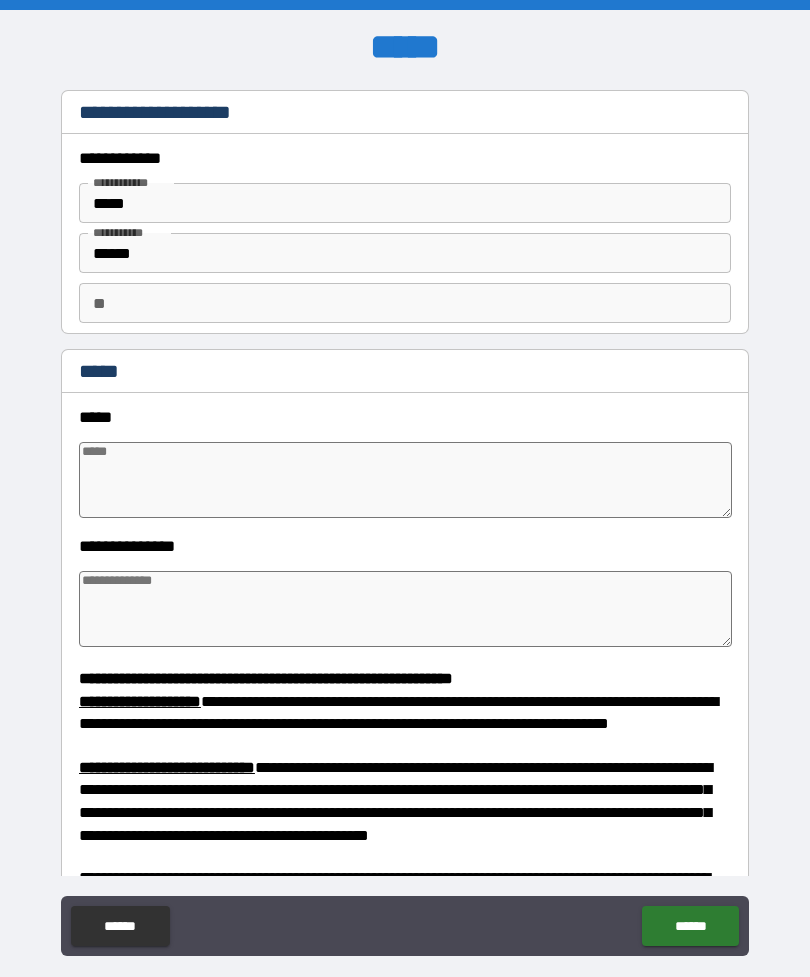 type on "*" 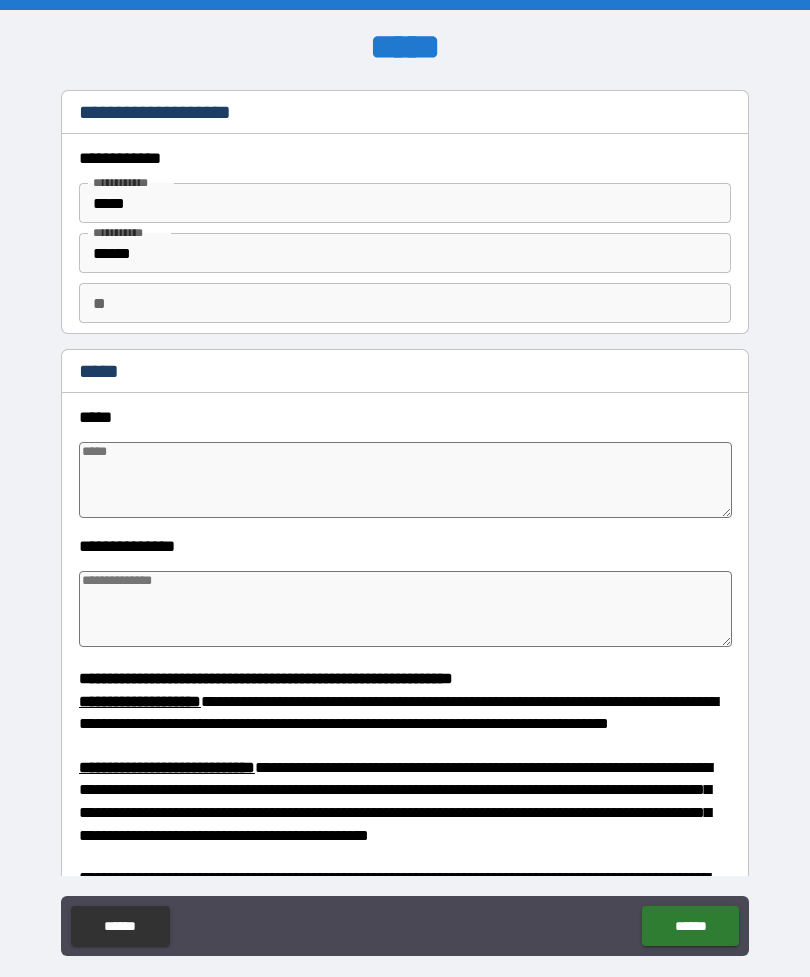 type on "*" 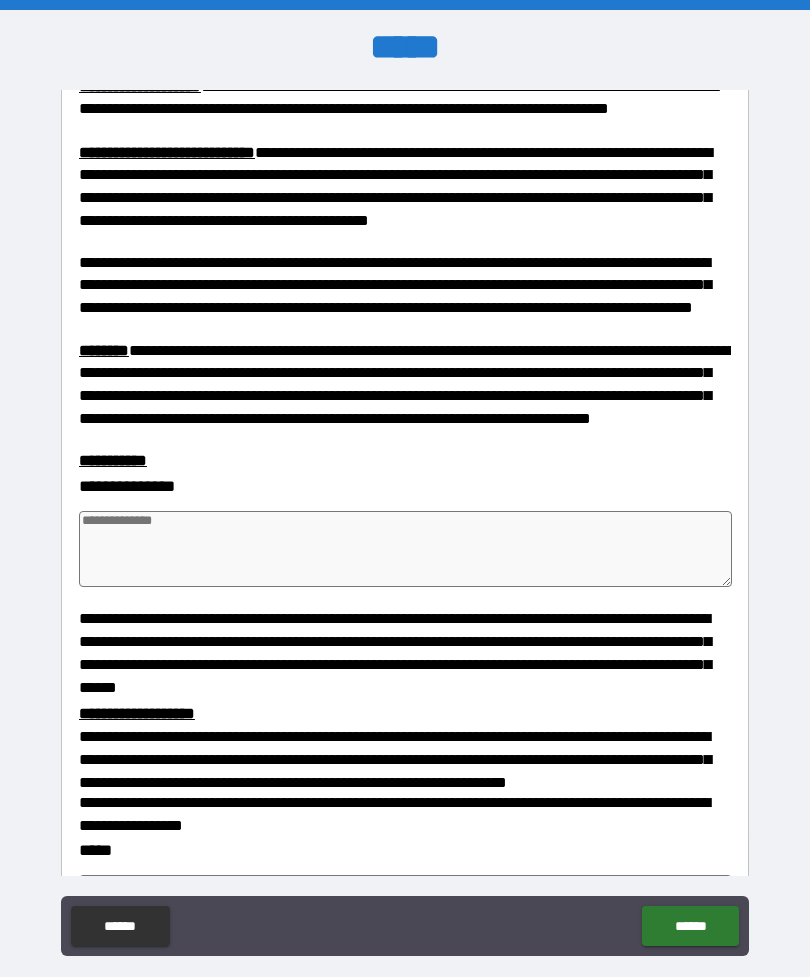 scroll, scrollTop: 616, scrollLeft: 0, axis: vertical 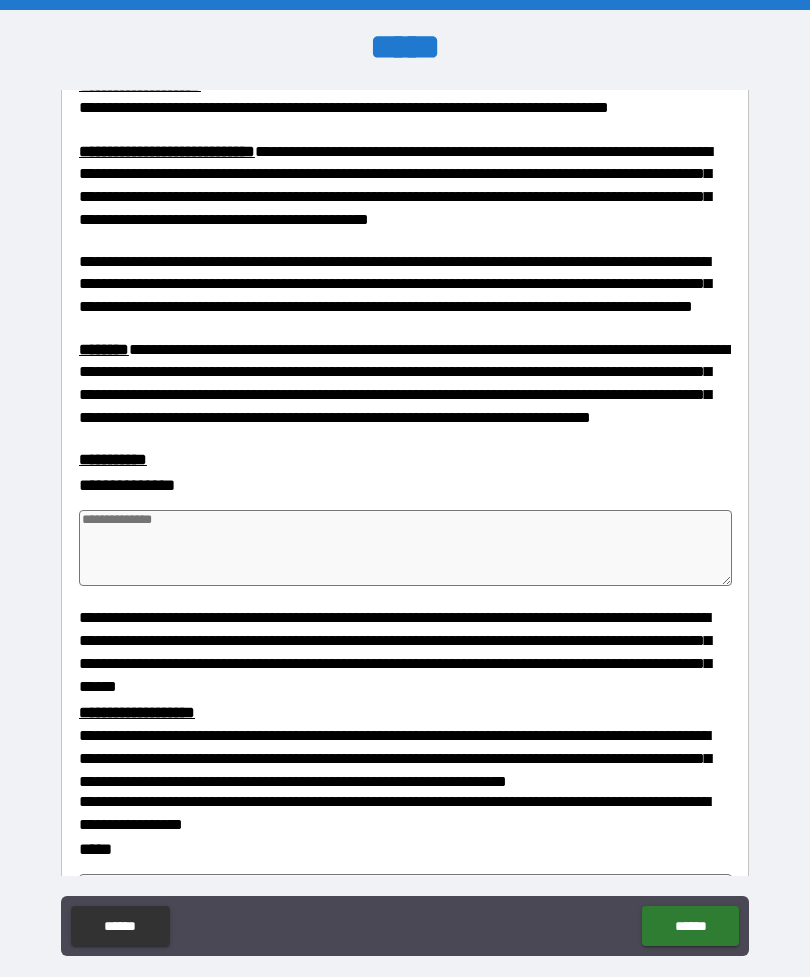 click at bounding box center (405, 548) 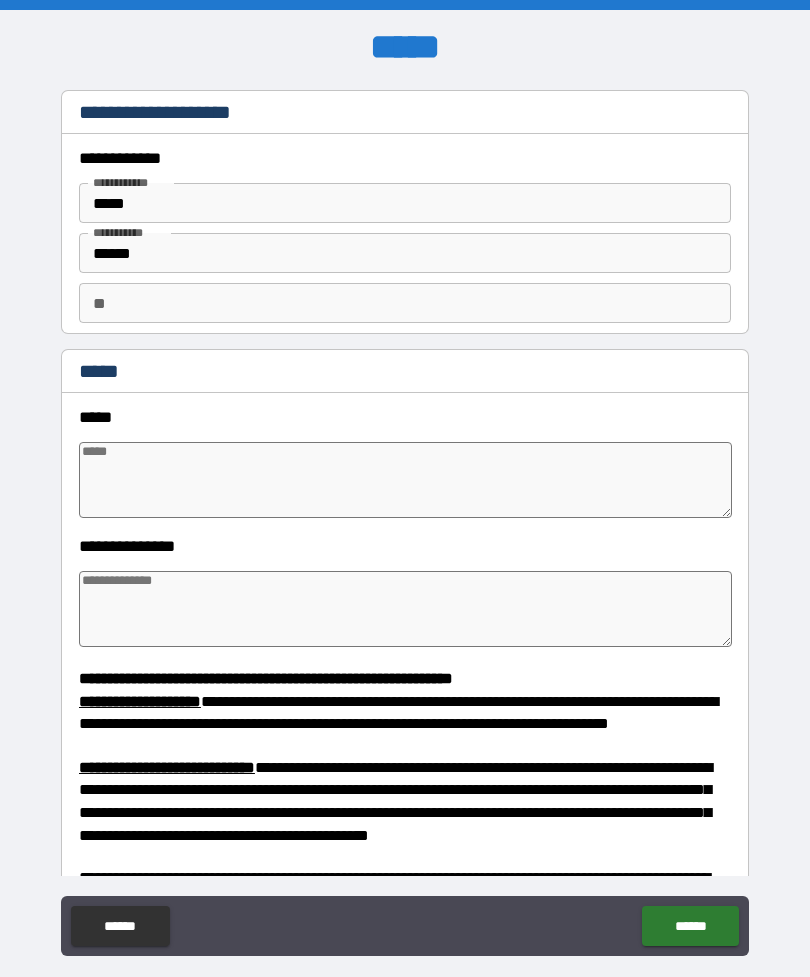 scroll, scrollTop: 0, scrollLeft: 0, axis: both 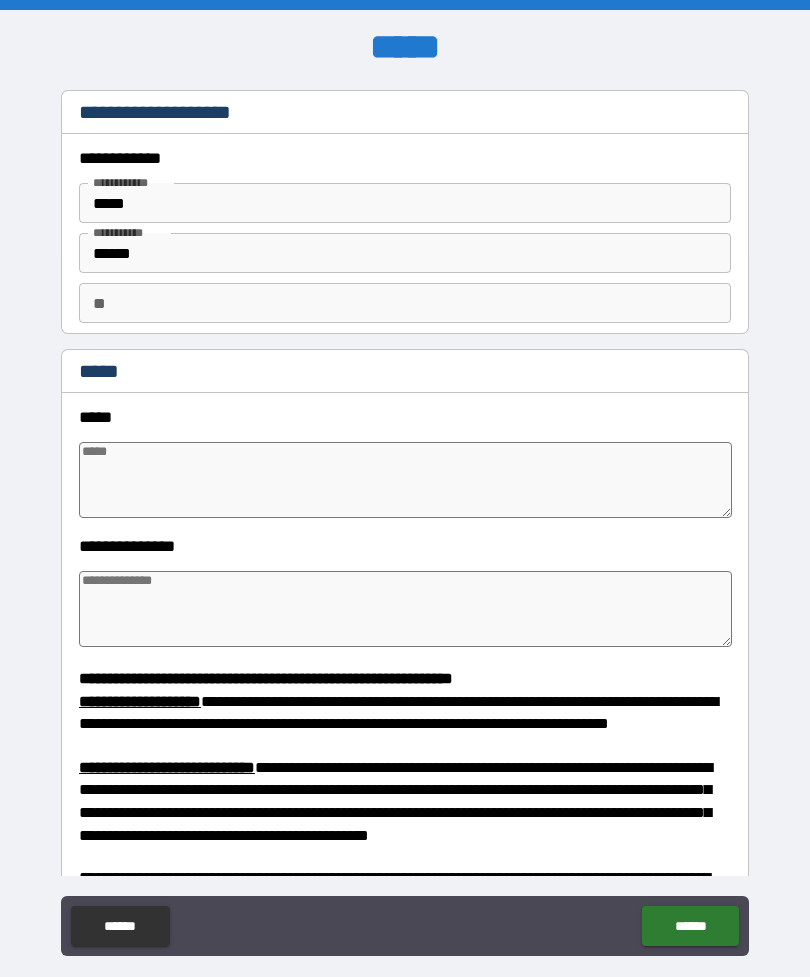 type on "*" 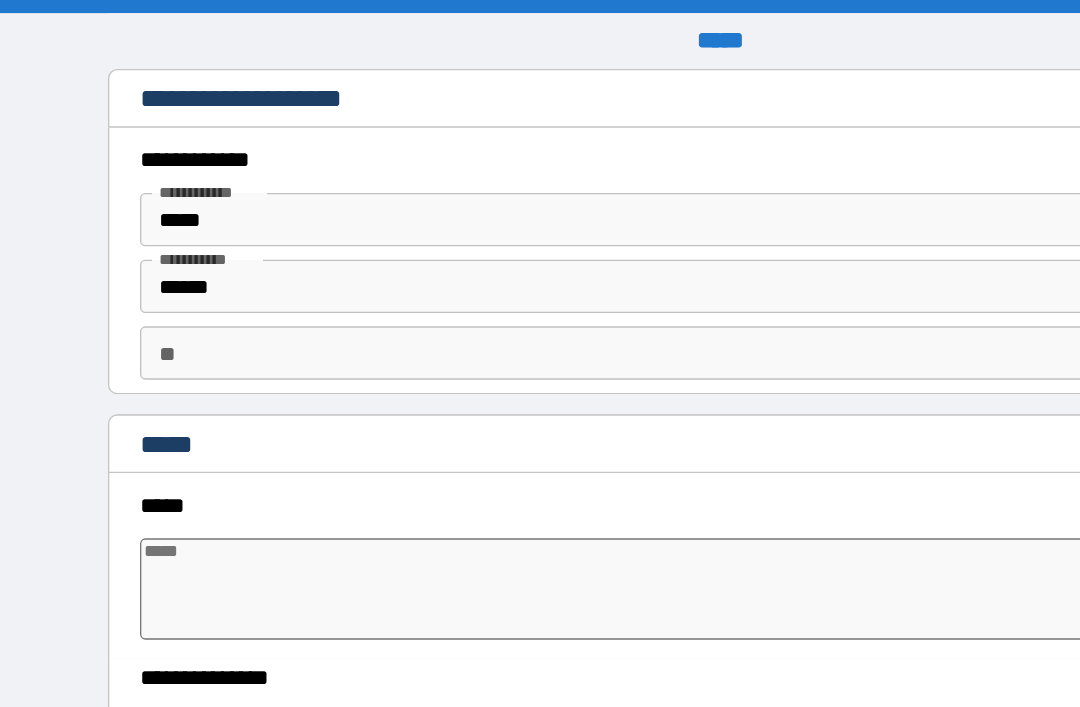 type on "*" 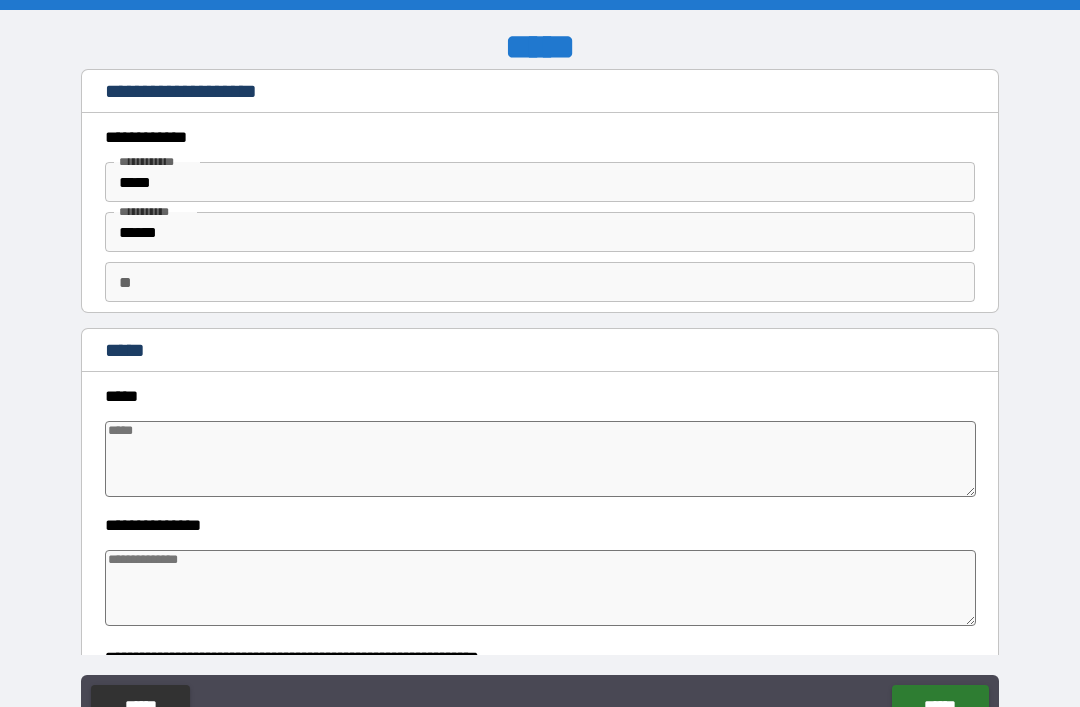 type on "*" 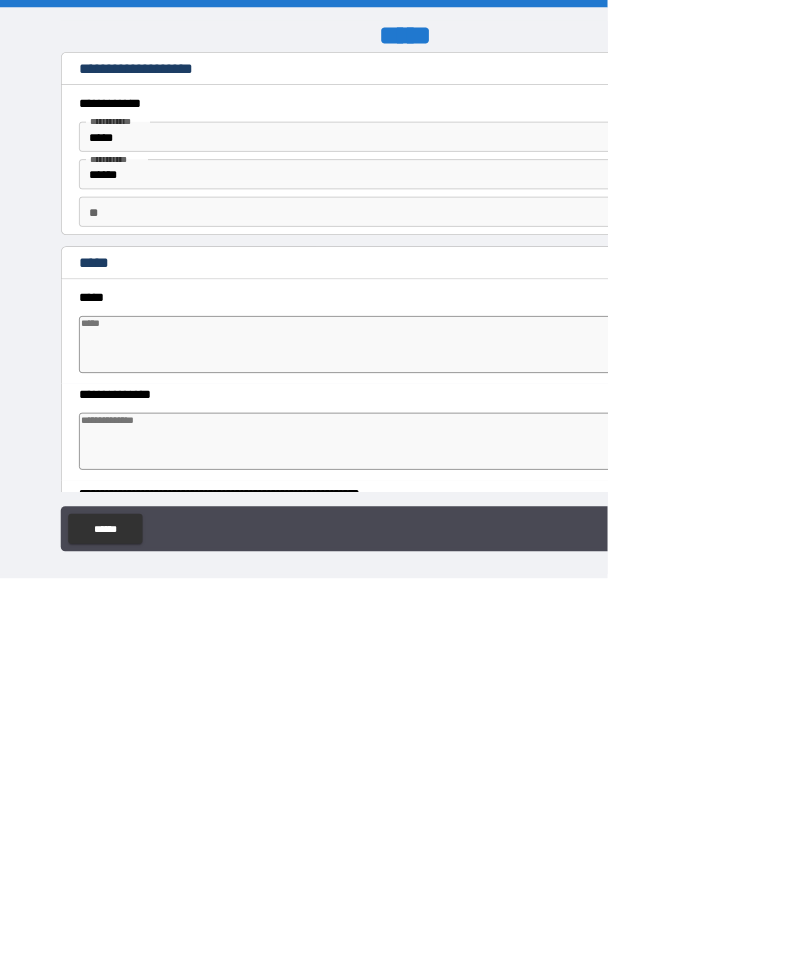type on "*" 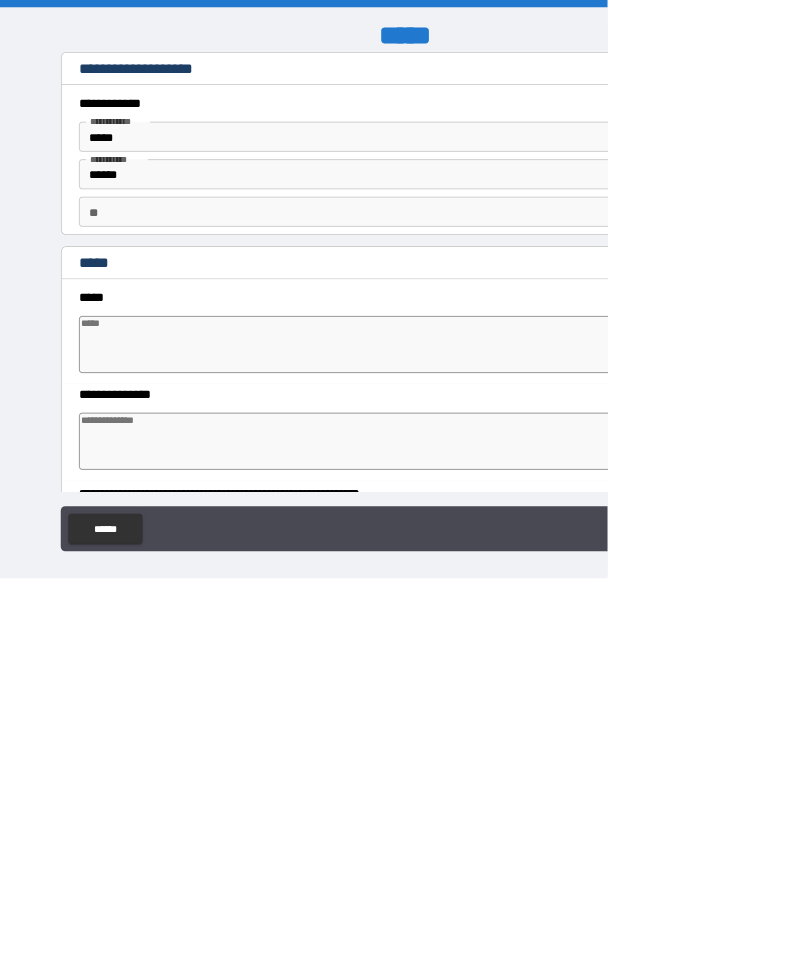 type on "*" 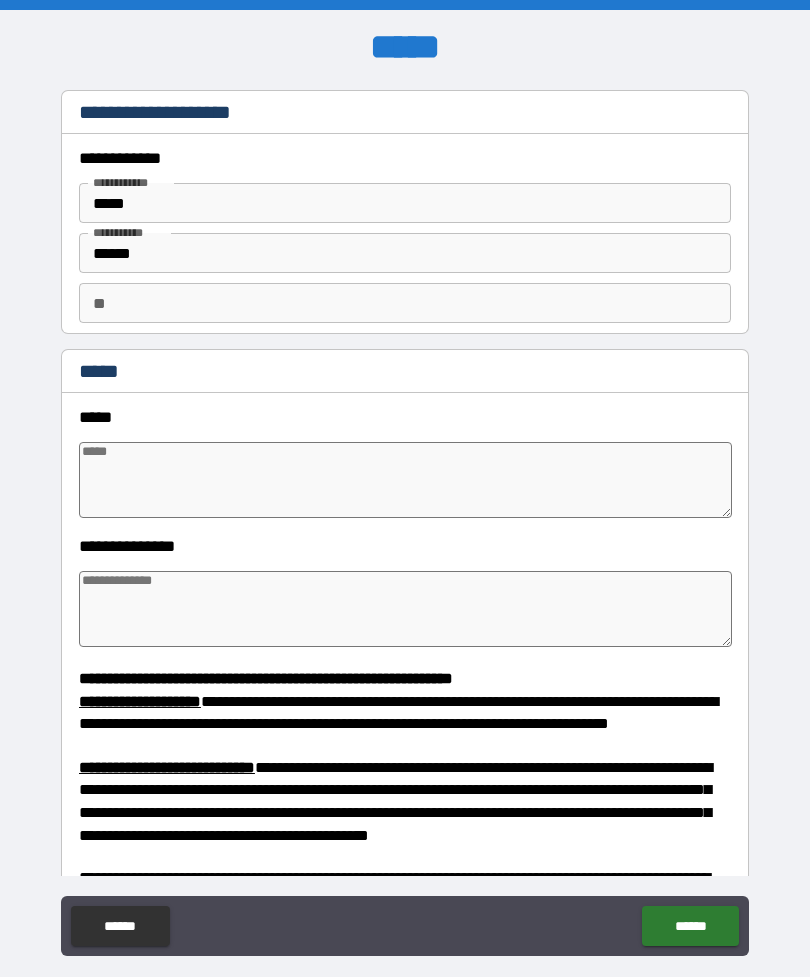 type on "*" 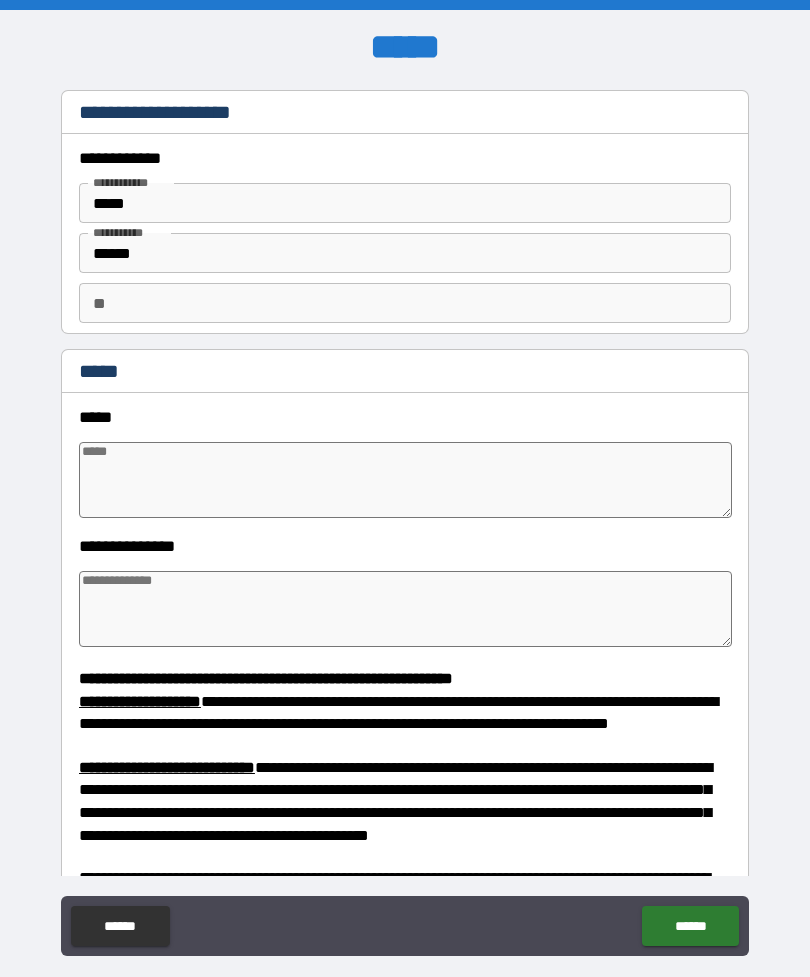 type on "*" 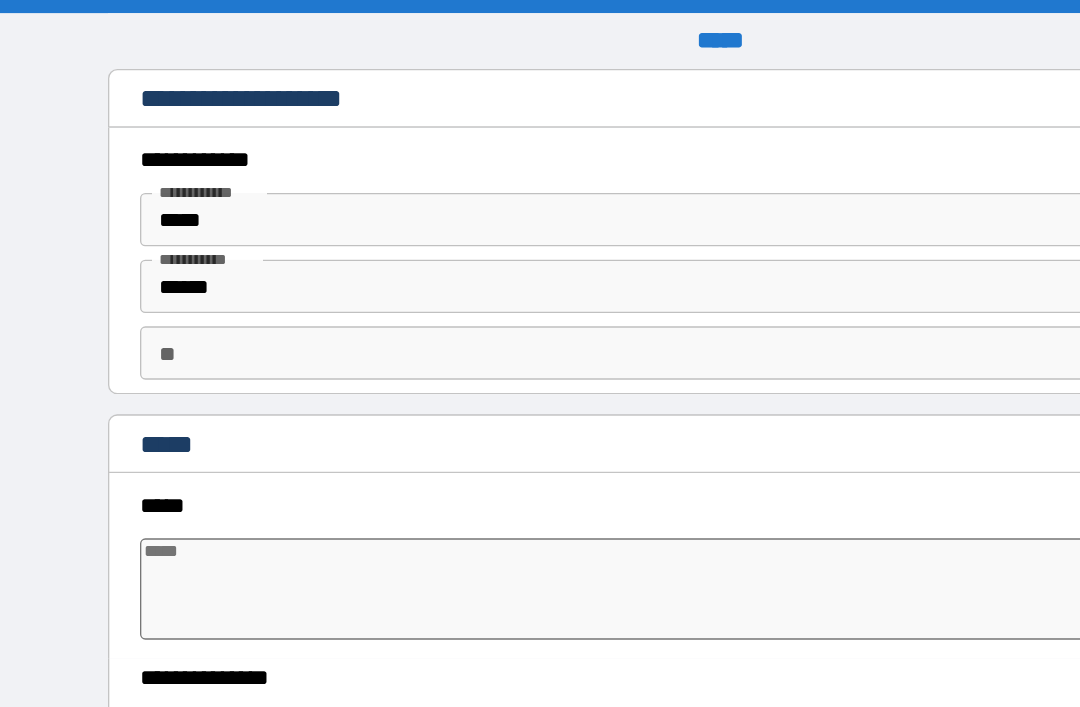 type on "*" 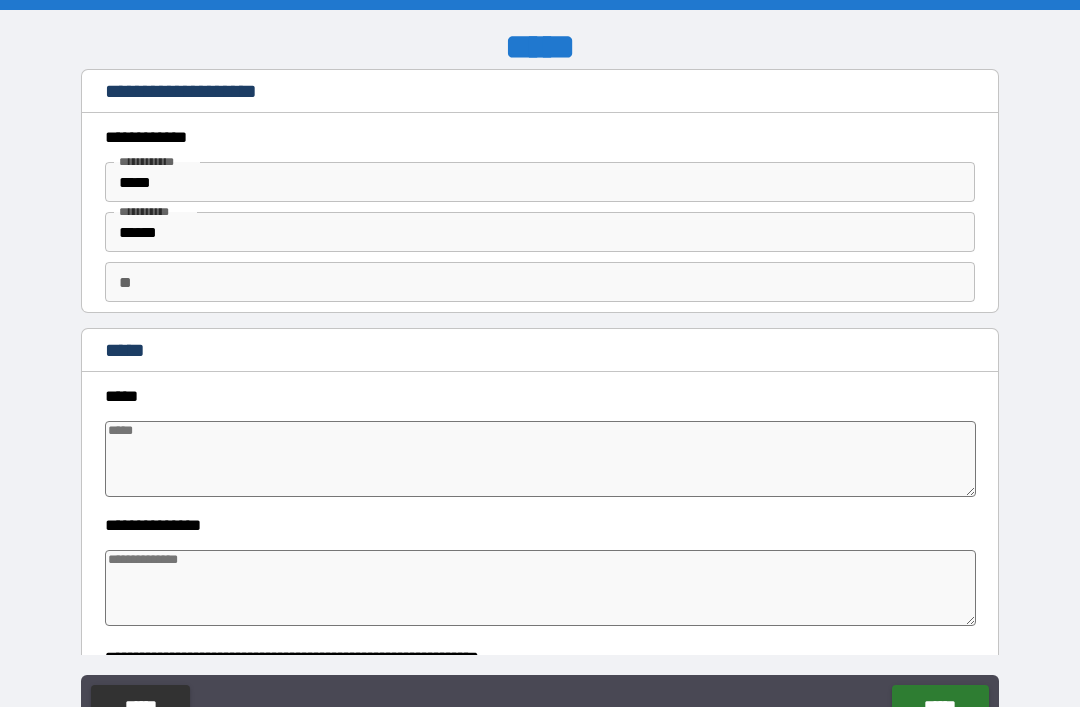 type on "*" 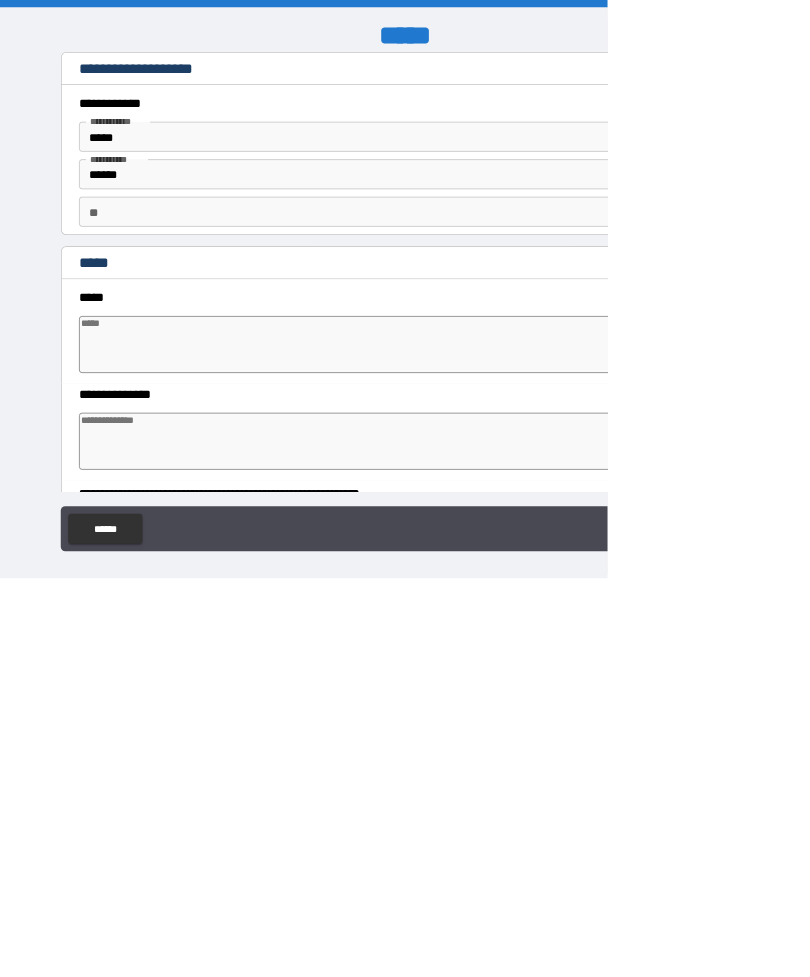 type on "*" 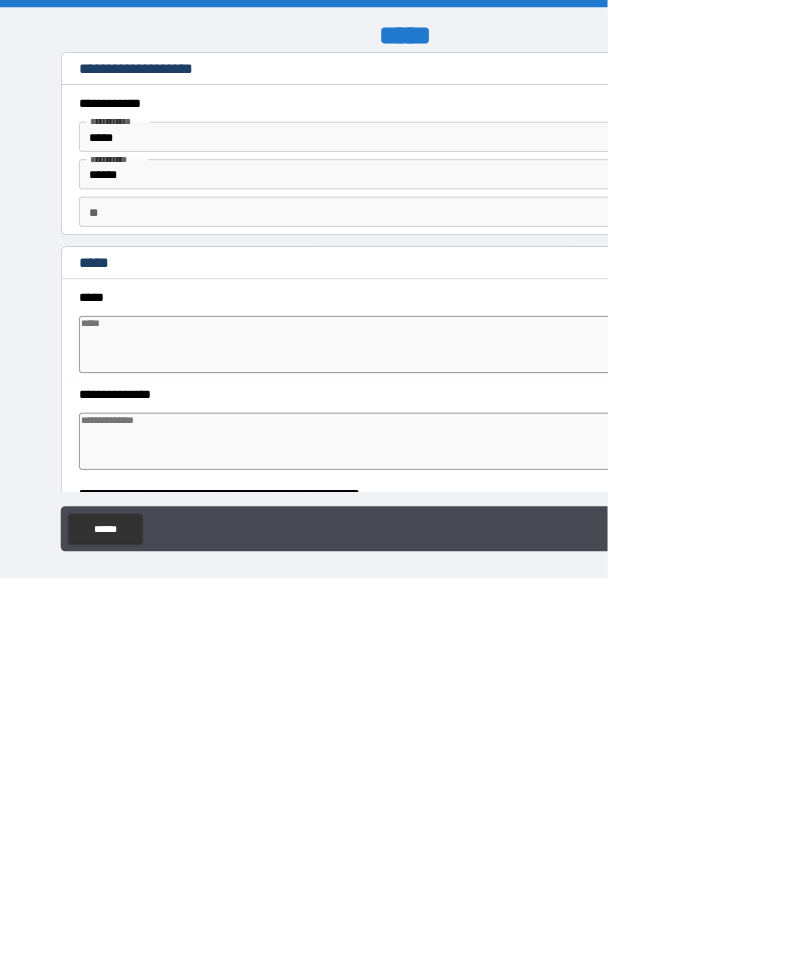 type on "*" 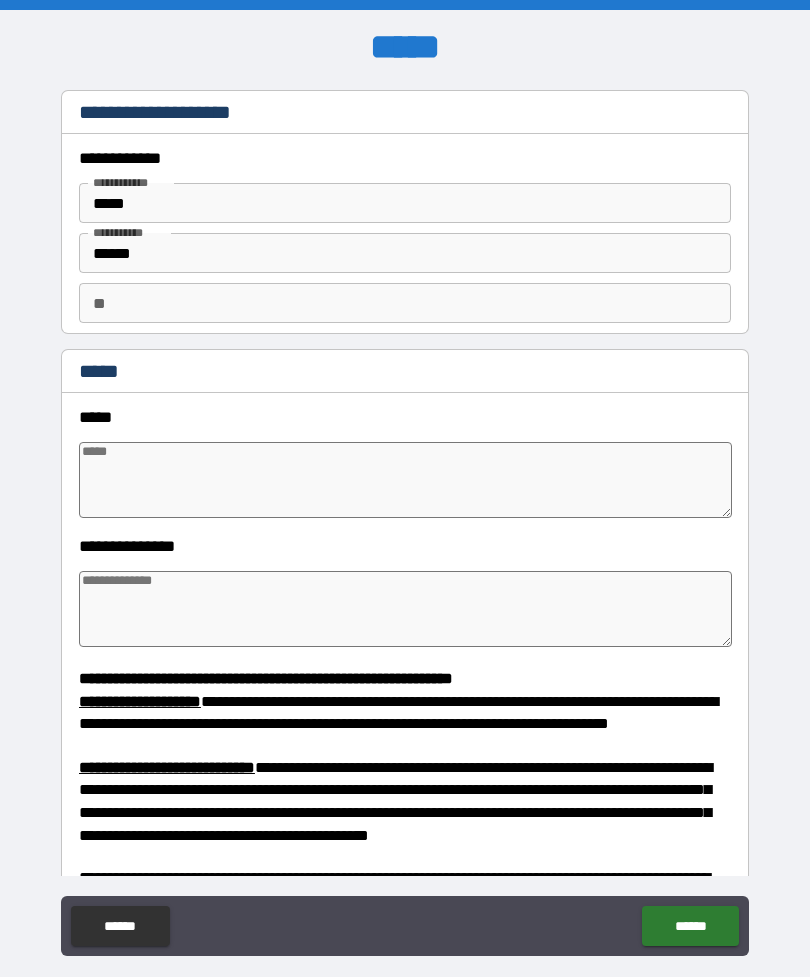 click at bounding box center [405, 609] 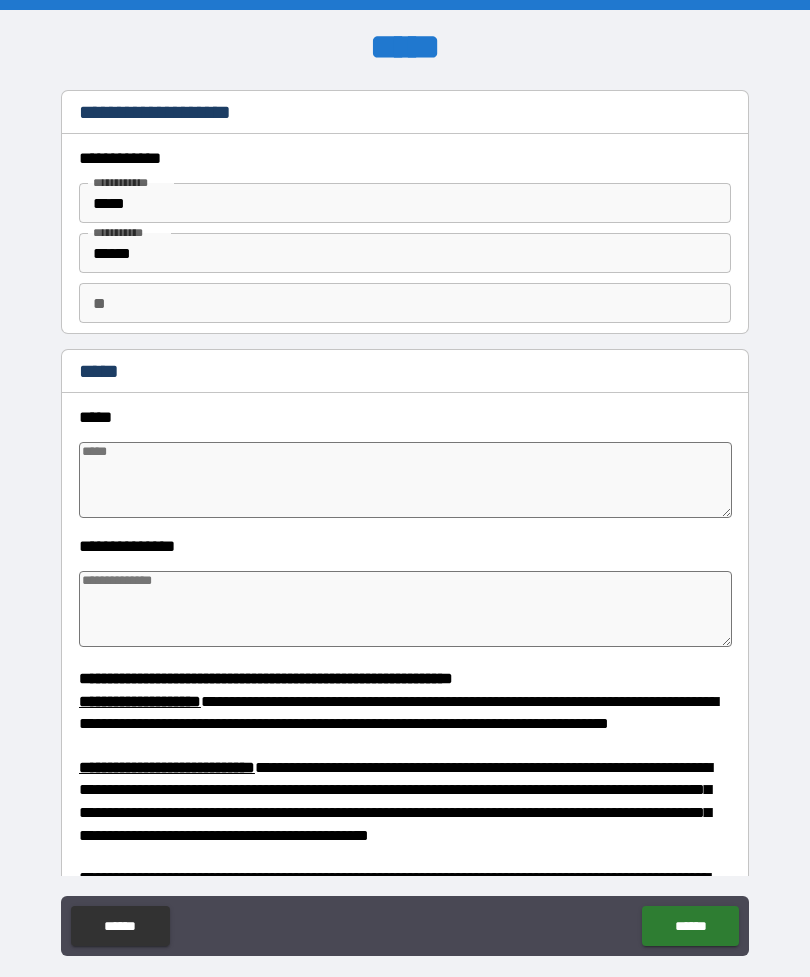 type on "*" 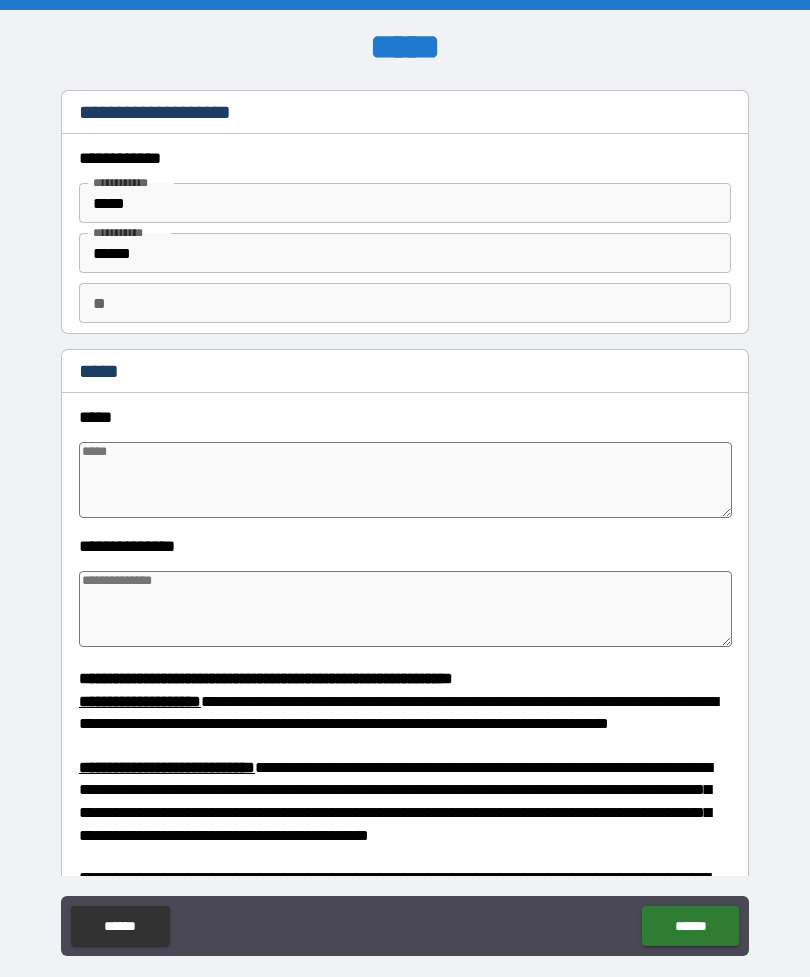 type on "*" 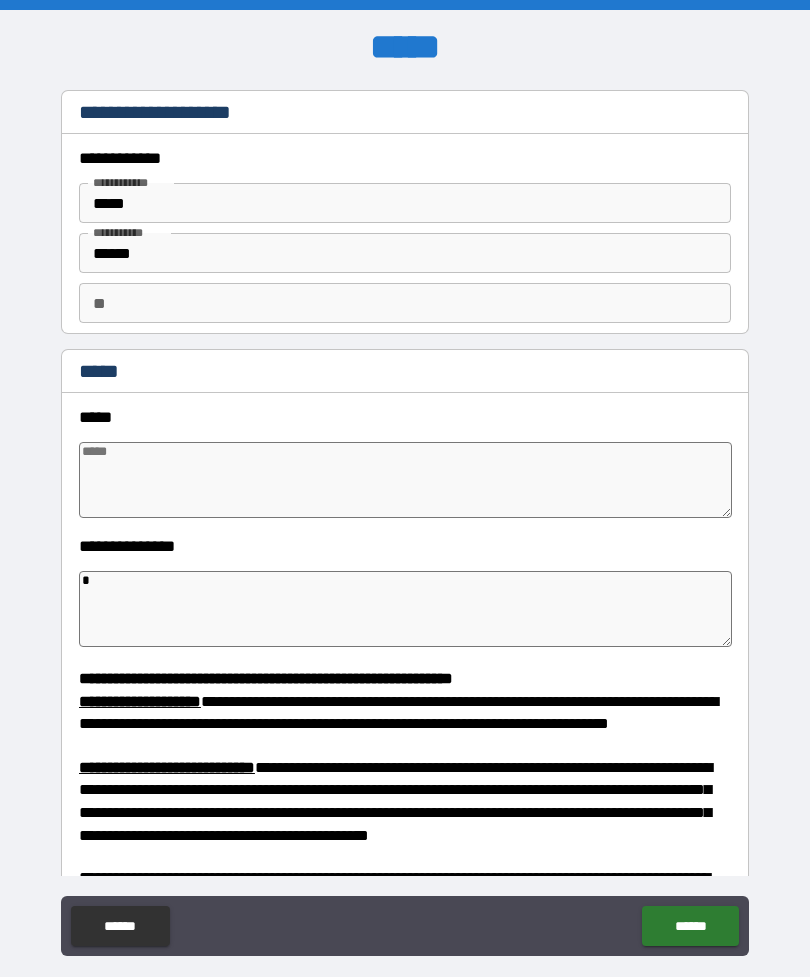 type on "*" 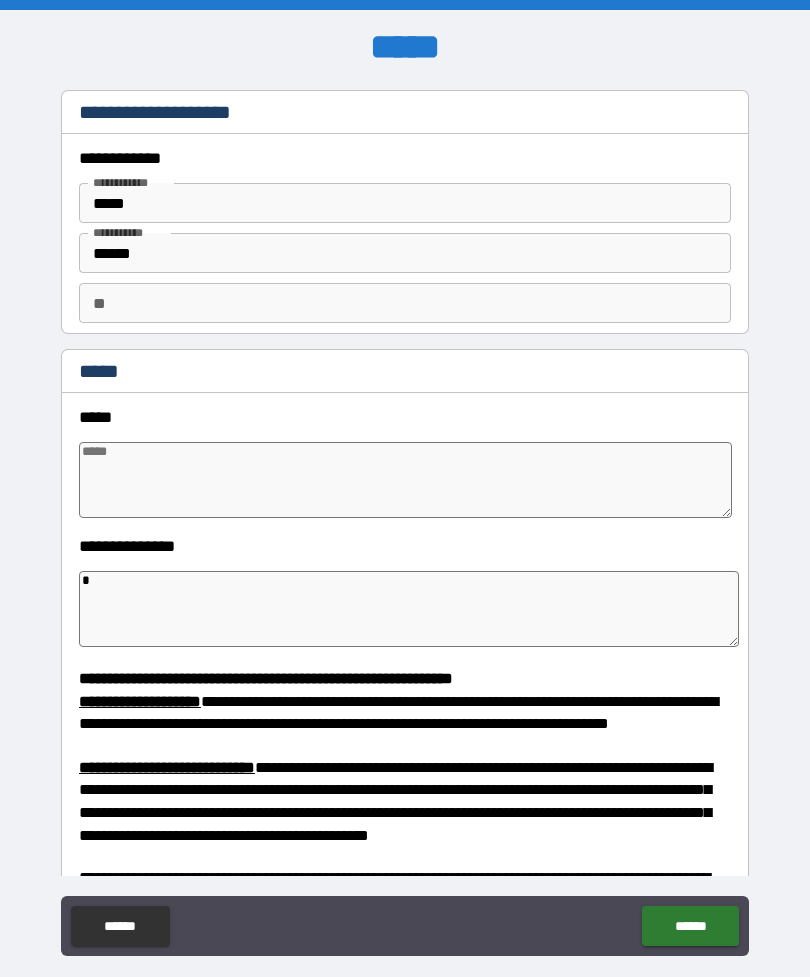 type on "**" 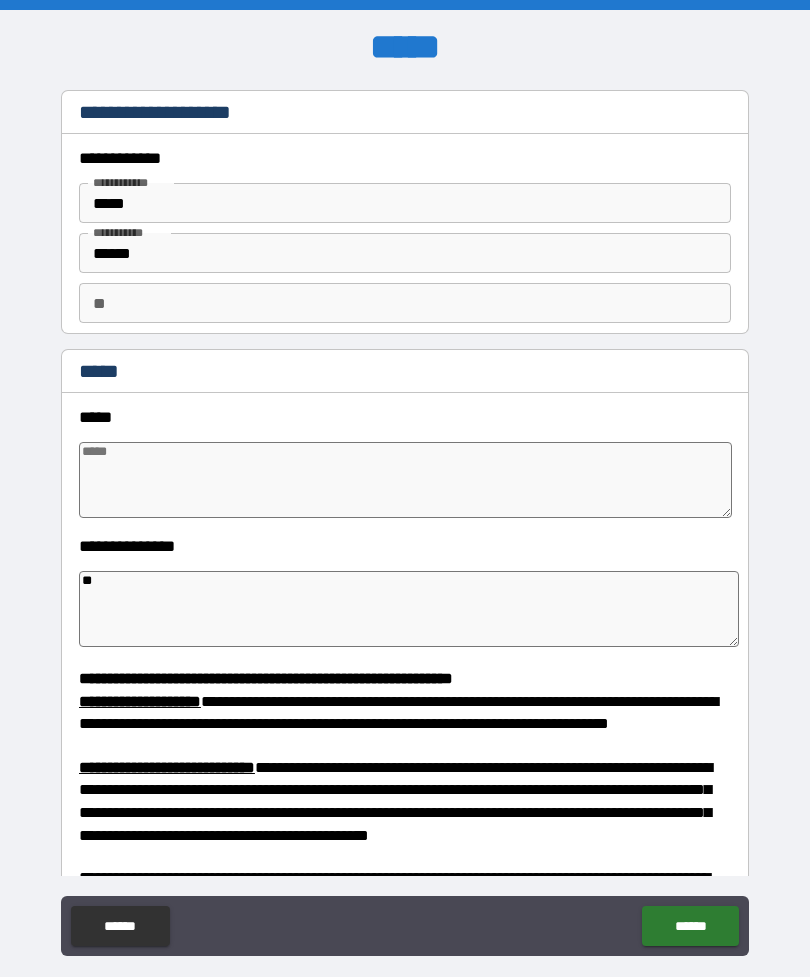 type on "*" 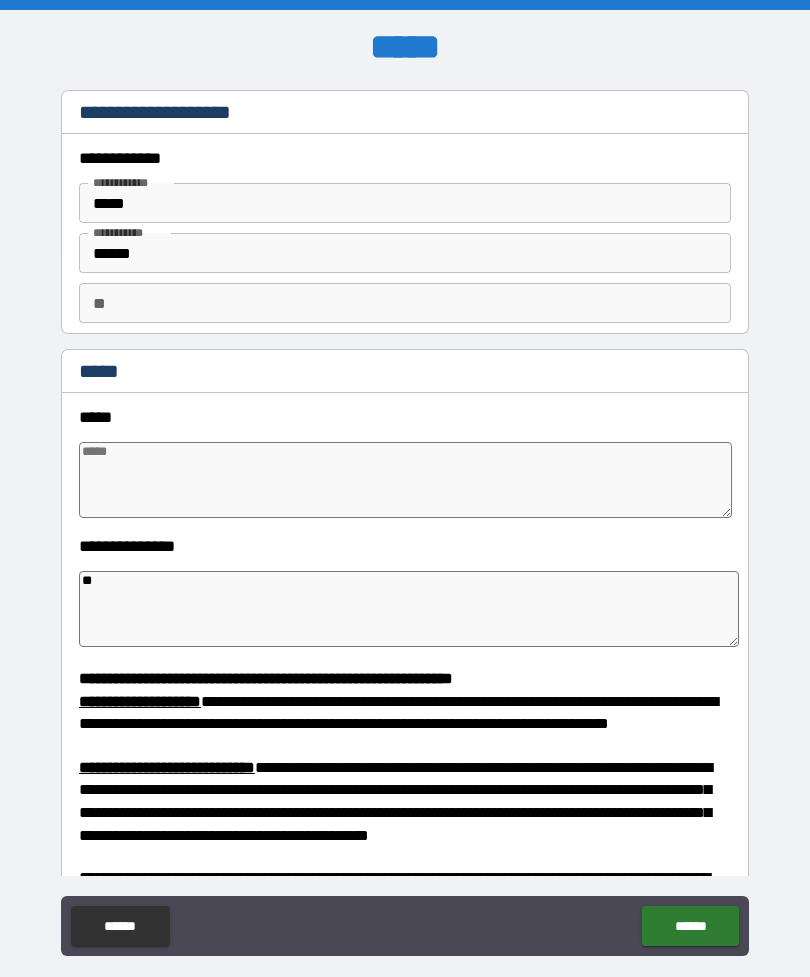 type on "*" 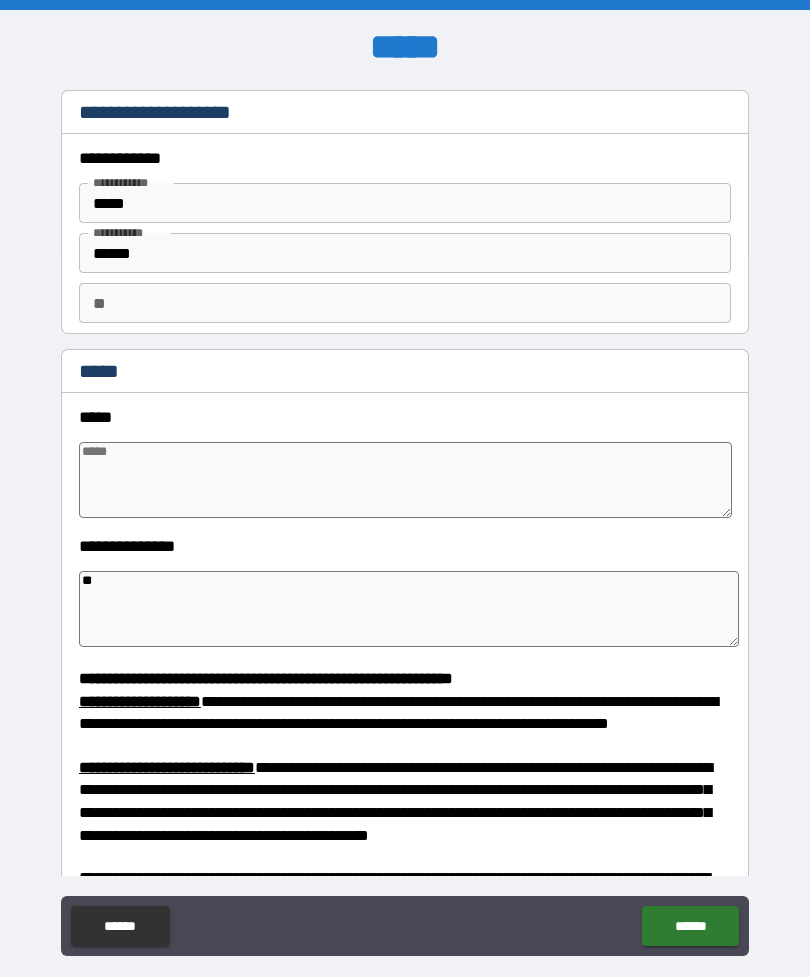 type on "*" 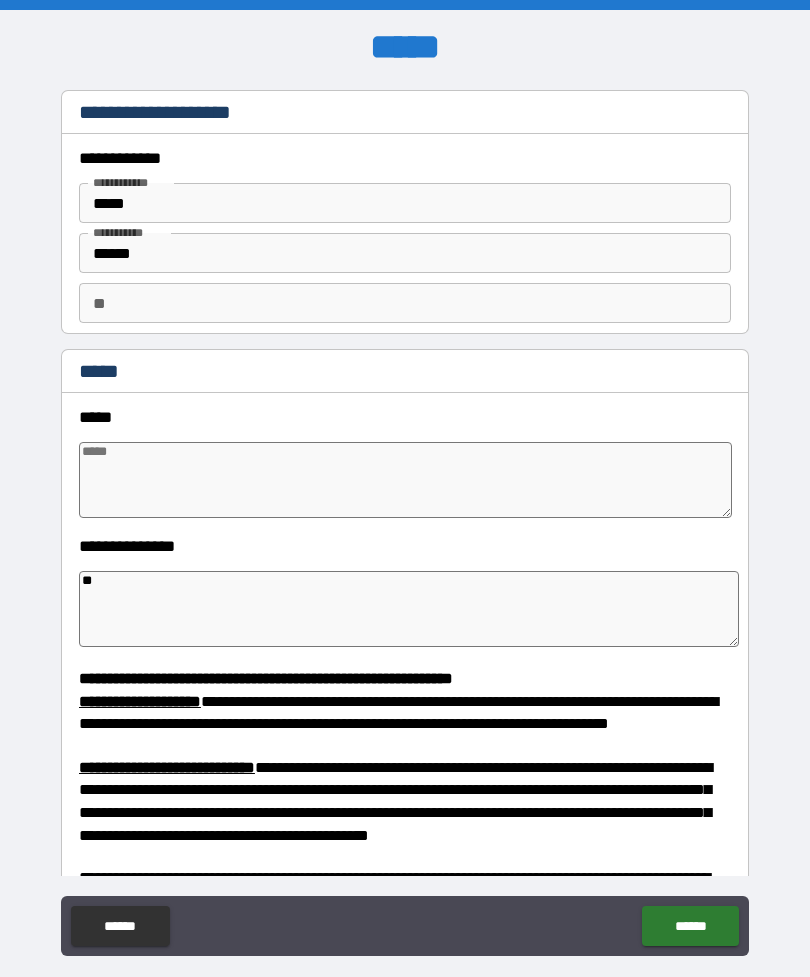 type on "*" 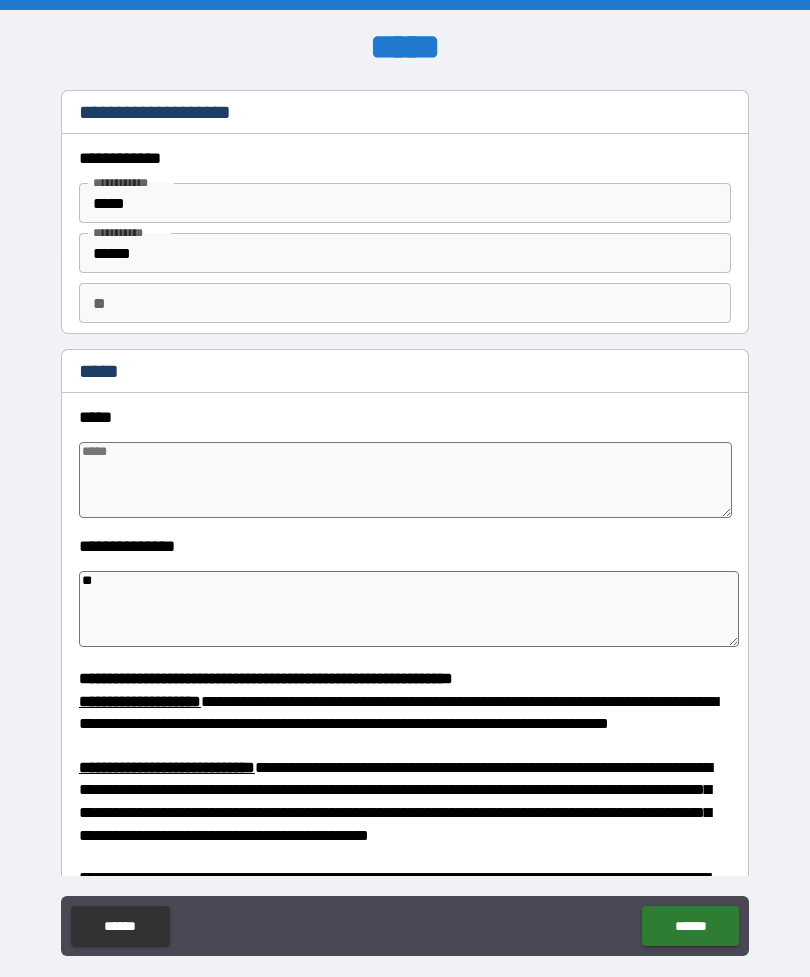 type on "**" 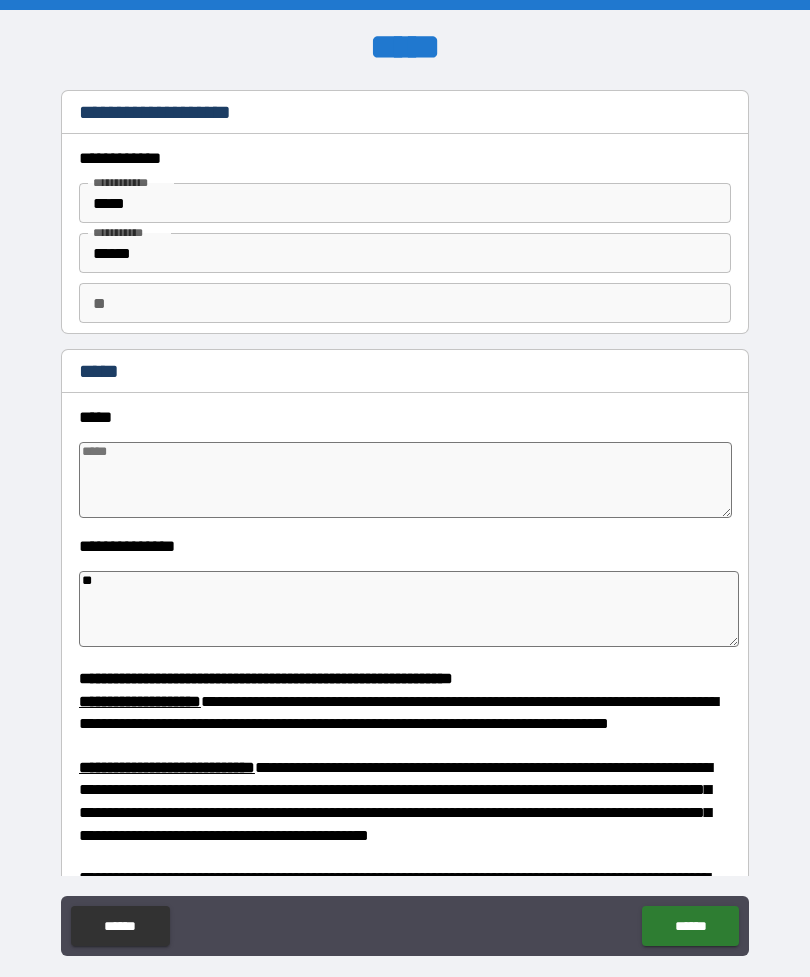 type on "*" 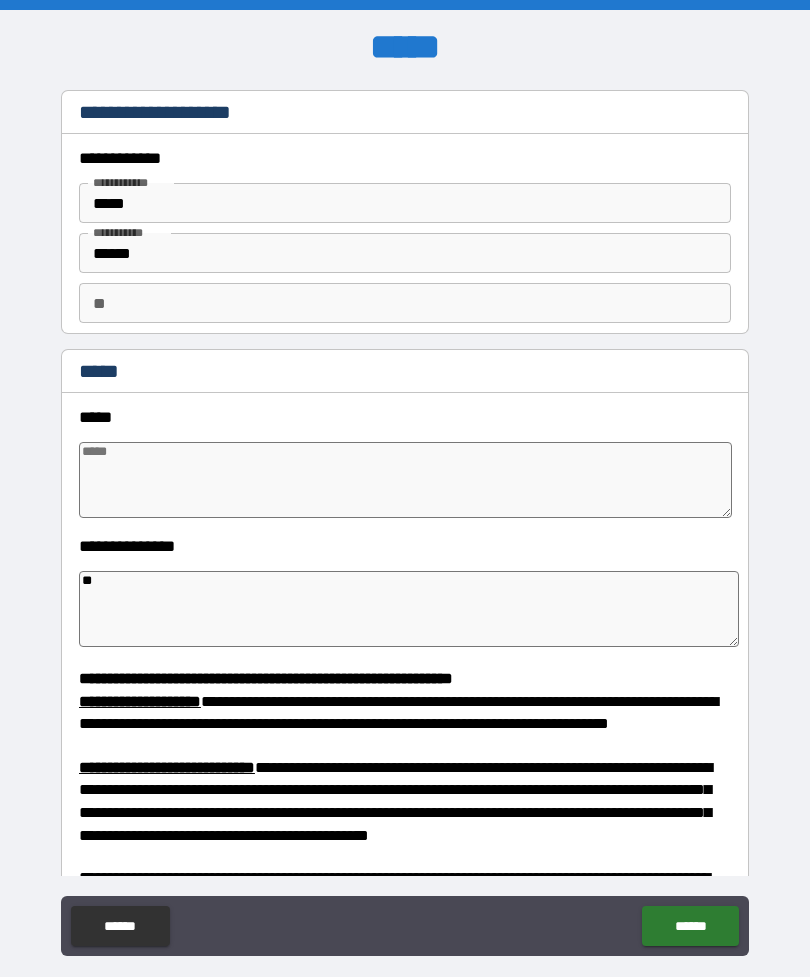type on "*" 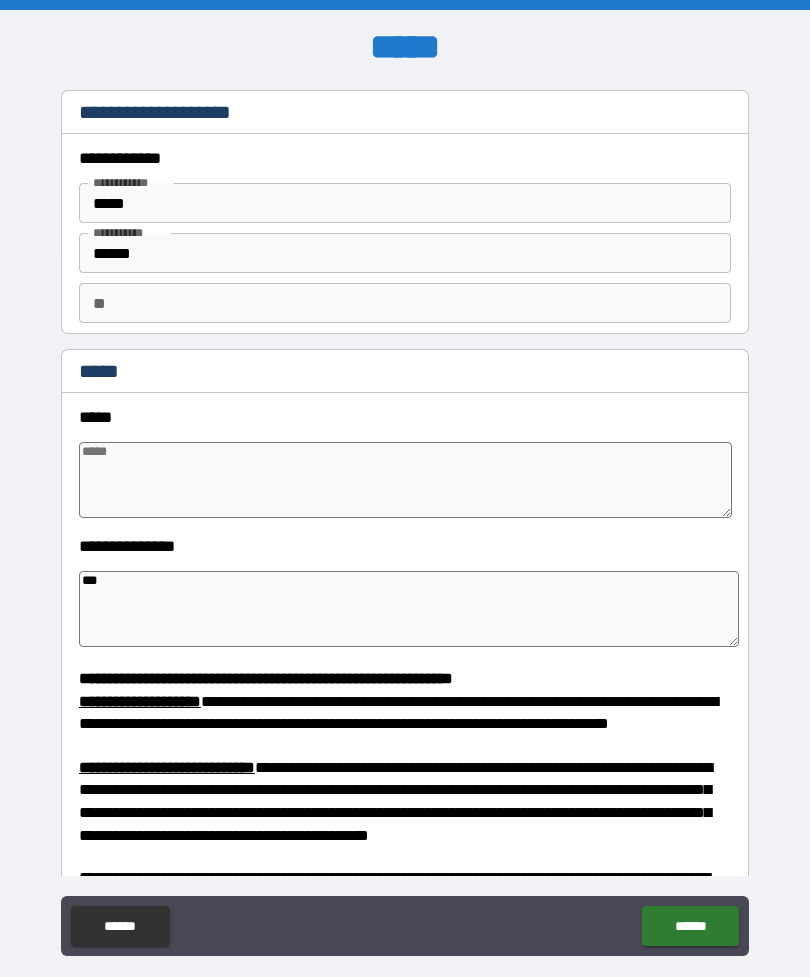 type on "*" 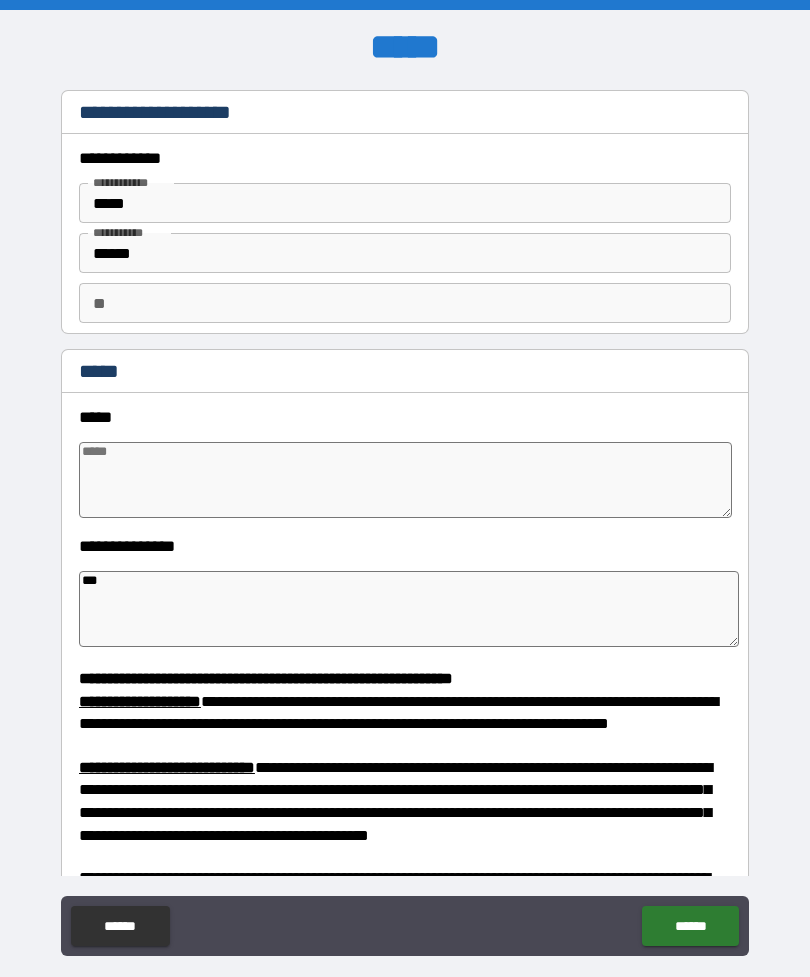 type on "*" 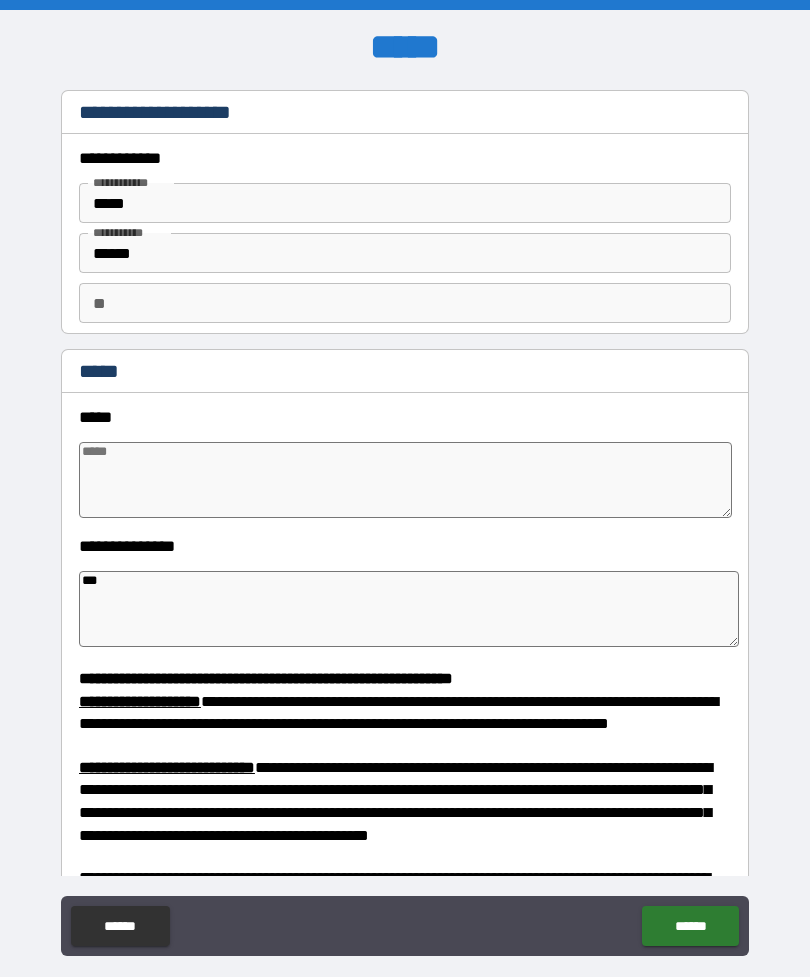 type on "****" 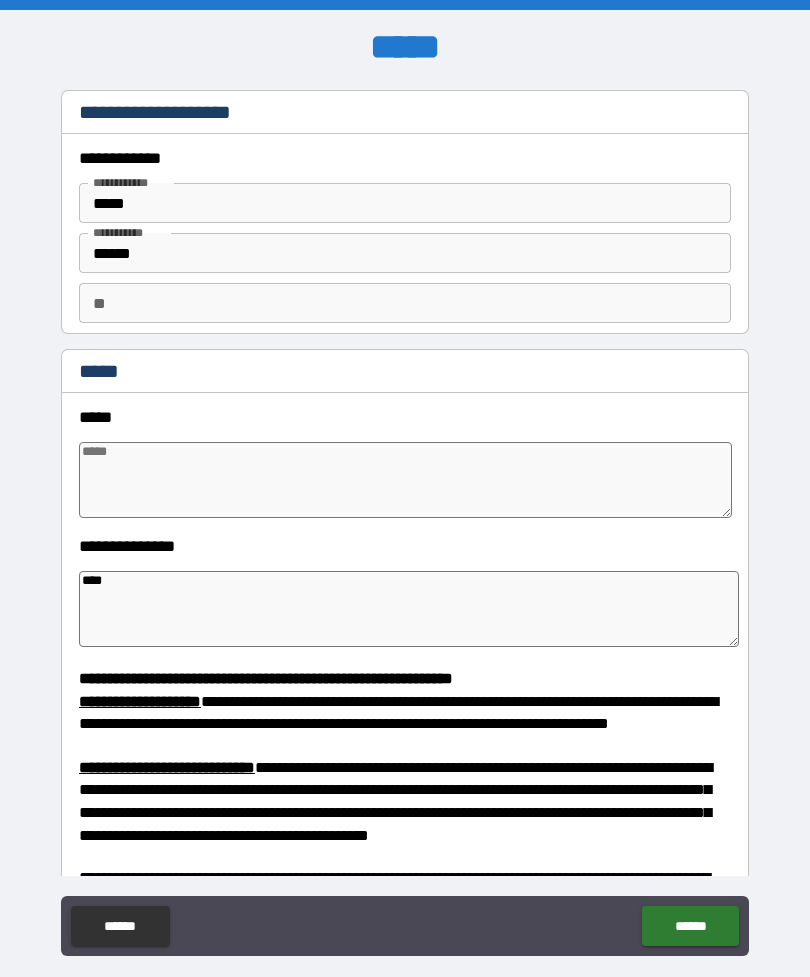 type on "*" 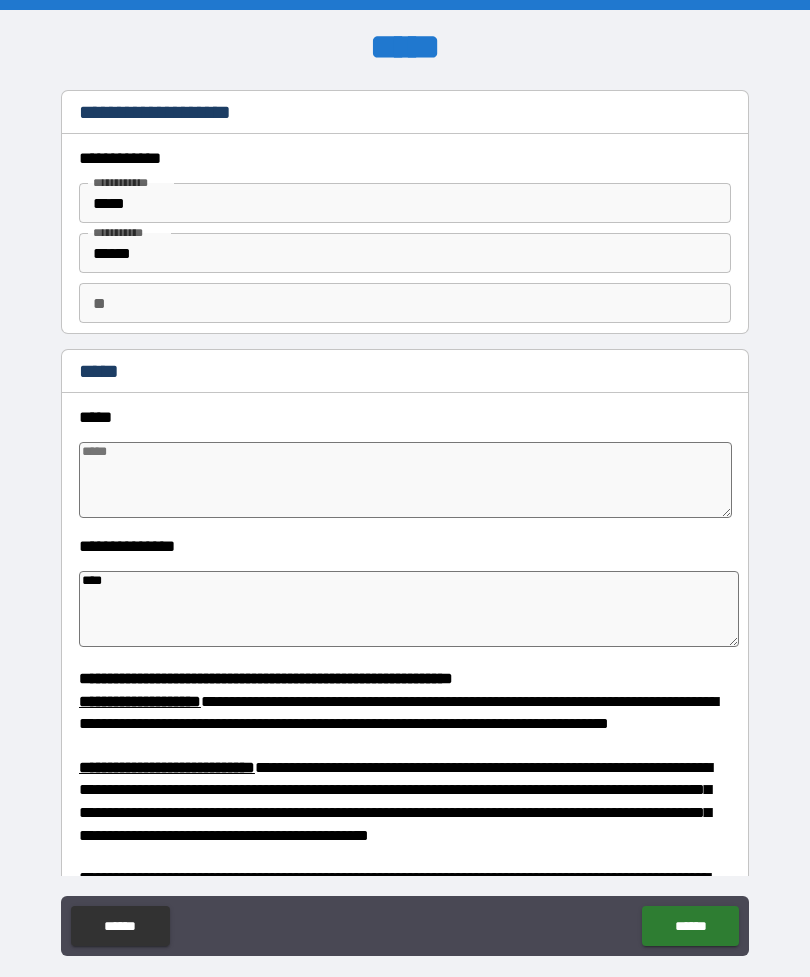 type on "*" 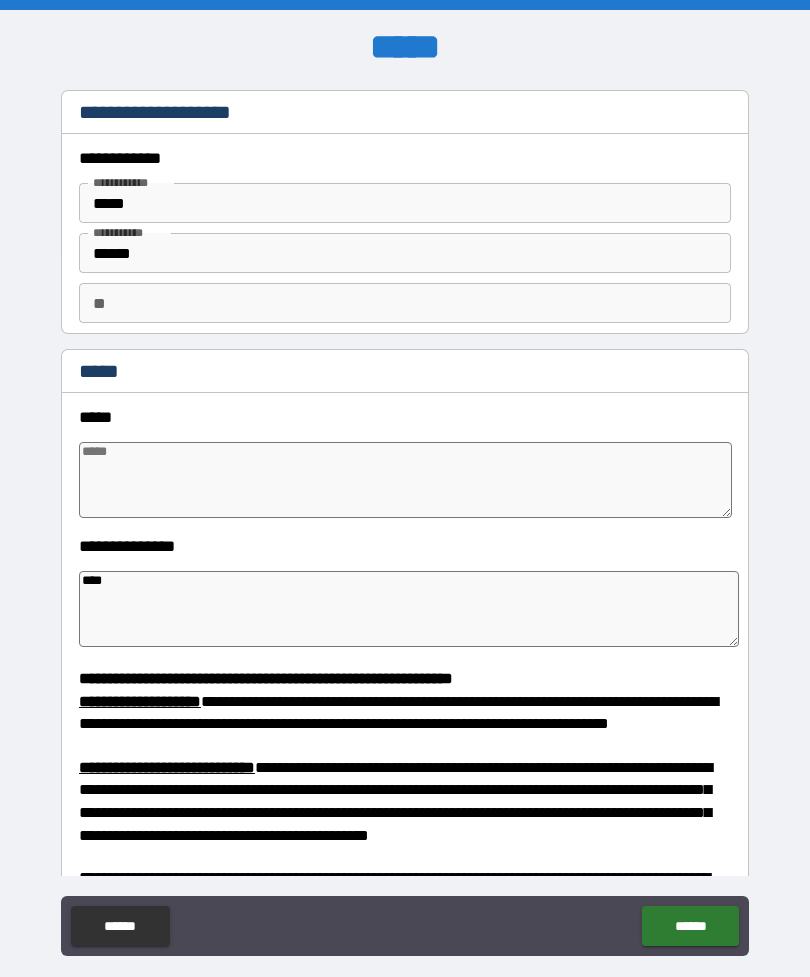 type on "*" 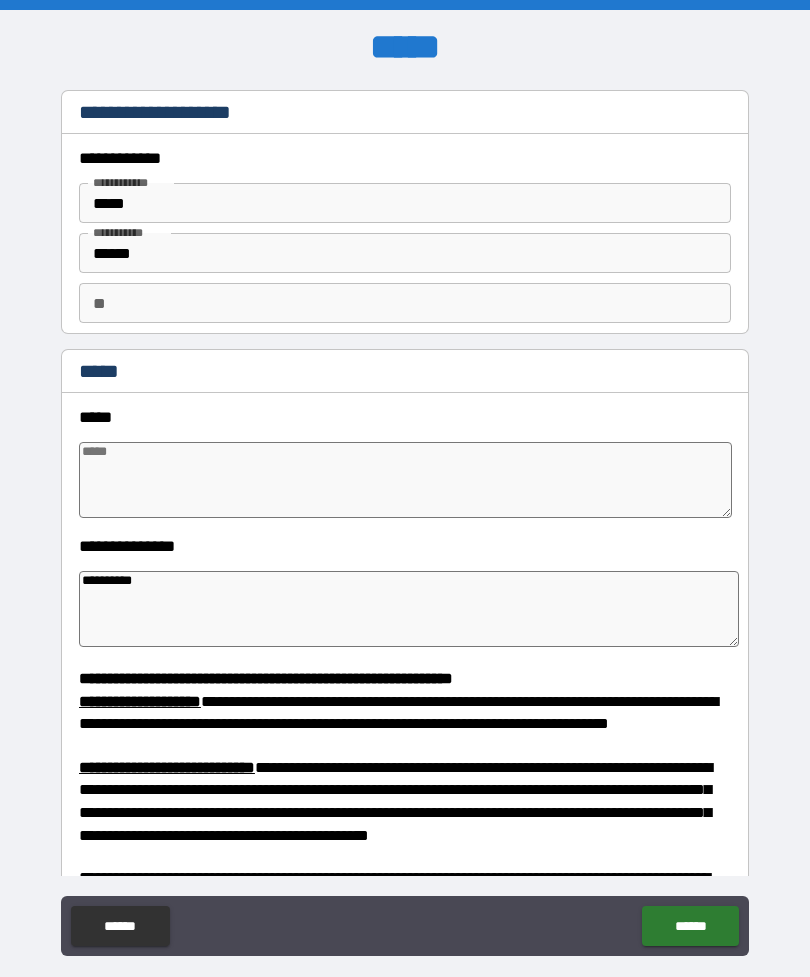 click at bounding box center (405, 480) 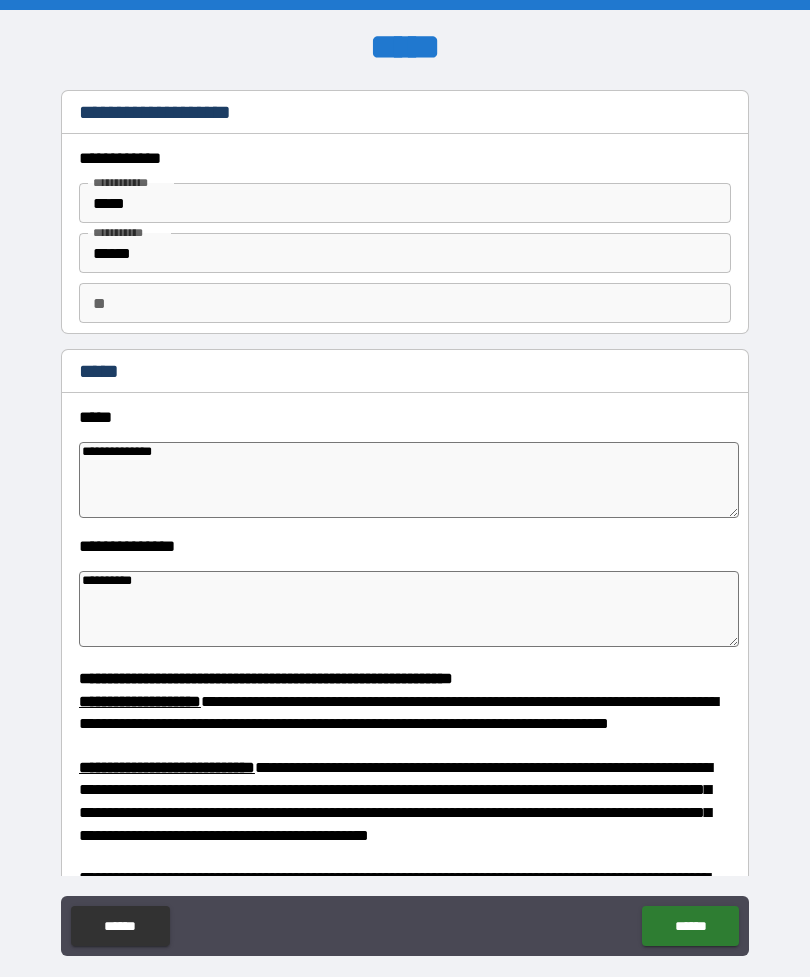click on "**" at bounding box center (405, 303) 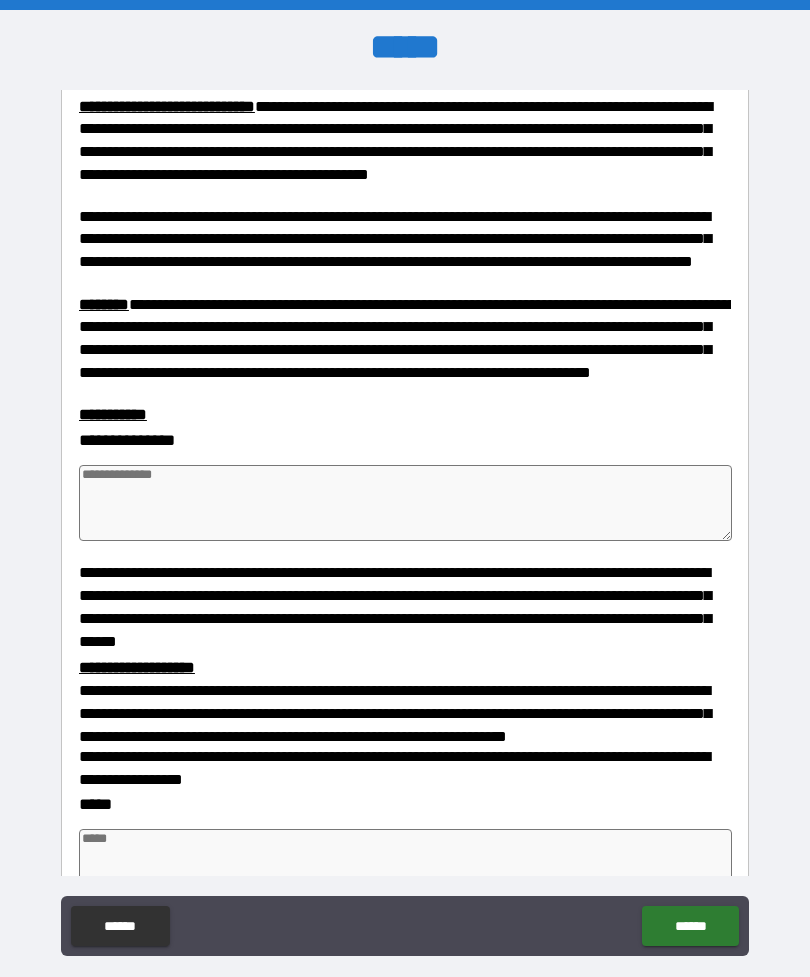 scroll, scrollTop: 706, scrollLeft: 0, axis: vertical 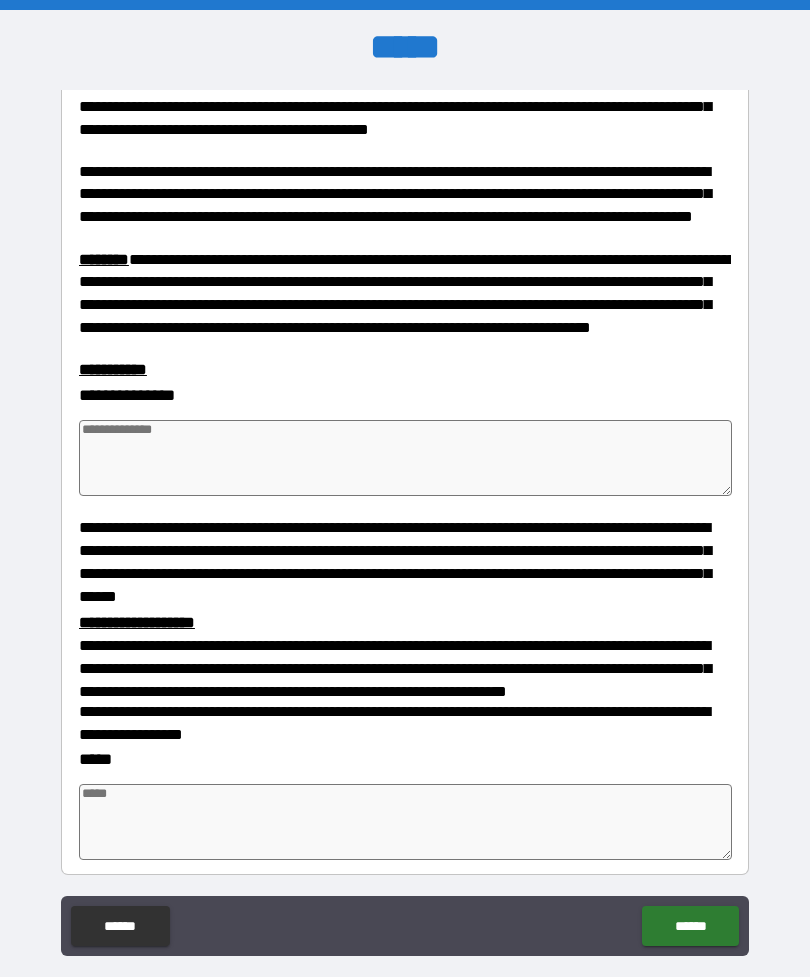 click at bounding box center [405, 458] 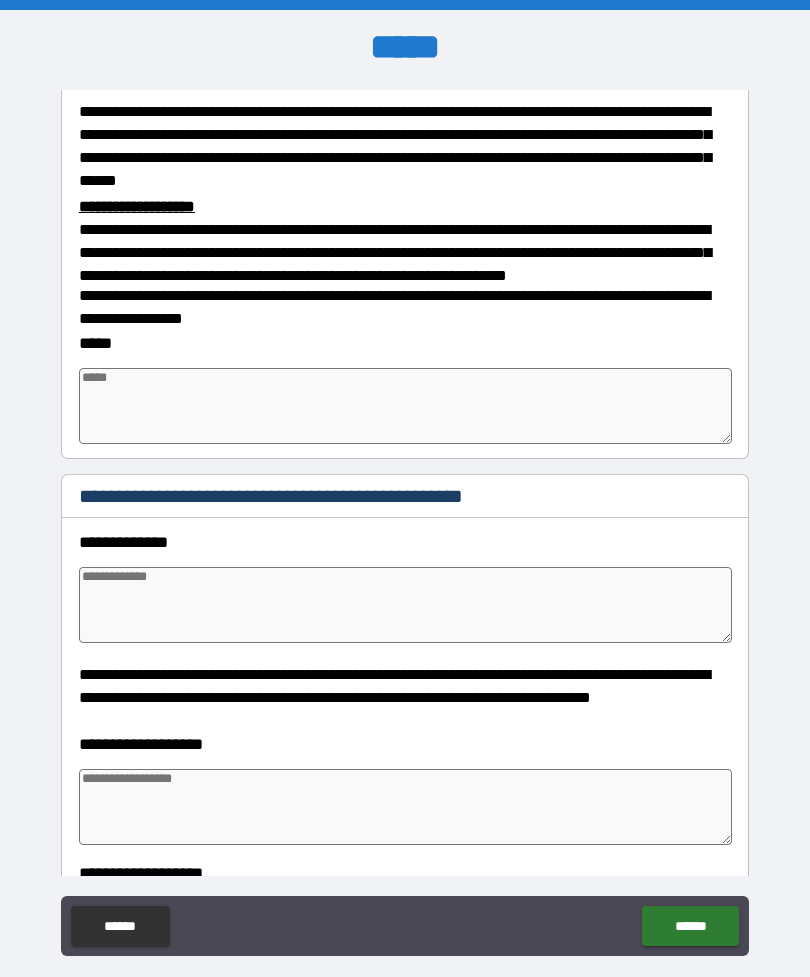 scroll, scrollTop: 1109, scrollLeft: 0, axis: vertical 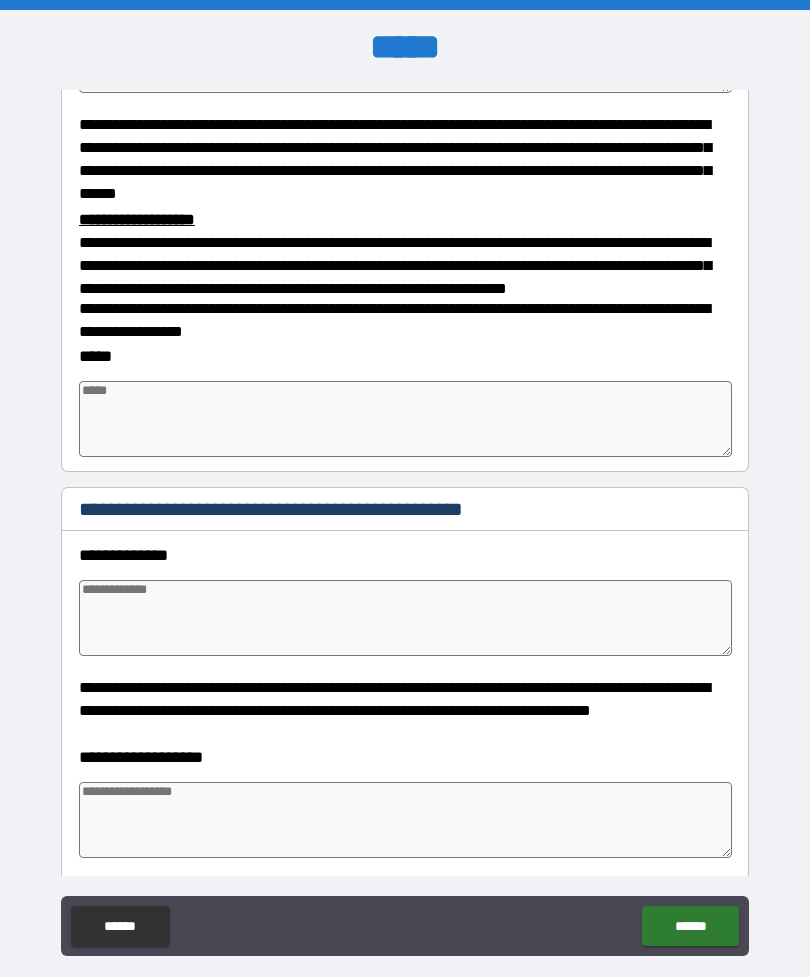 click at bounding box center [405, 419] 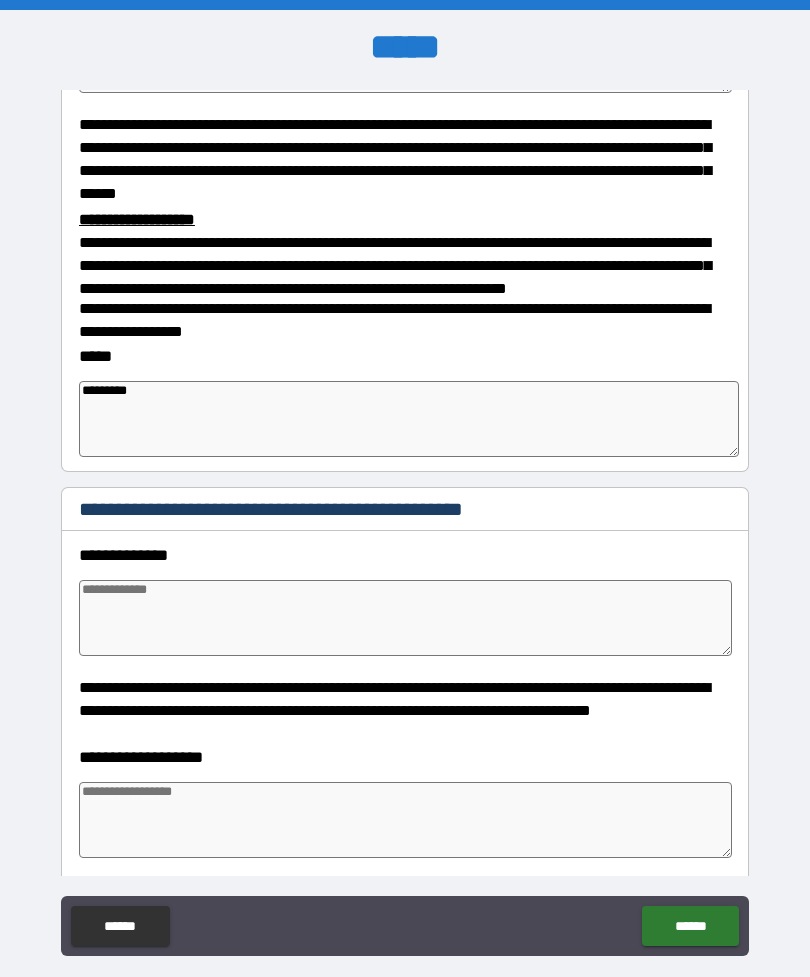 click at bounding box center (405, 618) 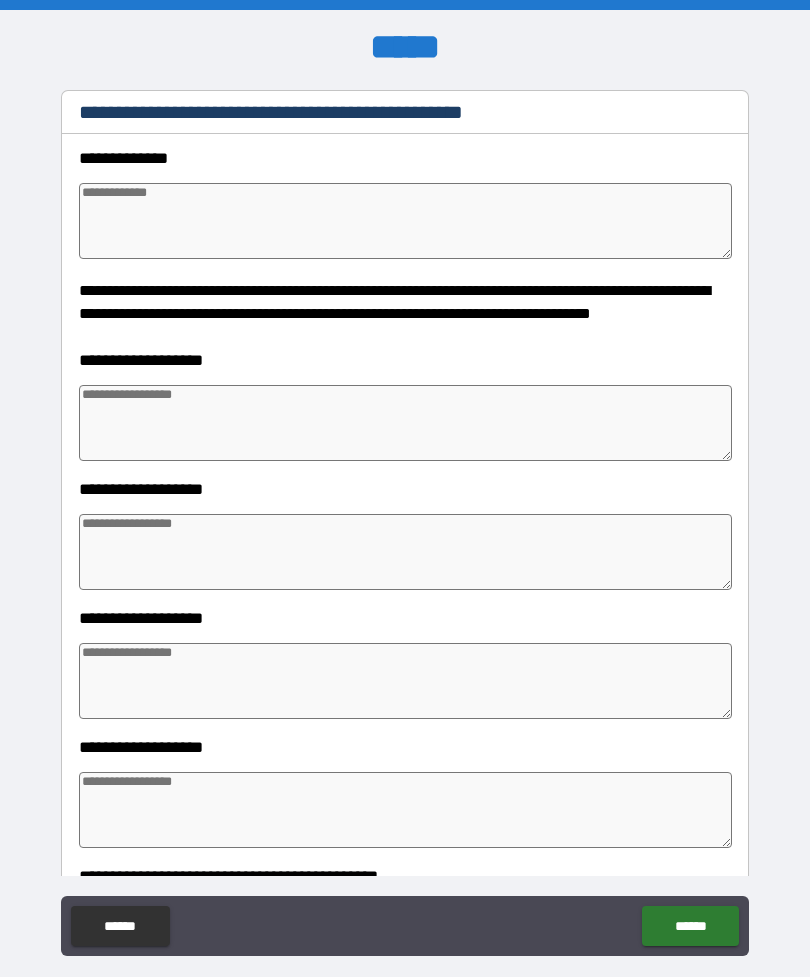scroll, scrollTop: 1492, scrollLeft: 0, axis: vertical 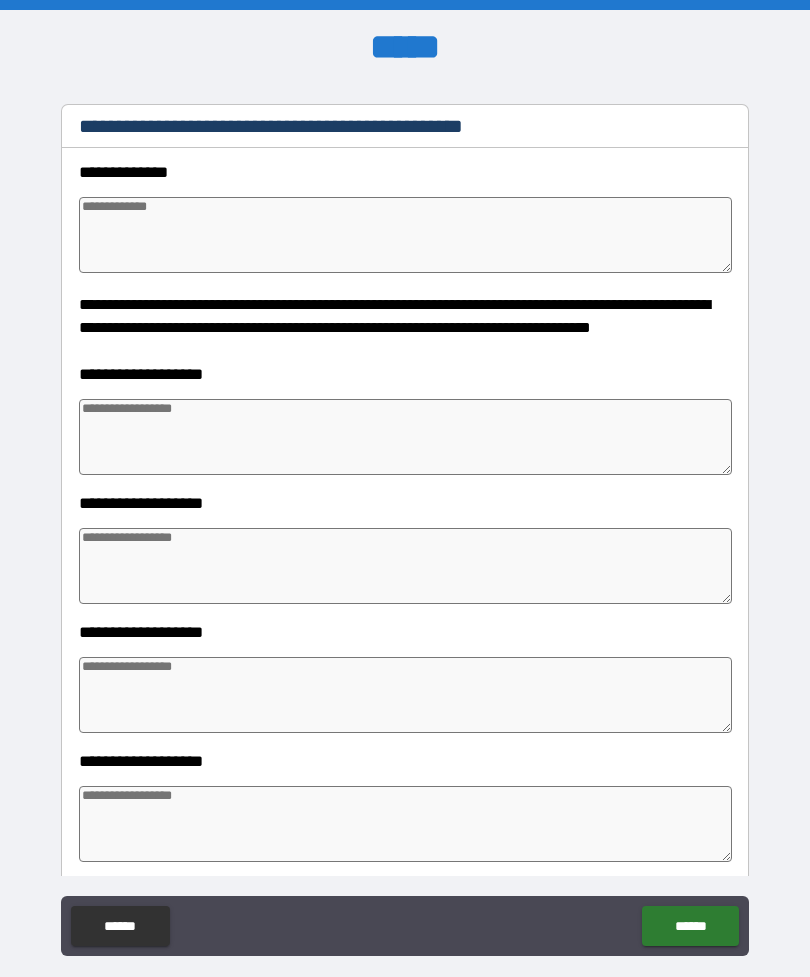 click at bounding box center [405, 235] 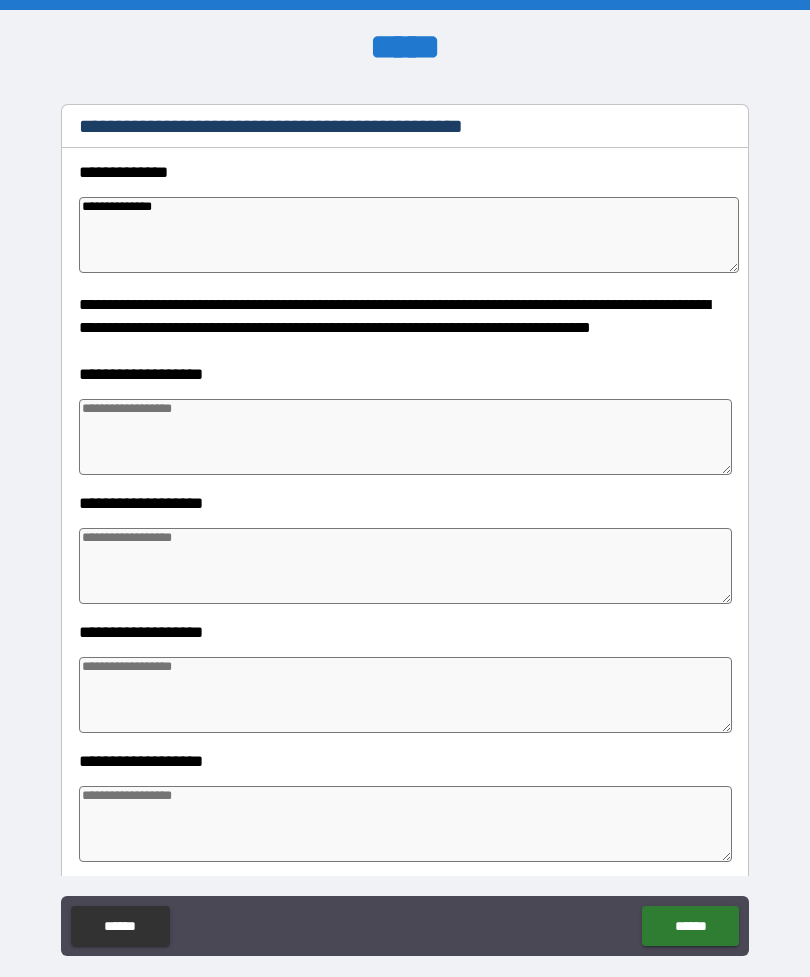 click at bounding box center (405, 437) 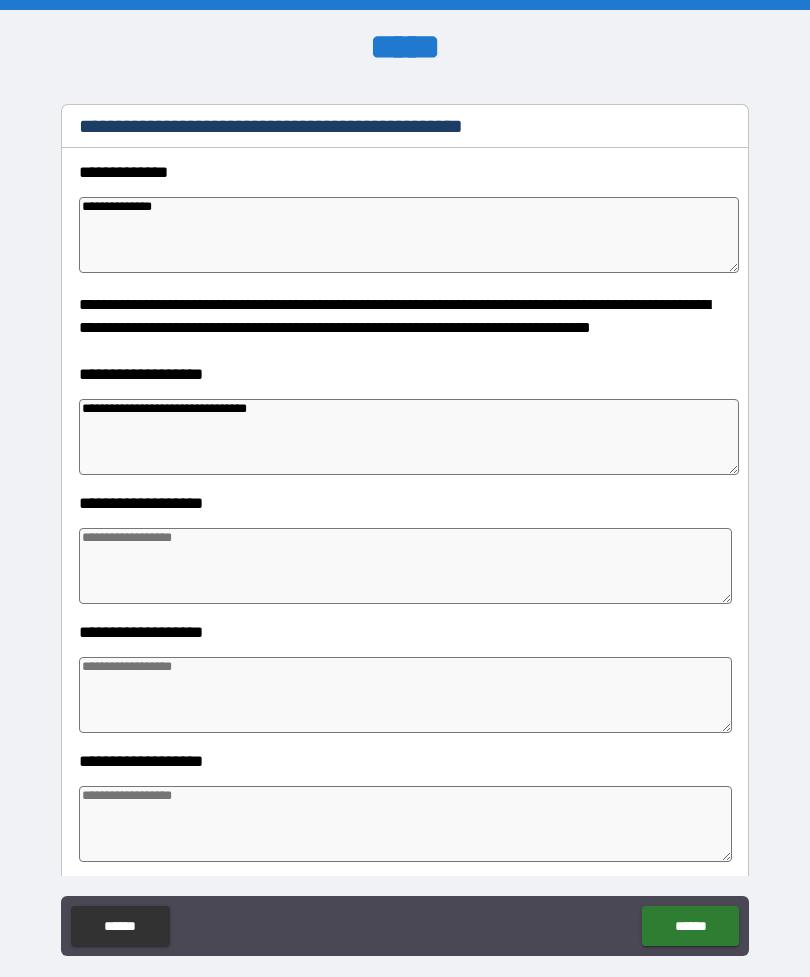 click on "**********" at bounding box center (409, 437) 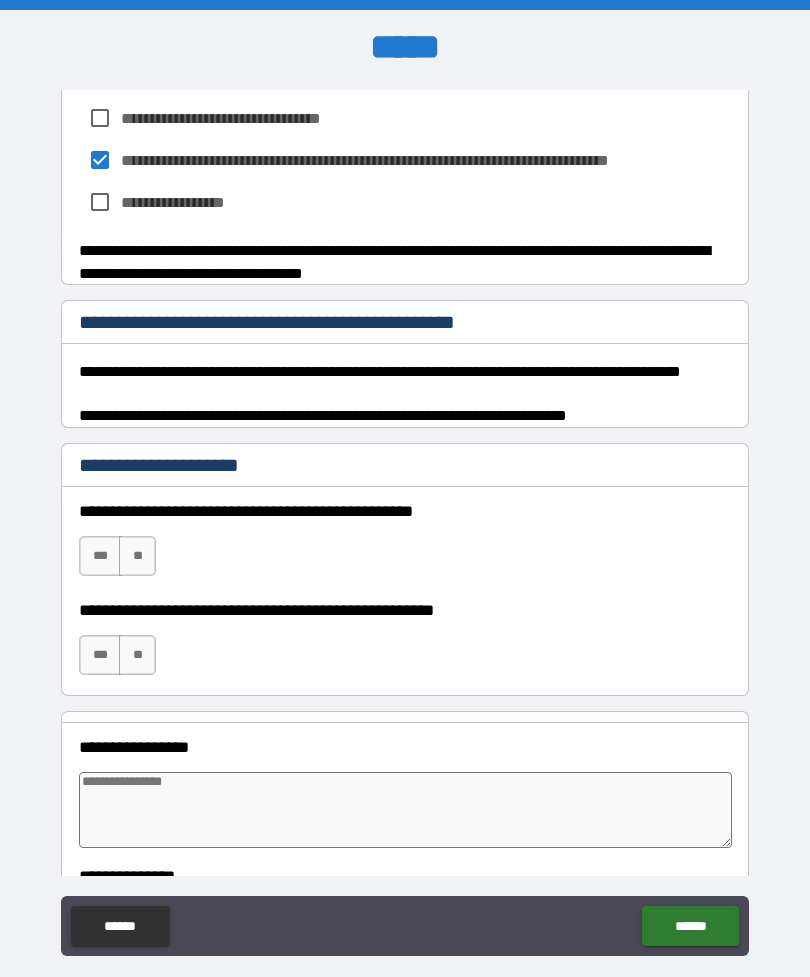 scroll, scrollTop: 2370, scrollLeft: 0, axis: vertical 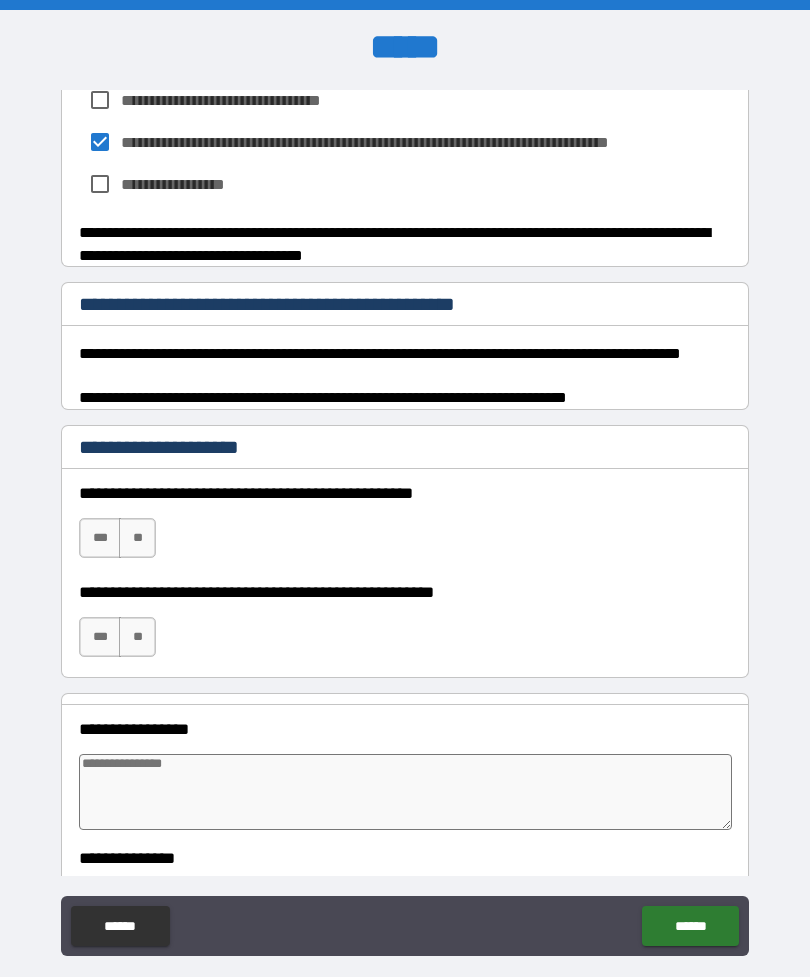 click on "***" at bounding box center [100, 637] 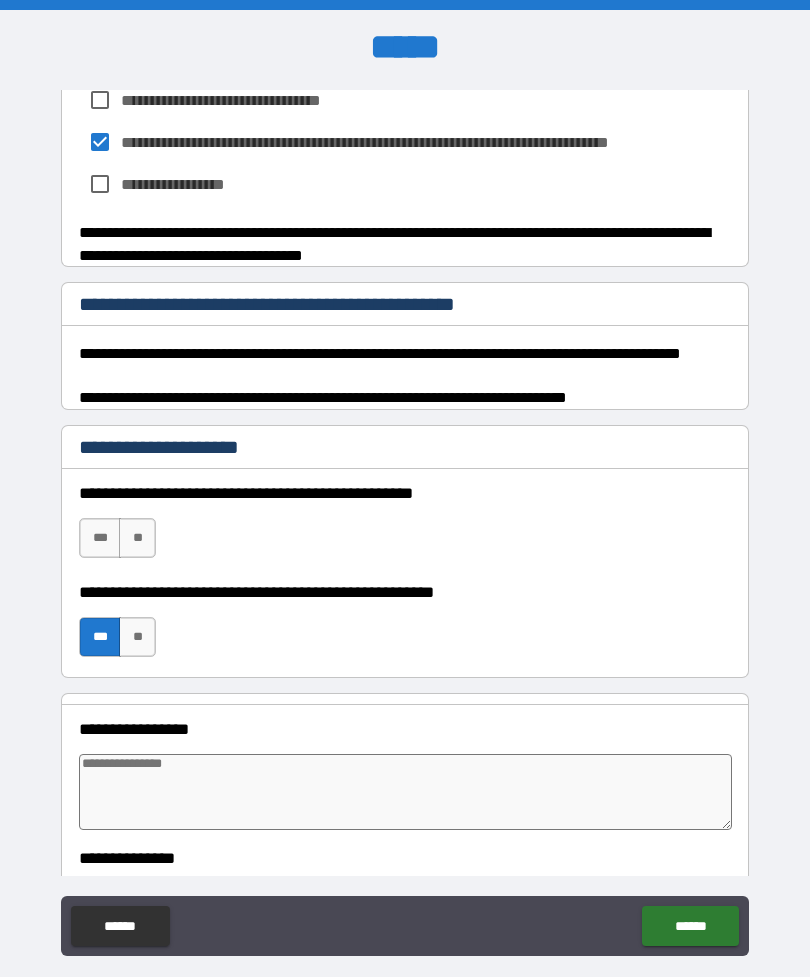 click at bounding box center [405, 792] 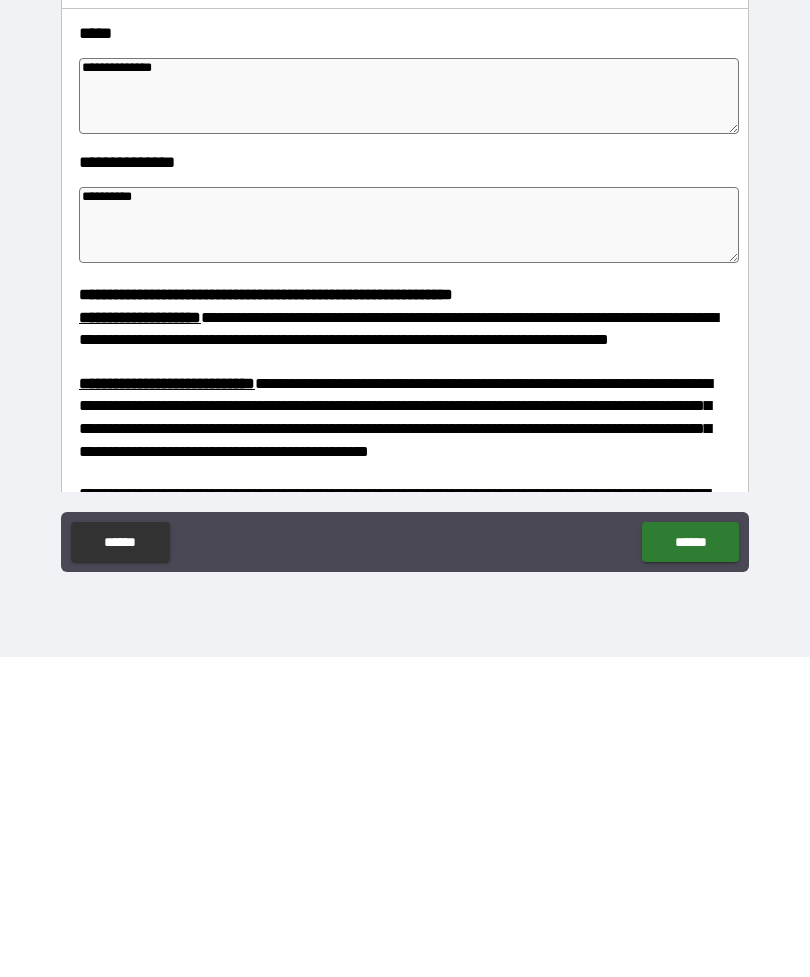 scroll, scrollTop: 0, scrollLeft: 0, axis: both 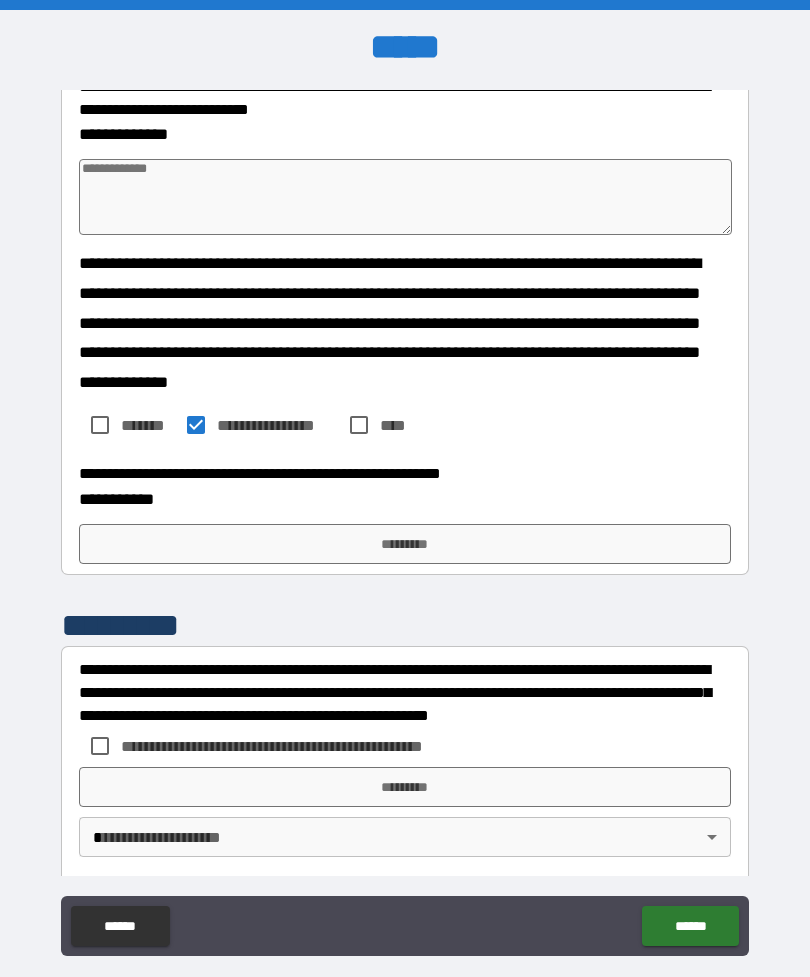 click on "*********" at bounding box center (405, 787) 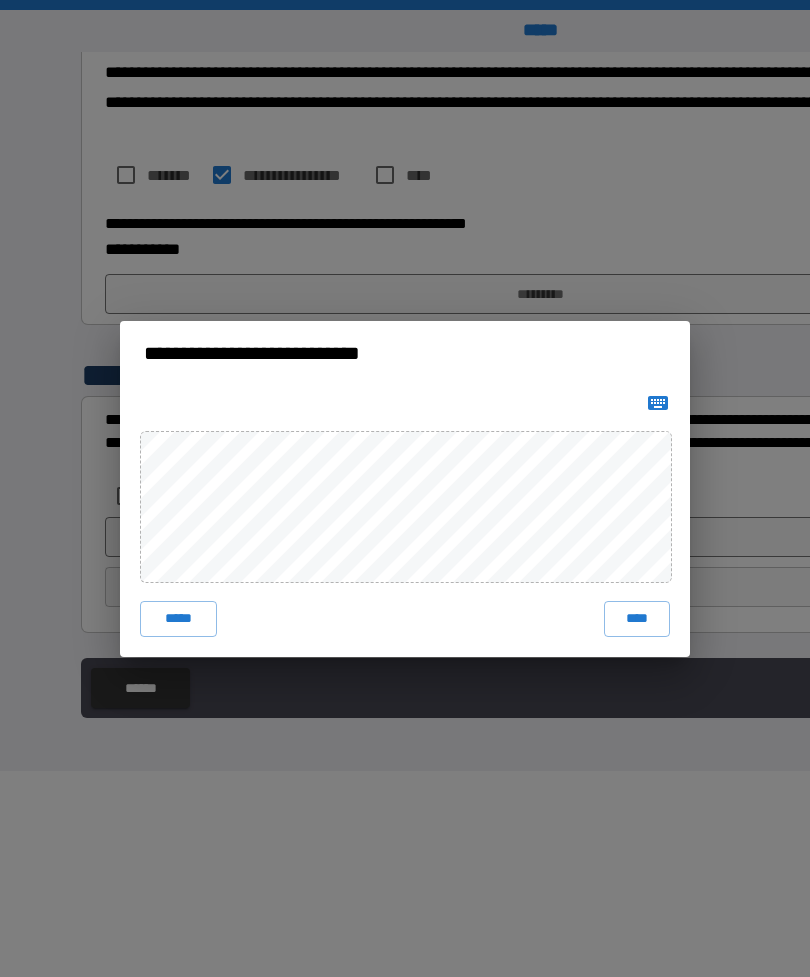 scroll, scrollTop: 3265, scrollLeft: 0, axis: vertical 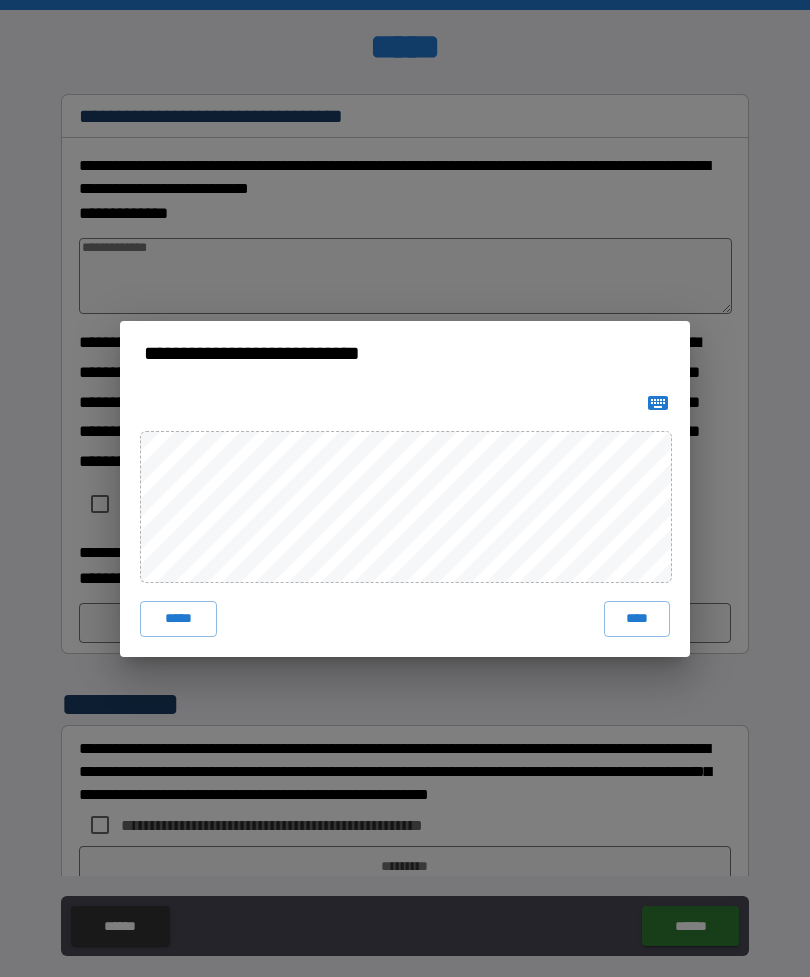 click on "****" at bounding box center [637, 619] 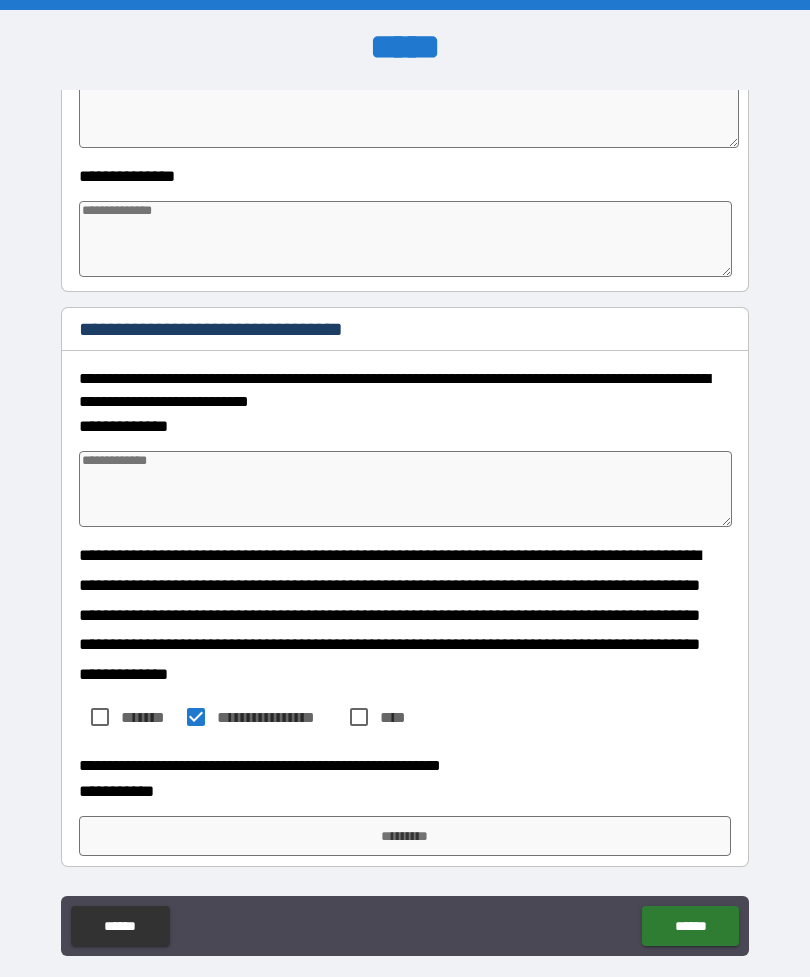 scroll, scrollTop: 3123, scrollLeft: 0, axis: vertical 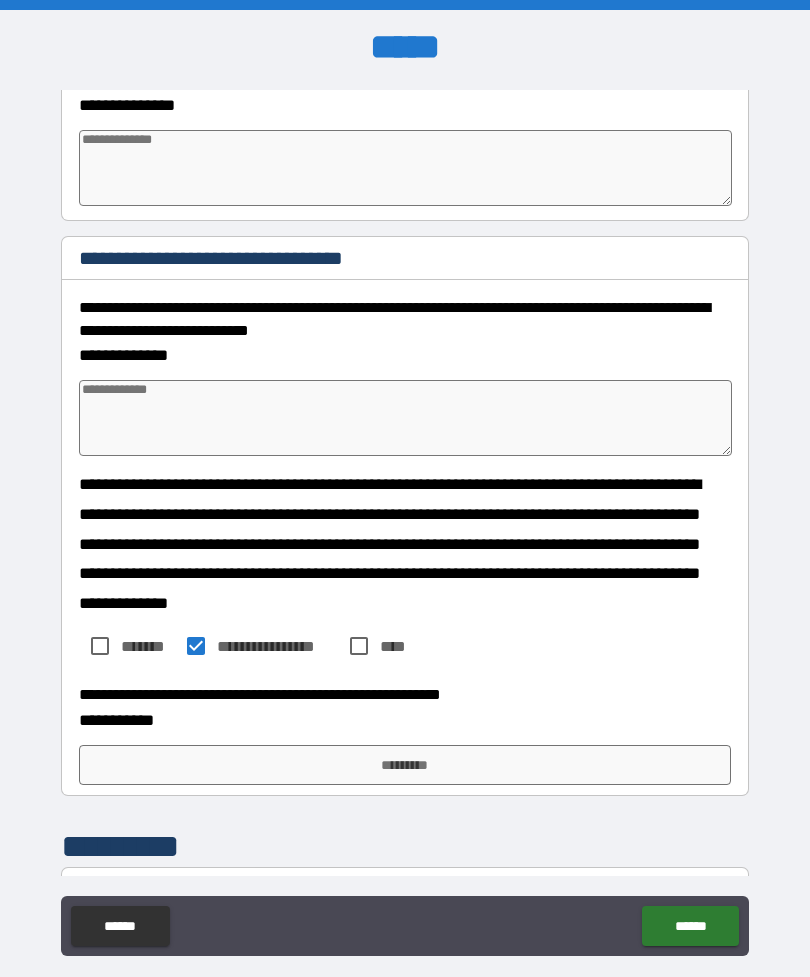 click at bounding box center (405, 418) 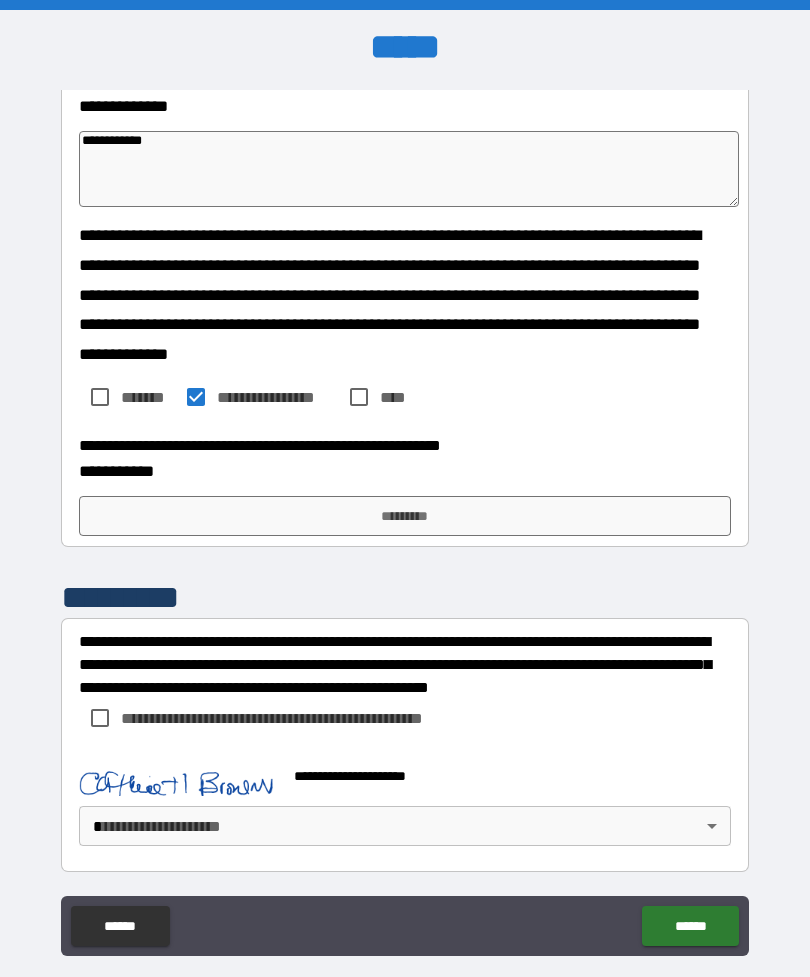 scroll, scrollTop: 3371, scrollLeft: 0, axis: vertical 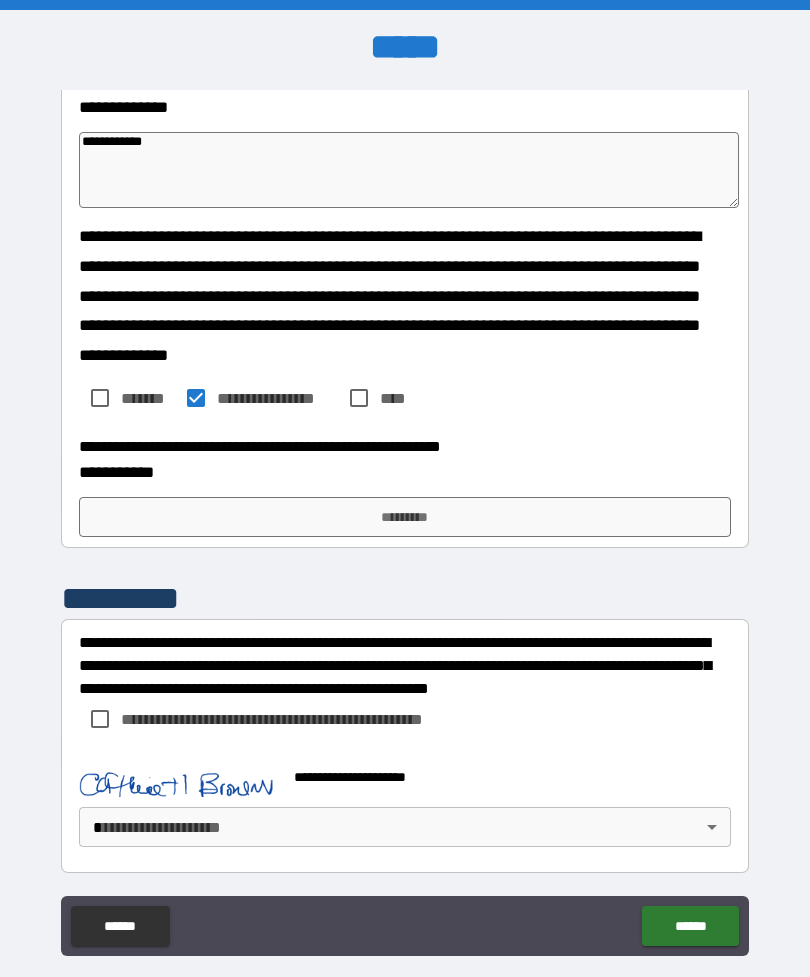 click on "*********" at bounding box center [405, 517] 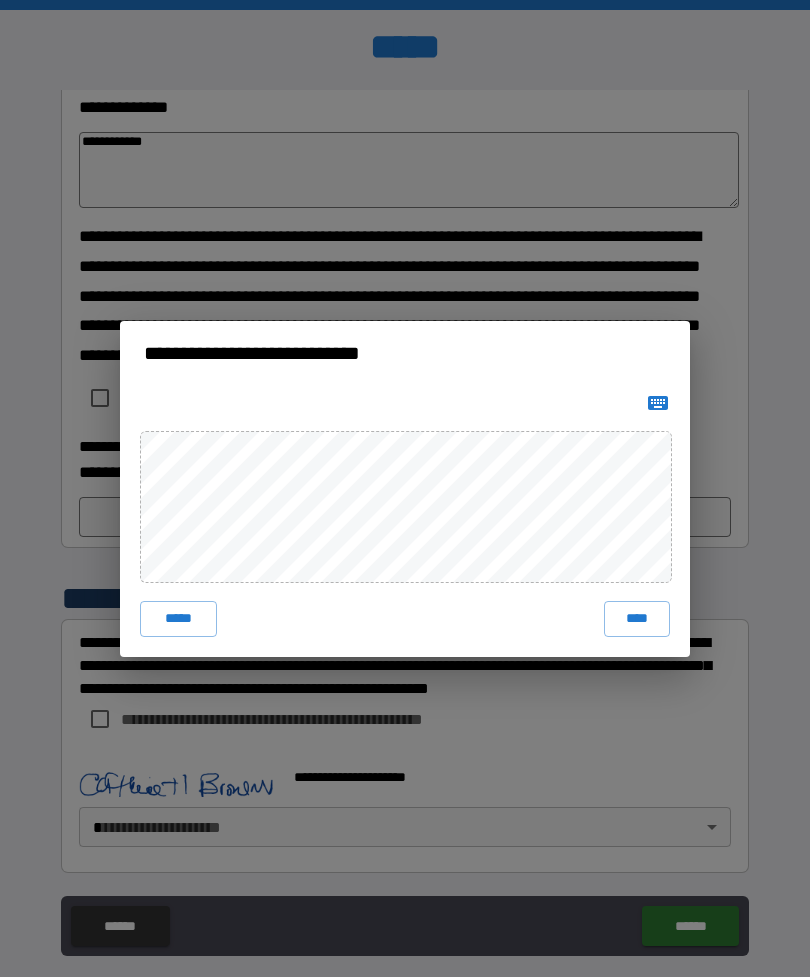 click on "****" at bounding box center (637, 619) 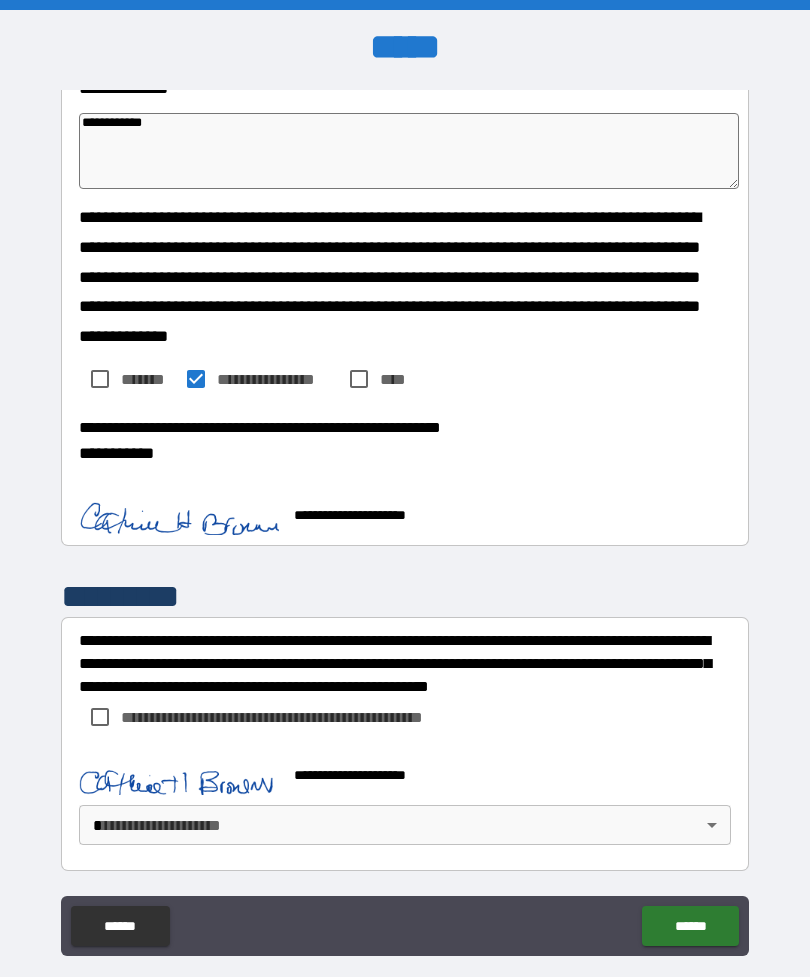 scroll, scrollTop: 3388, scrollLeft: 0, axis: vertical 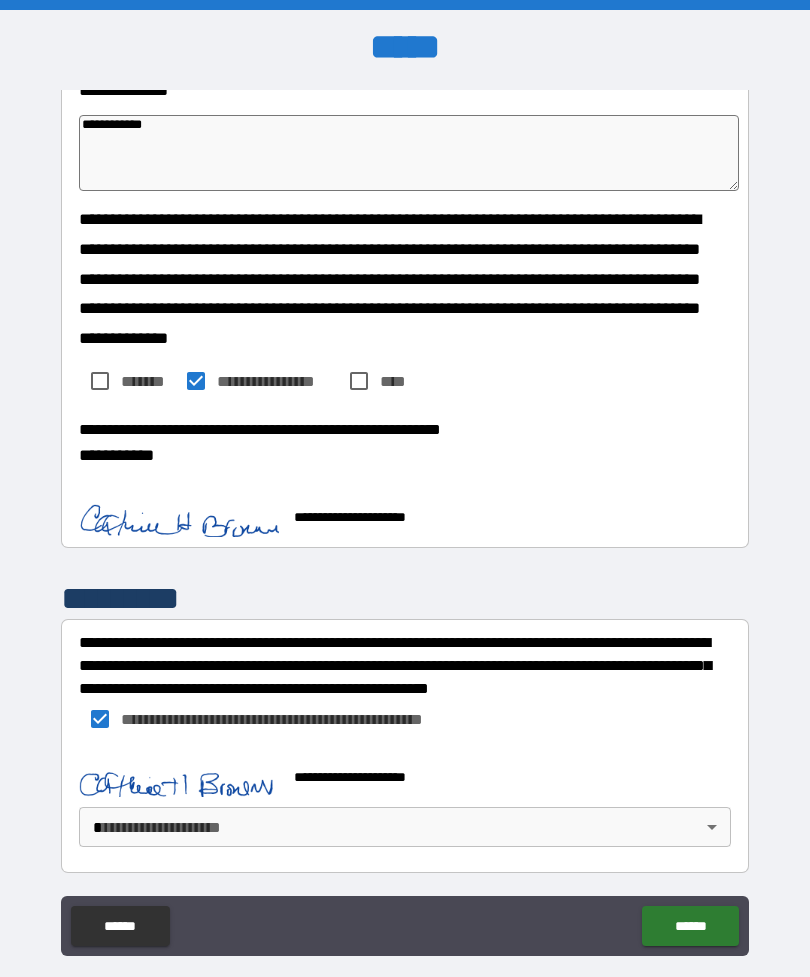 click on "******" at bounding box center (690, 926) 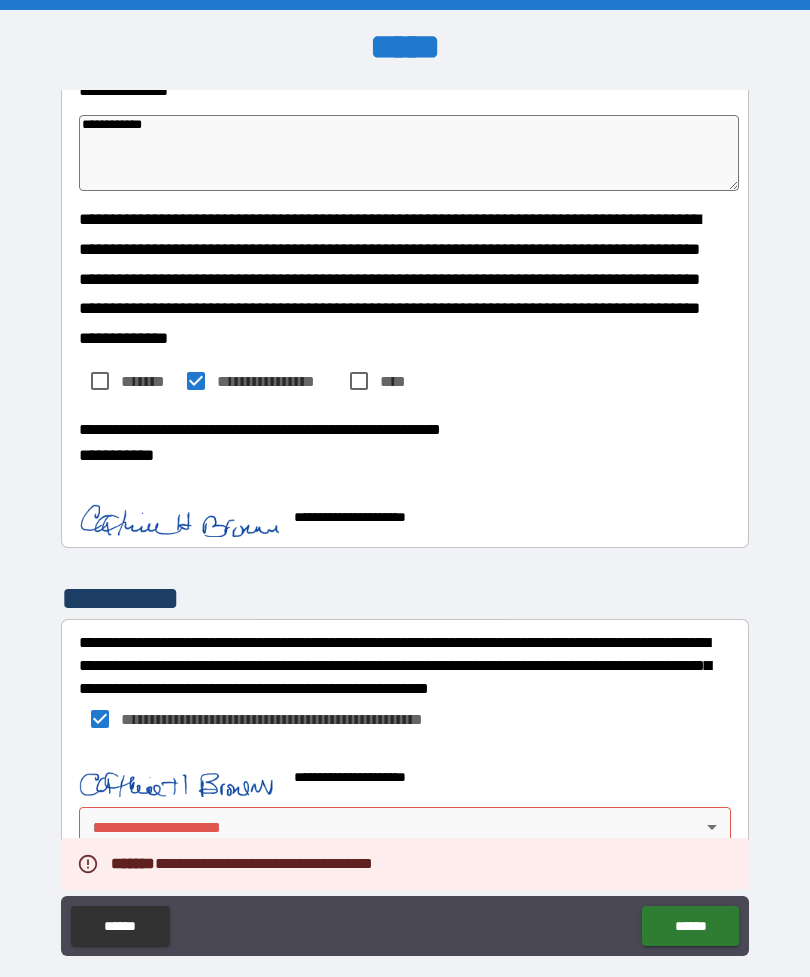 click on "**********" at bounding box center [405, 520] 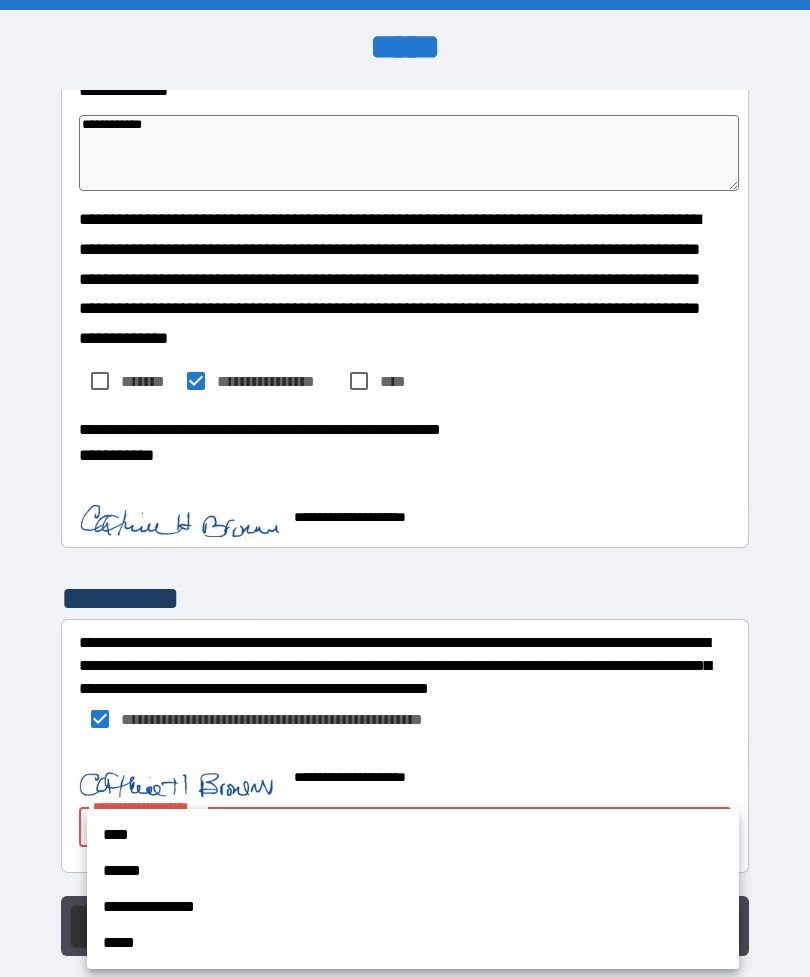 click on "*****" at bounding box center (413, 943) 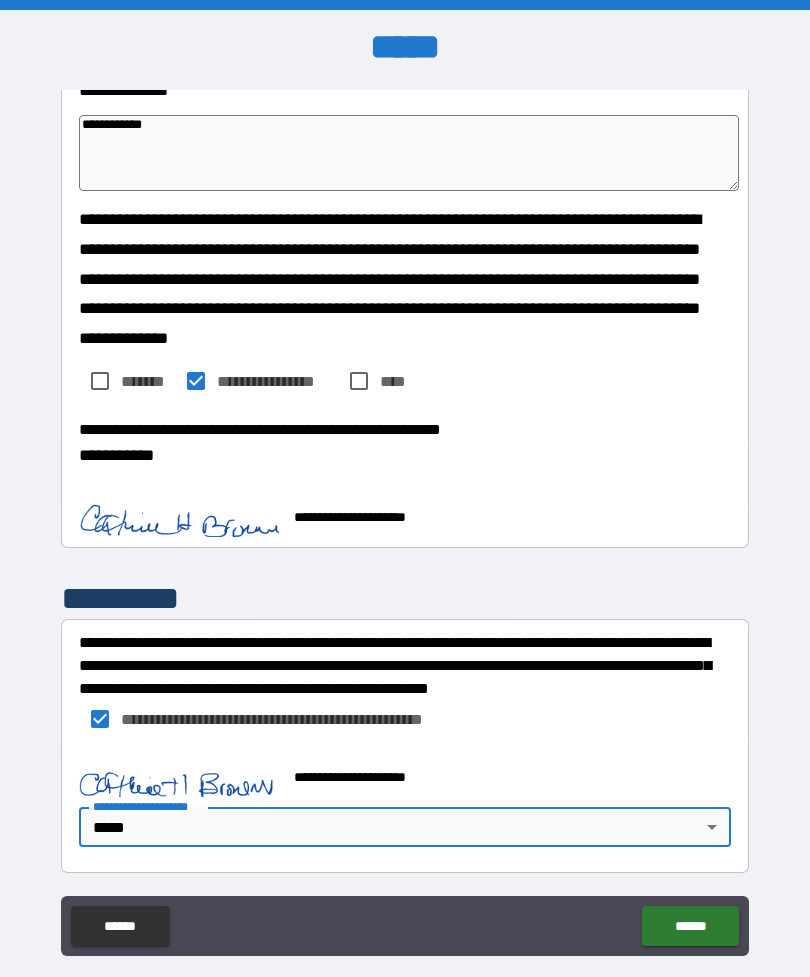 click on "******" at bounding box center (690, 926) 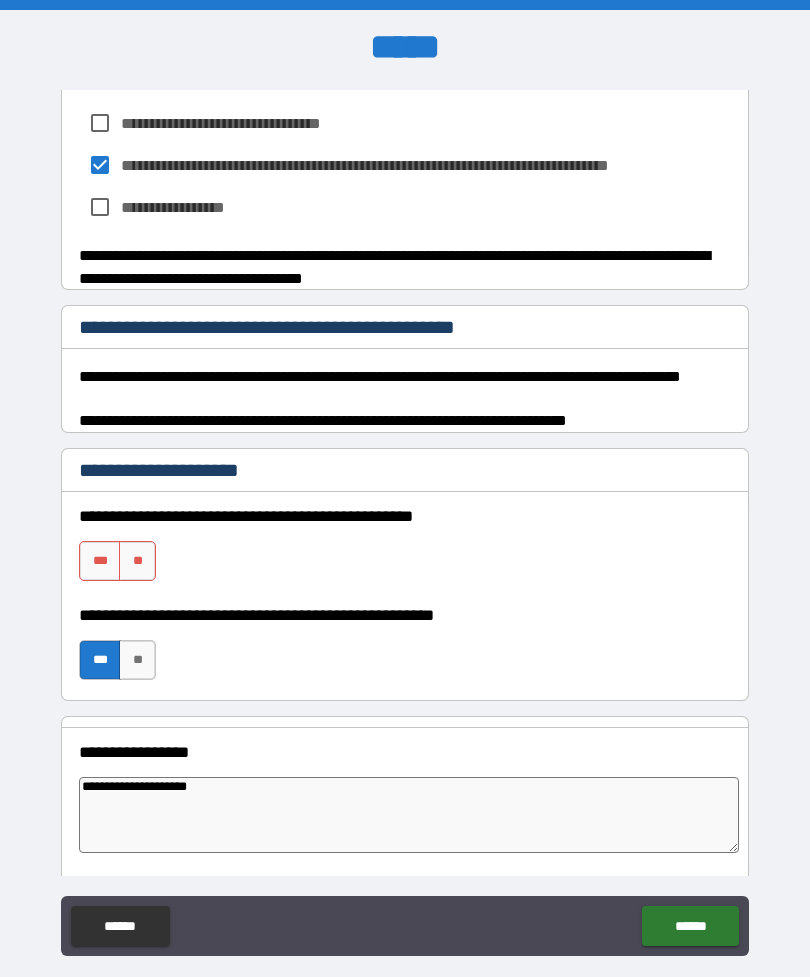 scroll, scrollTop: 2346, scrollLeft: 0, axis: vertical 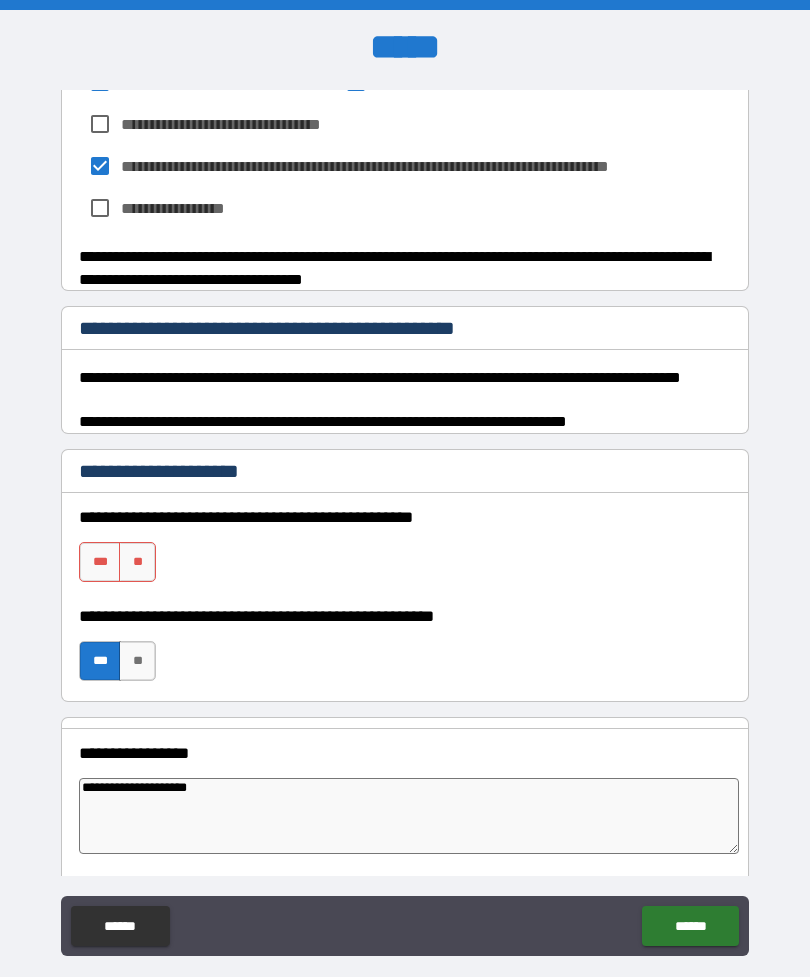 click on "***" at bounding box center (100, 562) 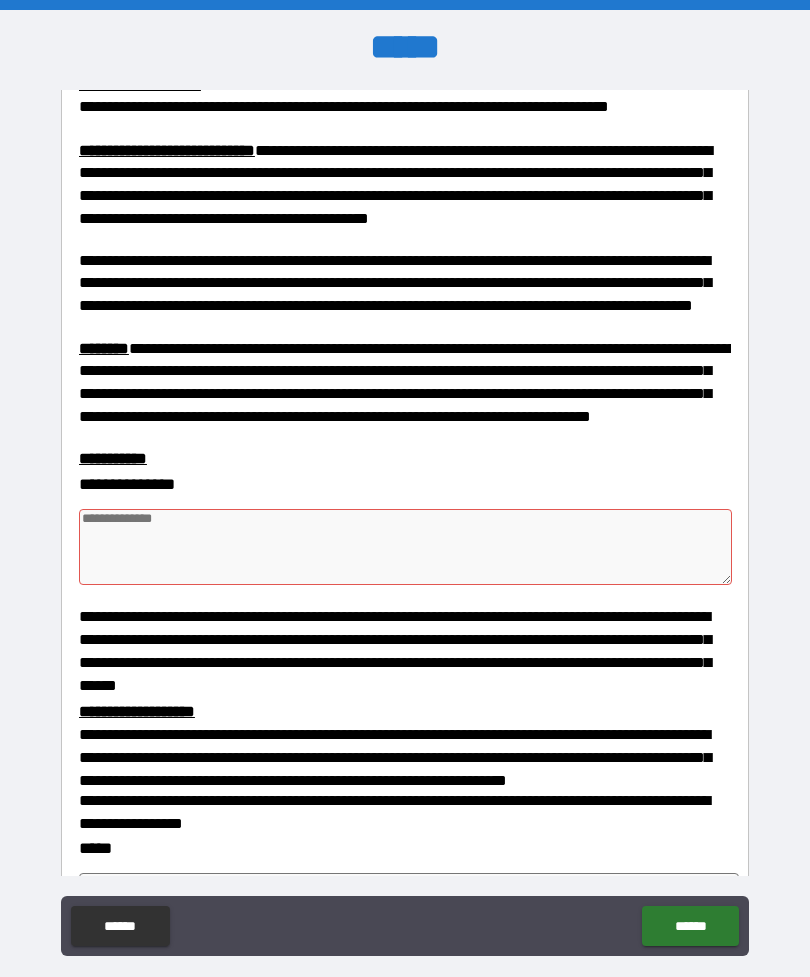 scroll, scrollTop: 619, scrollLeft: 0, axis: vertical 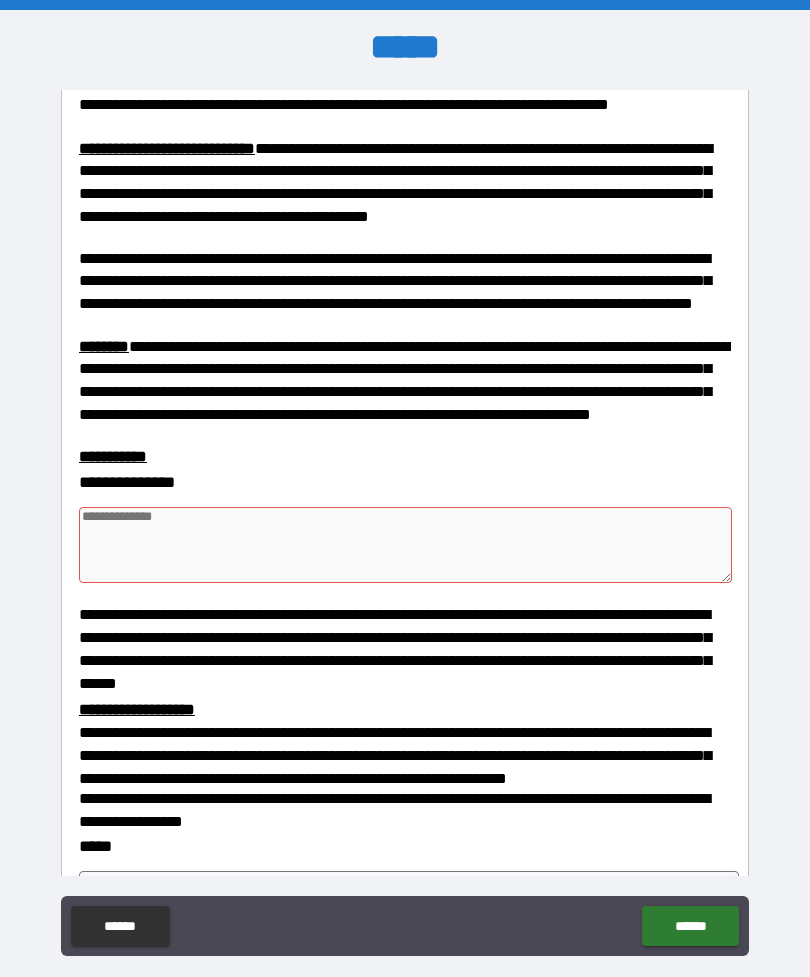 click at bounding box center (405, 545) 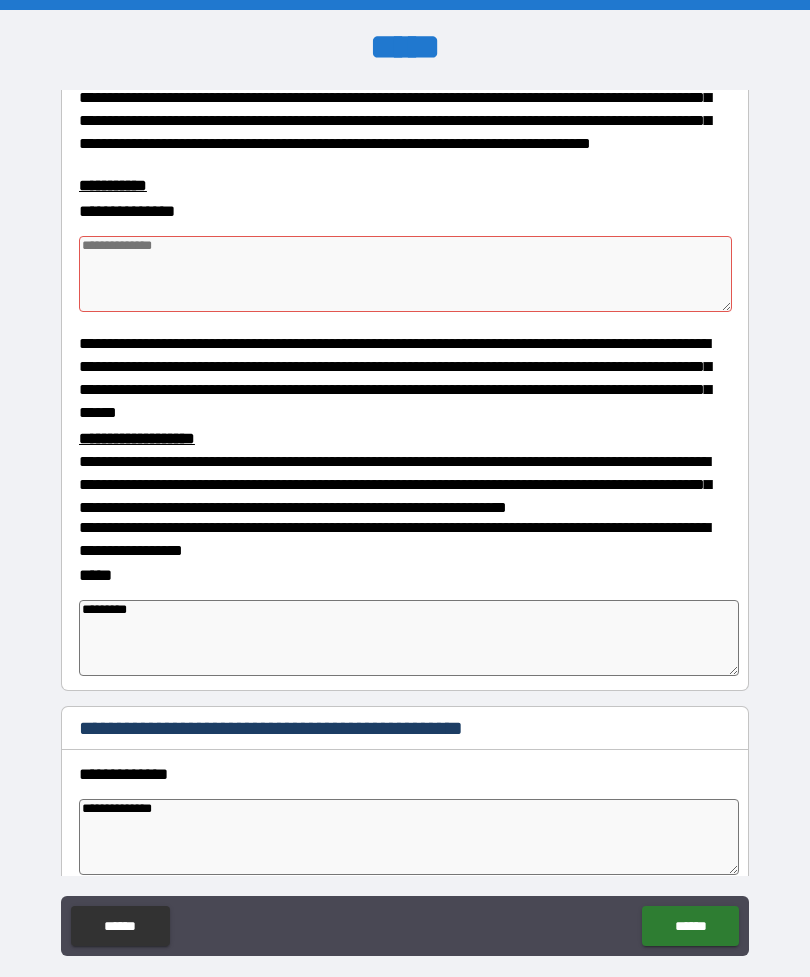scroll, scrollTop: 891, scrollLeft: 0, axis: vertical 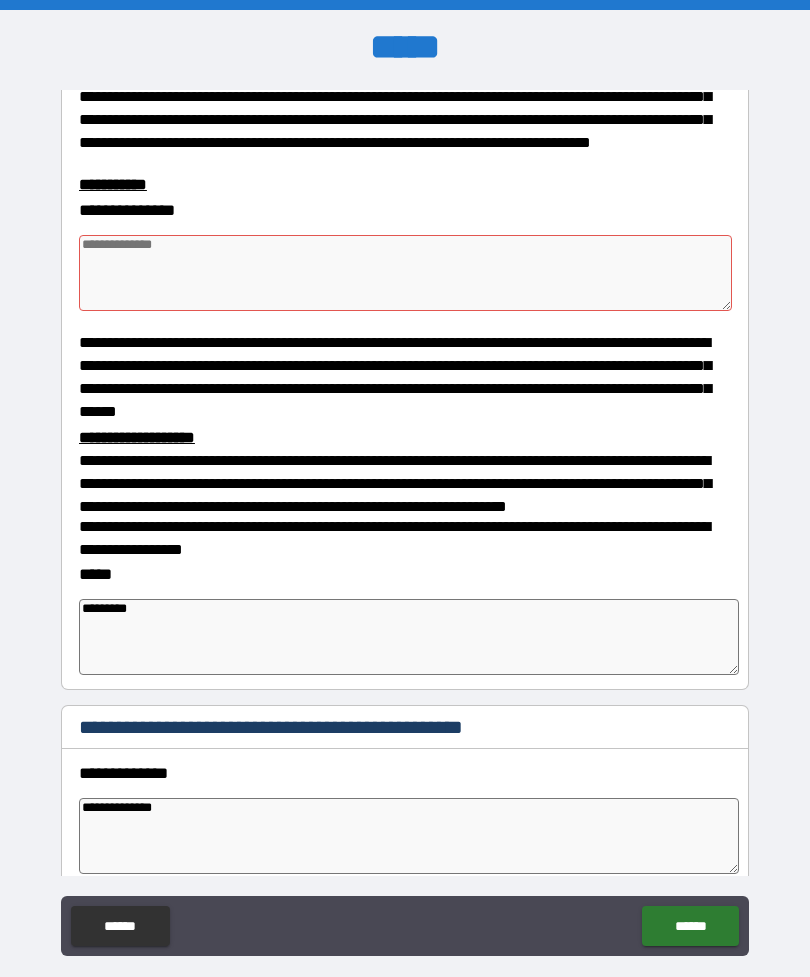 click at bounding box center [405, 273] 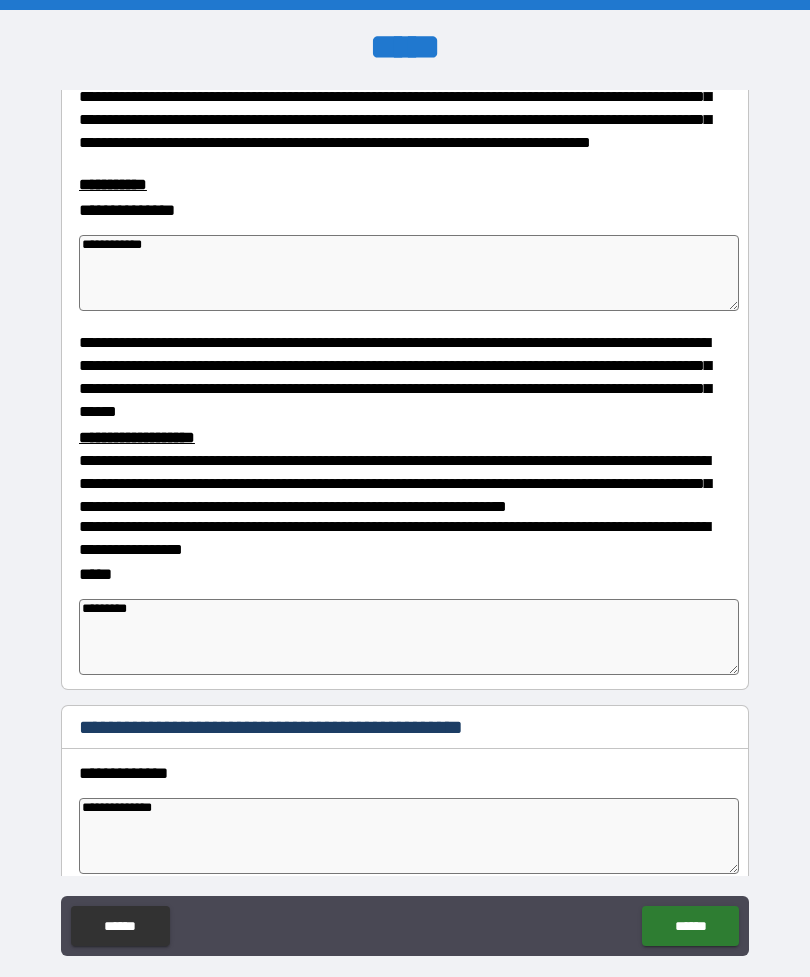 click on "**********" at bounding box center (409, 273) 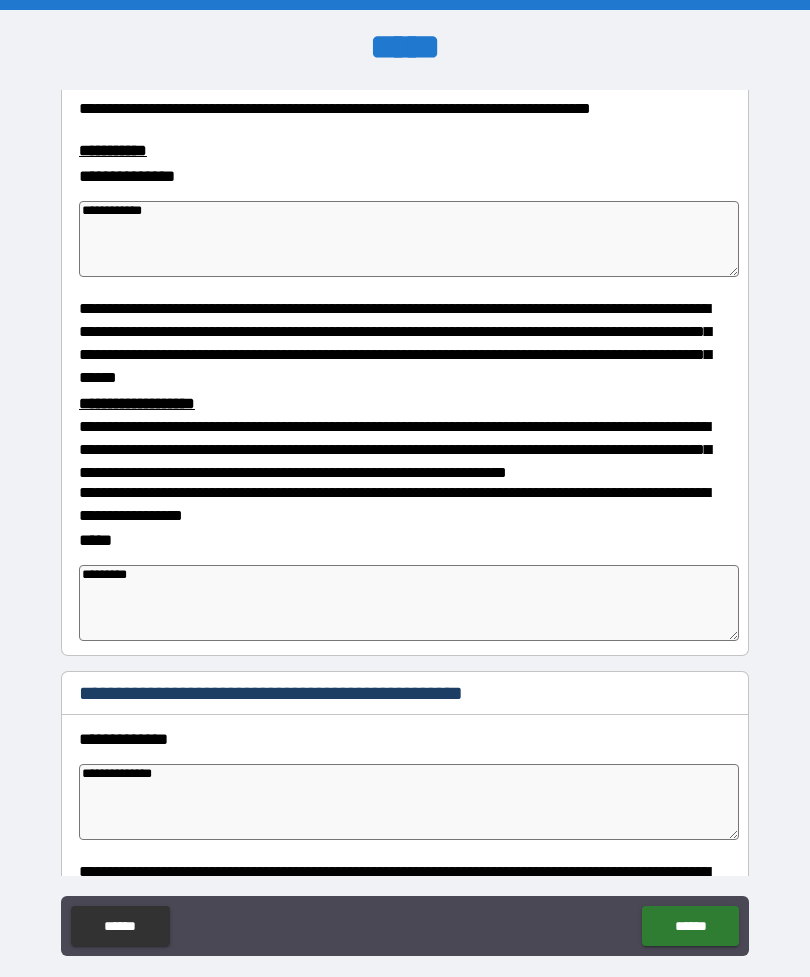 scroll, scrollTop: 900, scrollLeft: 0, axis: vertical 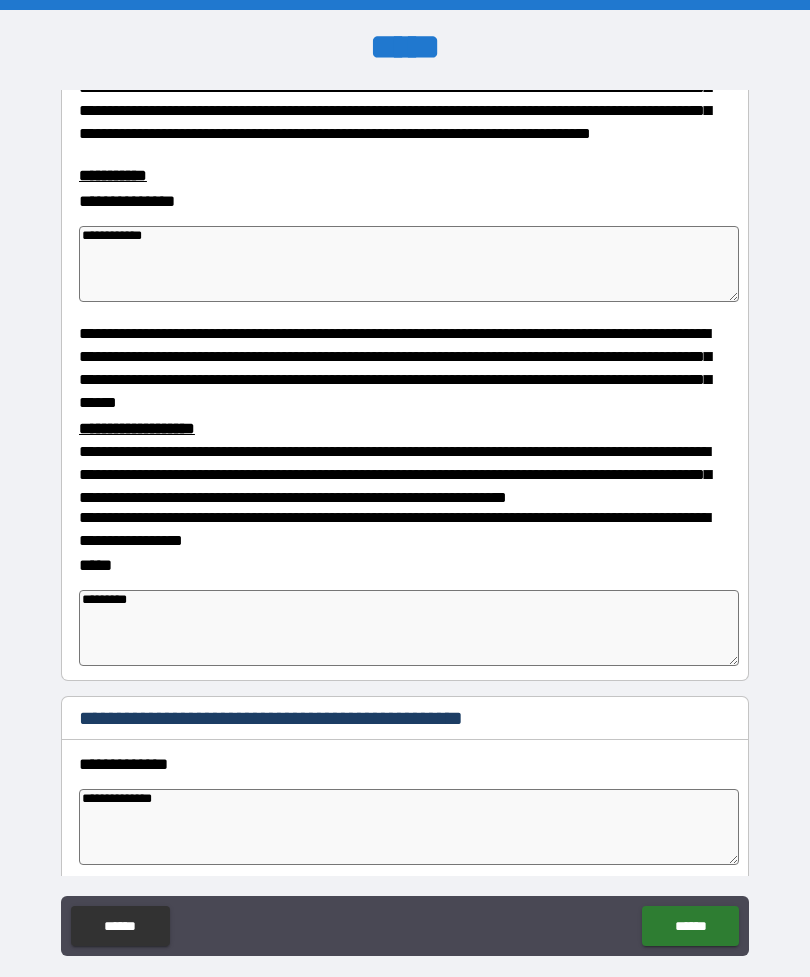 click on "**********" at bounding box center [409, 264] 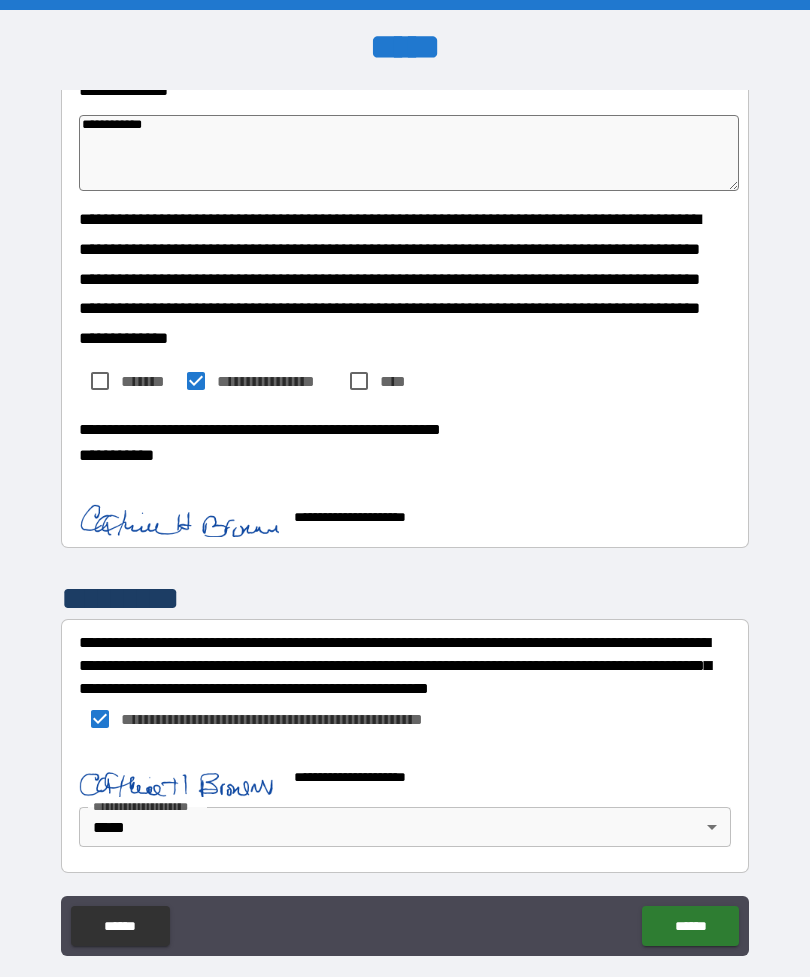 scroll, scrollTop: 3388, scrollLeft: 0, axis: vertical 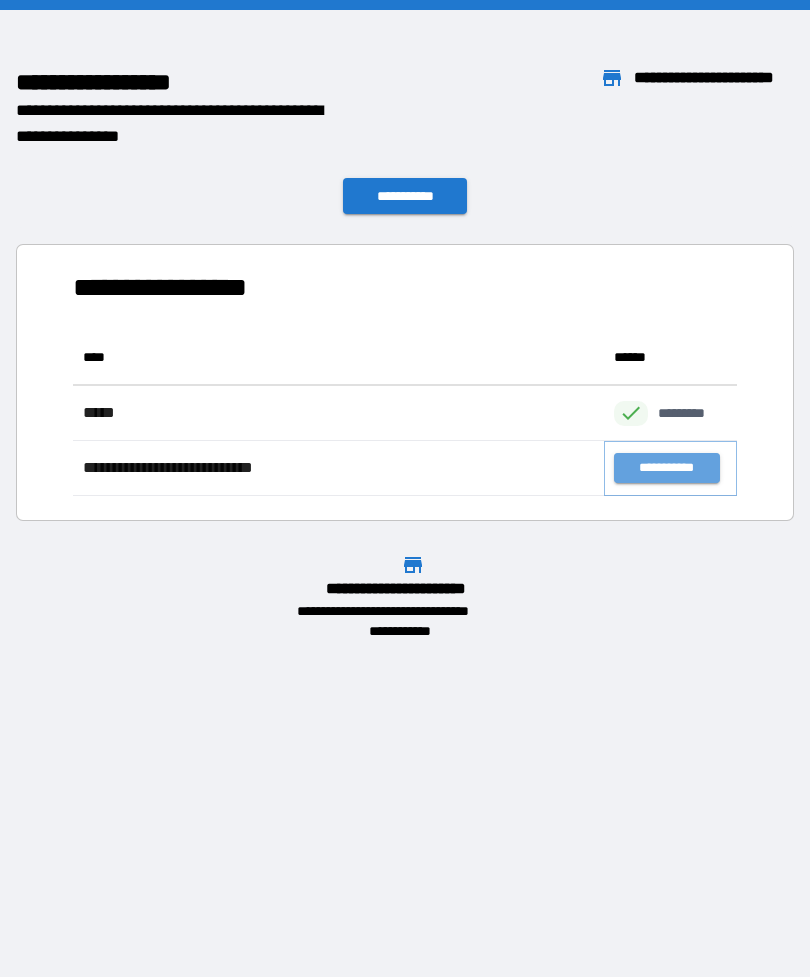 click on "**********" at bounding box center (666, 468) 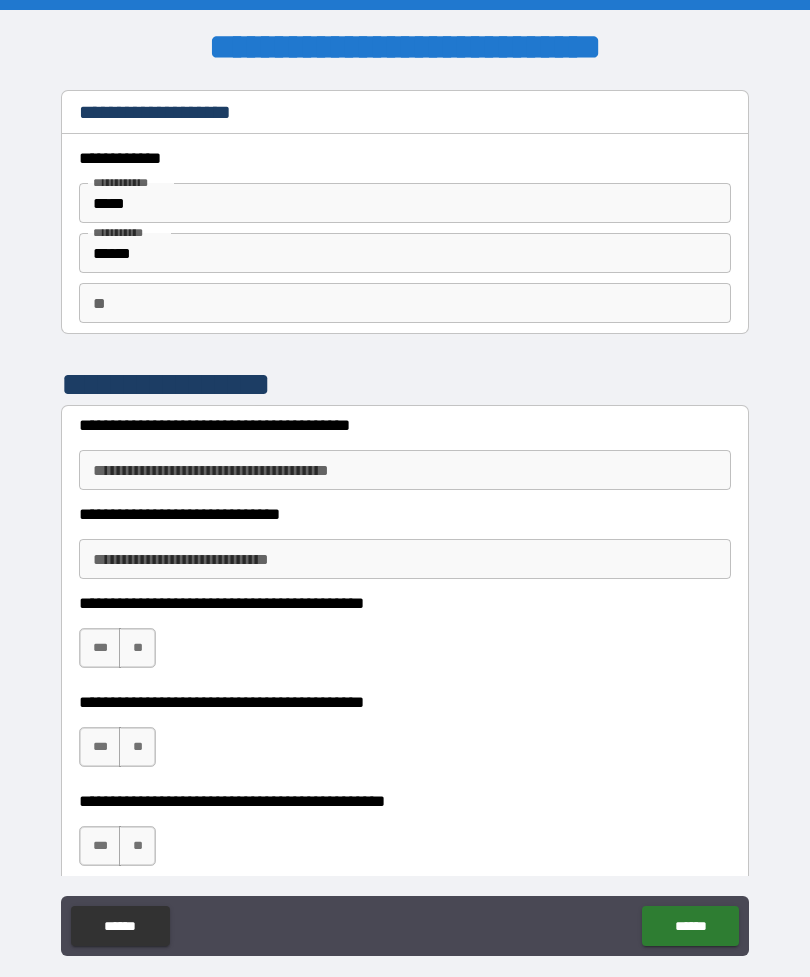 scroll, scrollTop: 0, scrollLeft: 0, axis: both 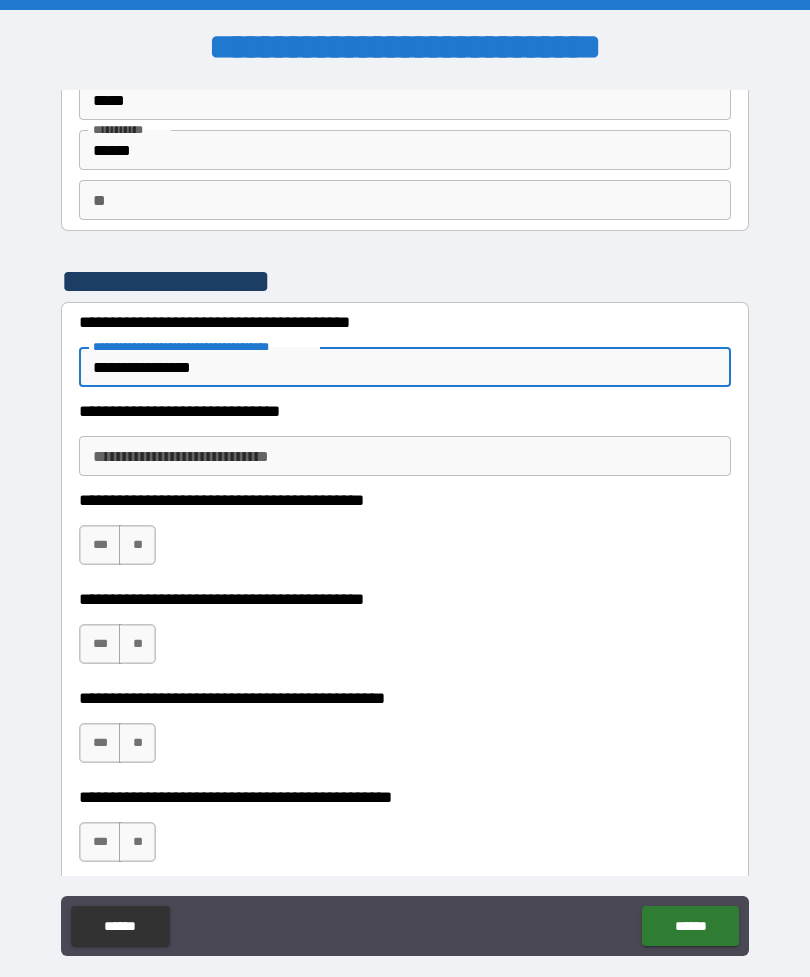 click on "**" at bounding box center (137, 545) 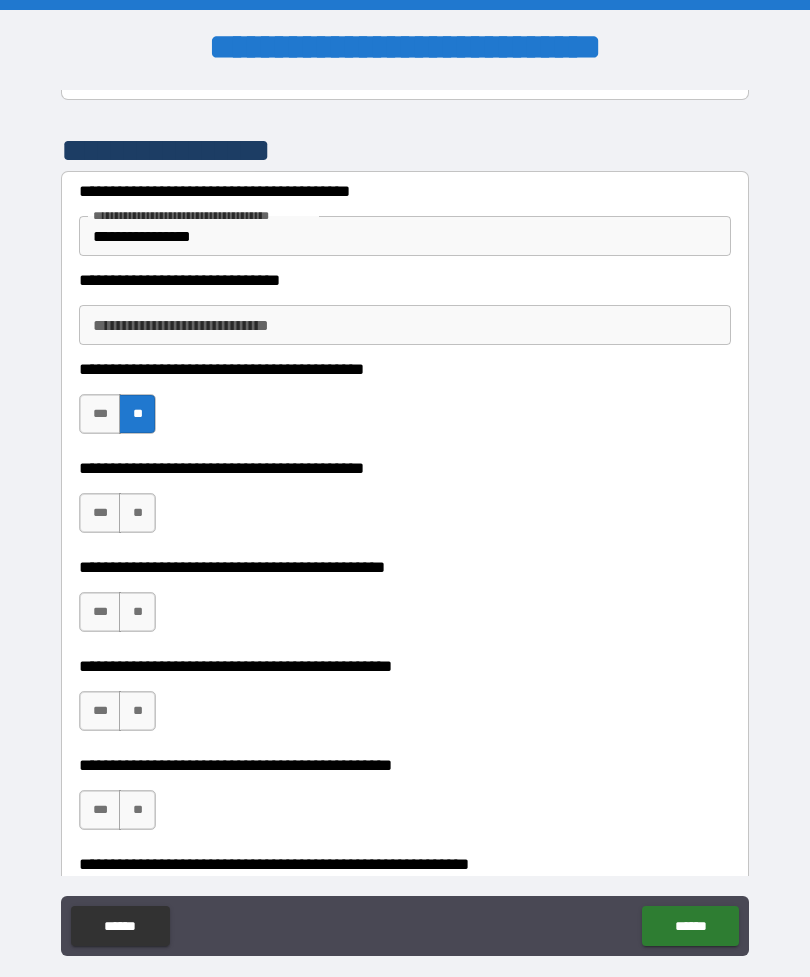 scroll, scrollTop: 241, scrollLeft: 0, axis: vertical 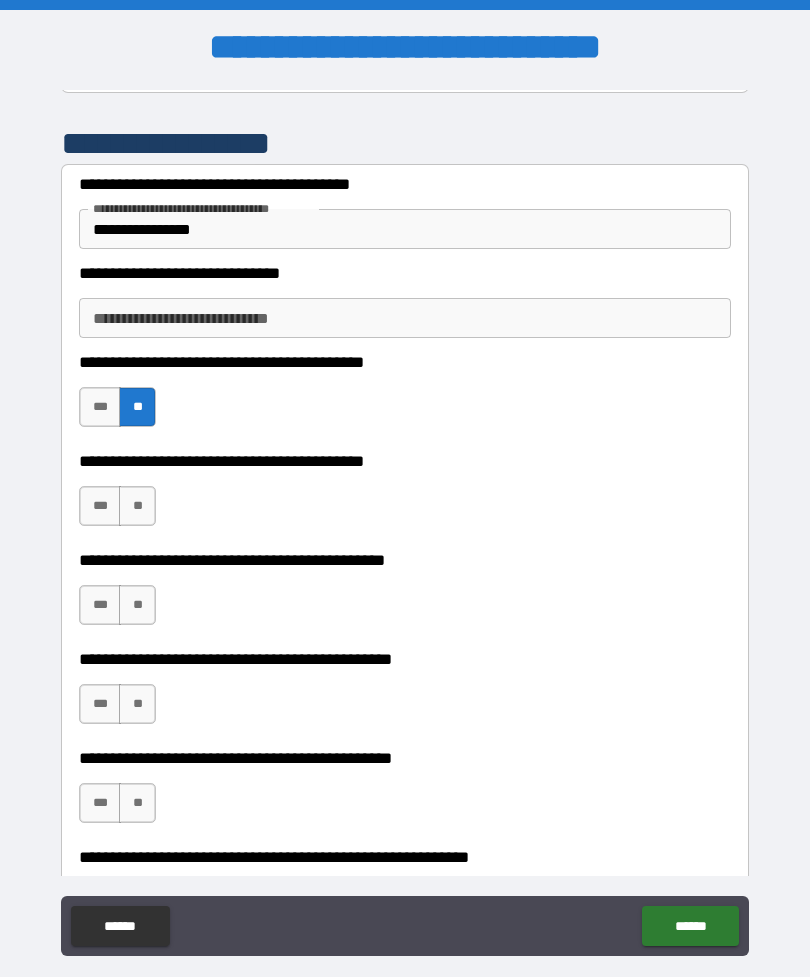 click on "**" at bounding box center (137, 506) 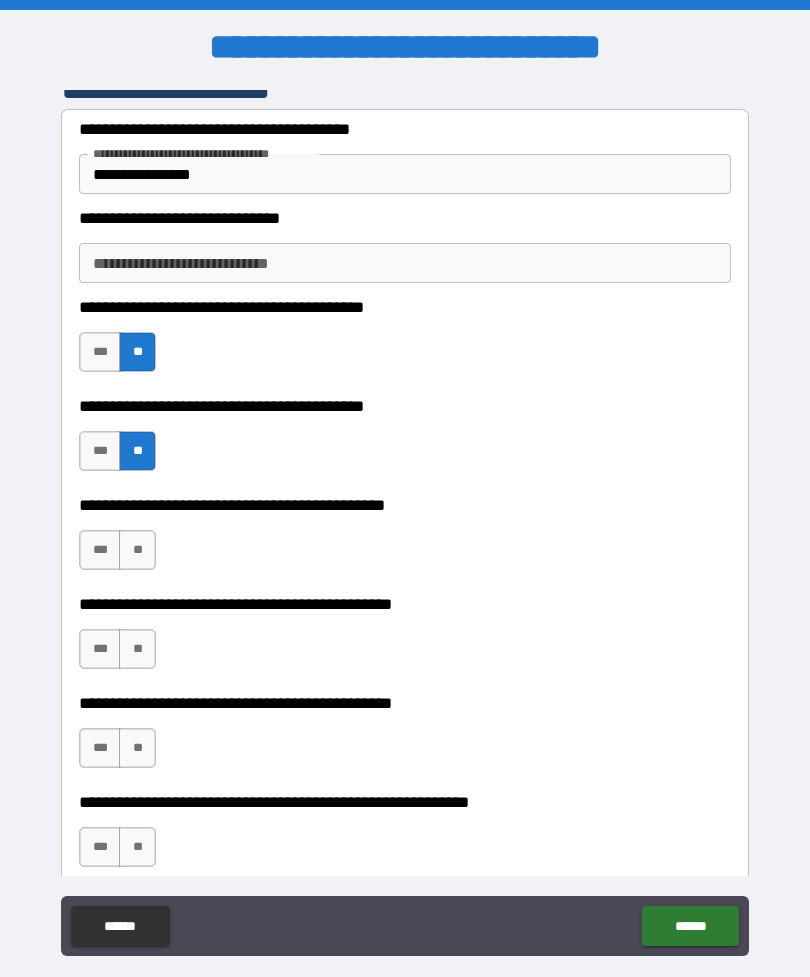 scroll, scrollTop: 333, scrollLeft: 0, axis: vertical 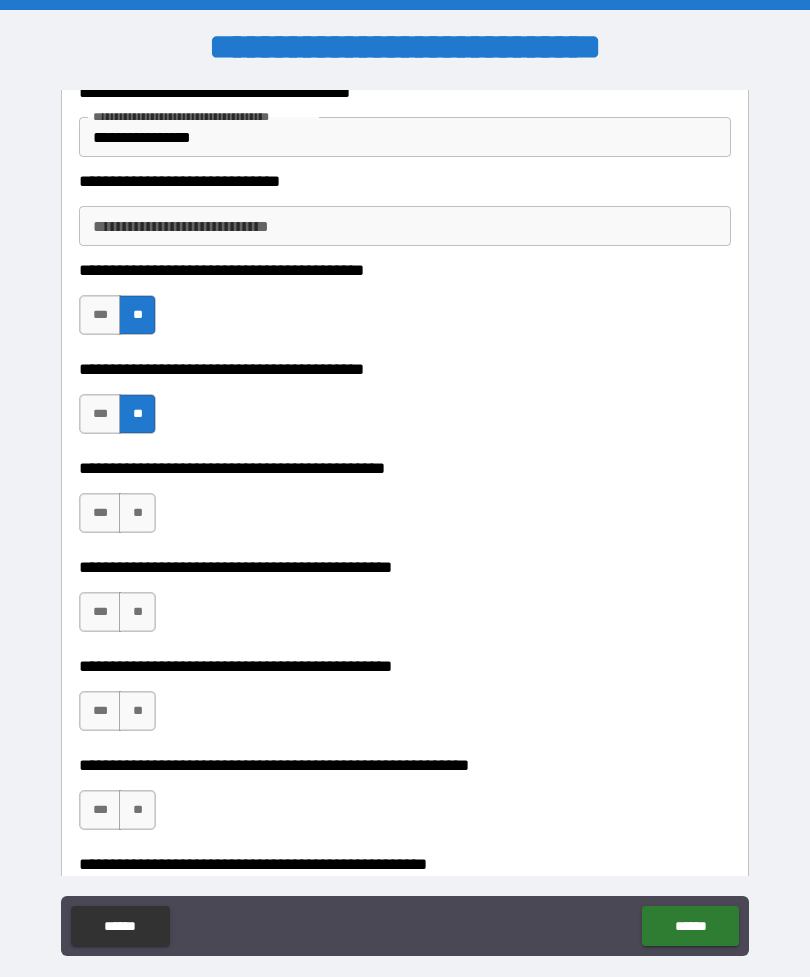 click on "**" at bounding box center [137, 513] 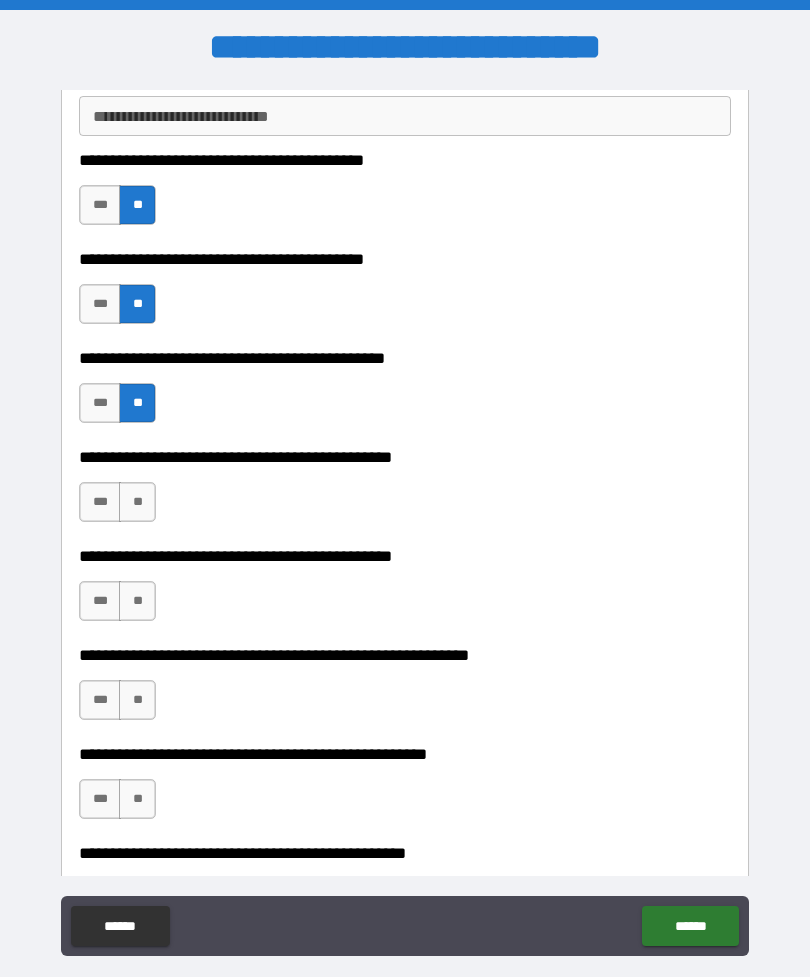 scroll, scrollTop: 458, scrollLeft: 0, axis: vertical 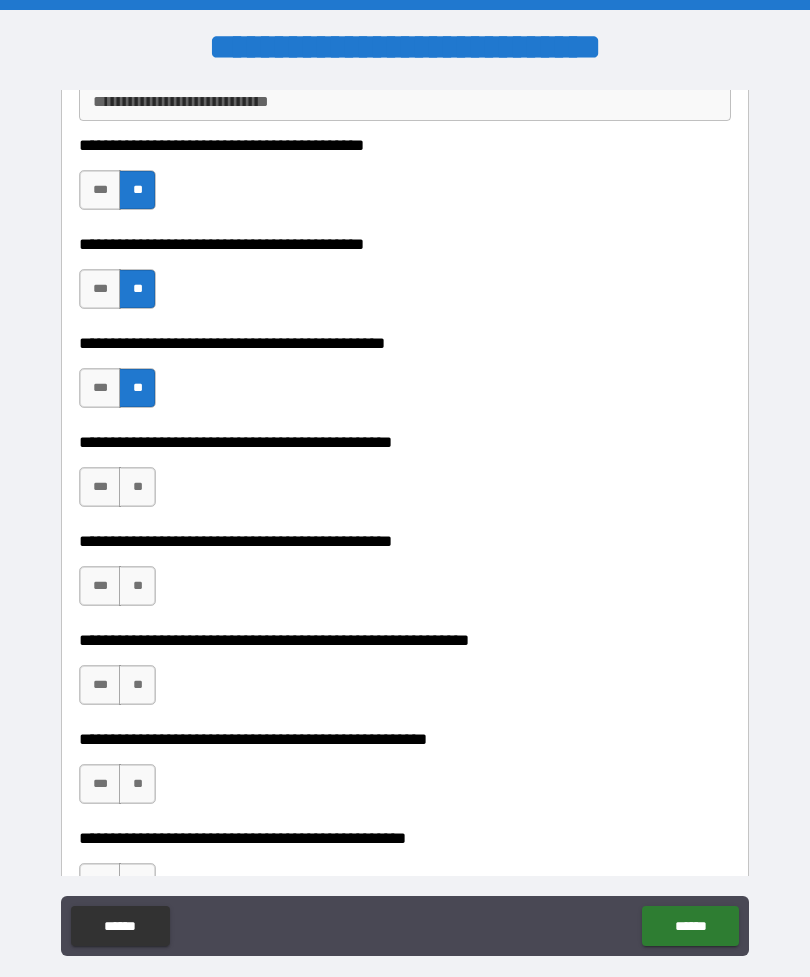 click on "**" at bounding box center (137, 487) 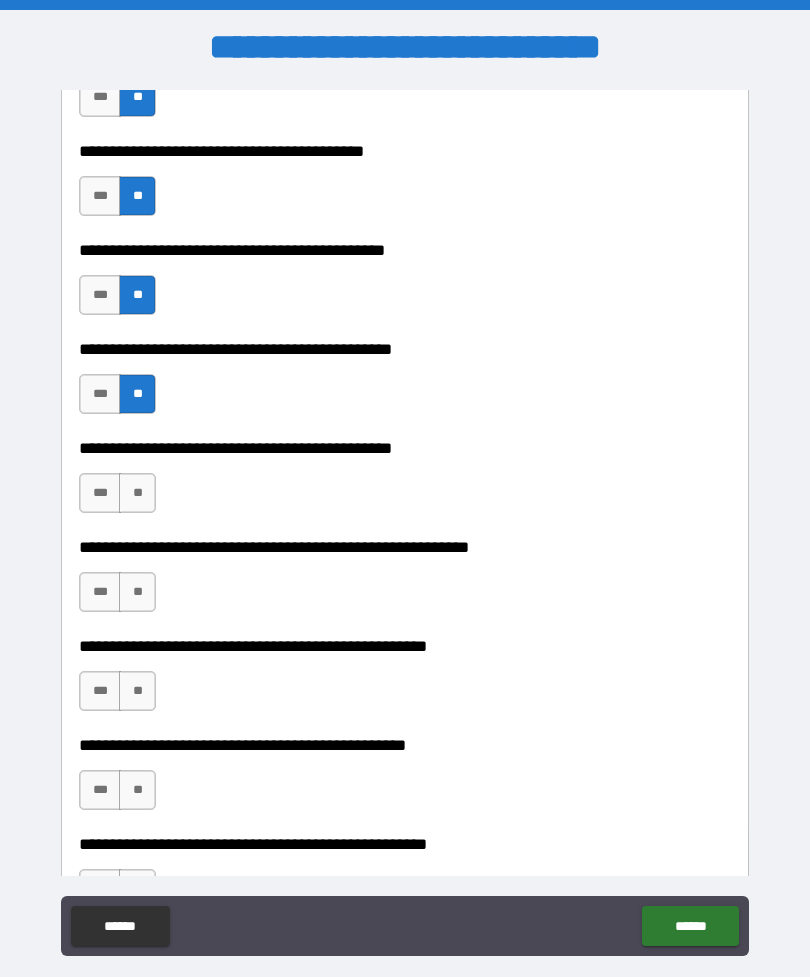 scroll, scrollTop: 556, scrollLeft: 0, axis: vertical 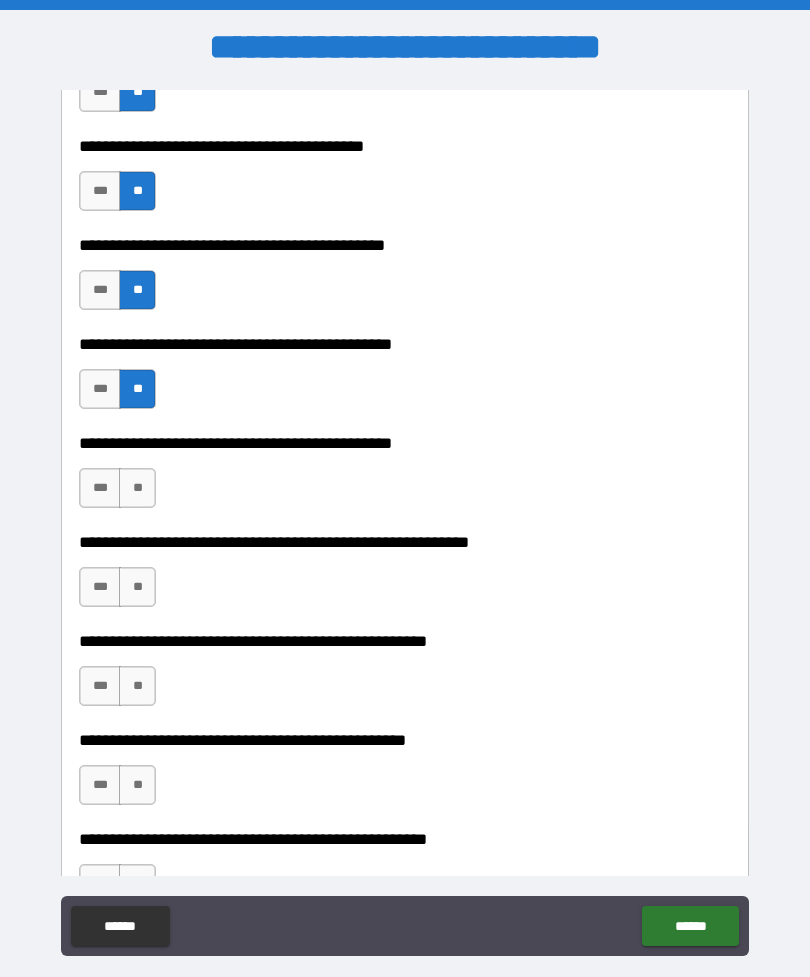 click on "***" at bounding box center (100, 488) 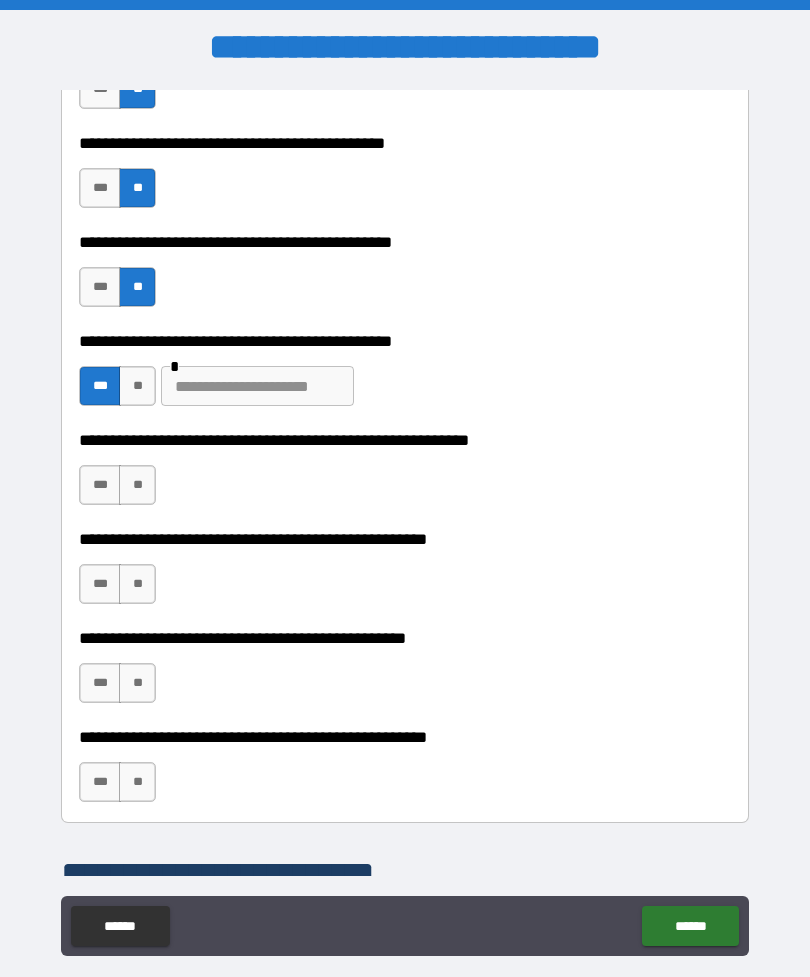 scroll, scrollTop: 662, scrollLeft: 0, axis: vertical 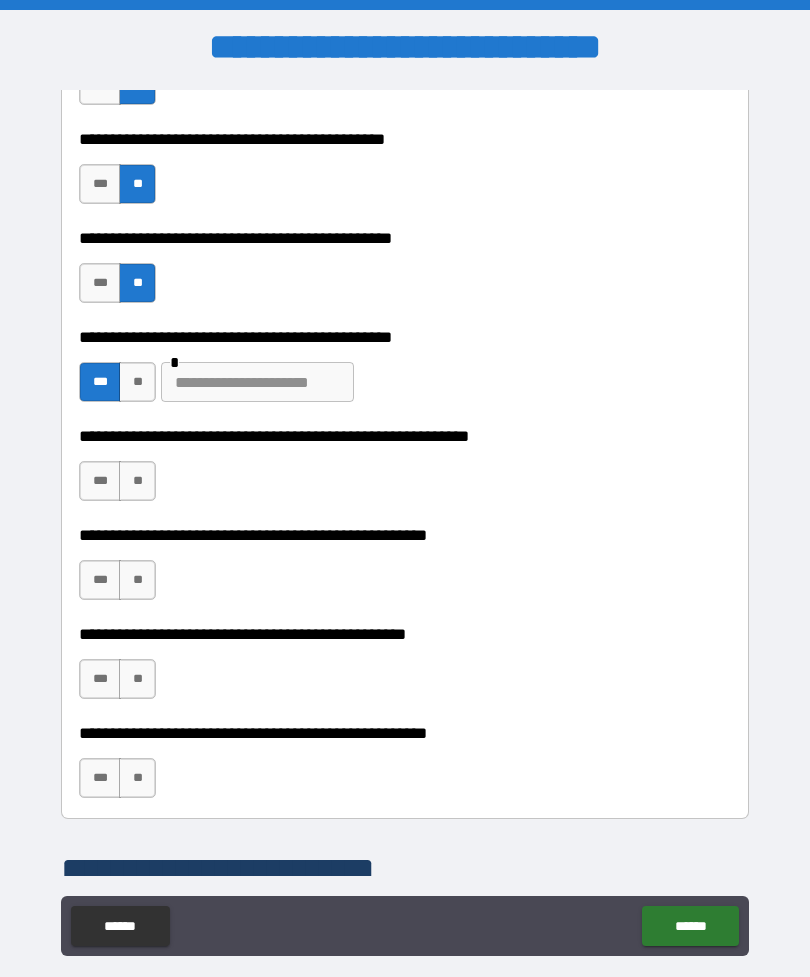 click on "**" at bounding box center (137, 481) 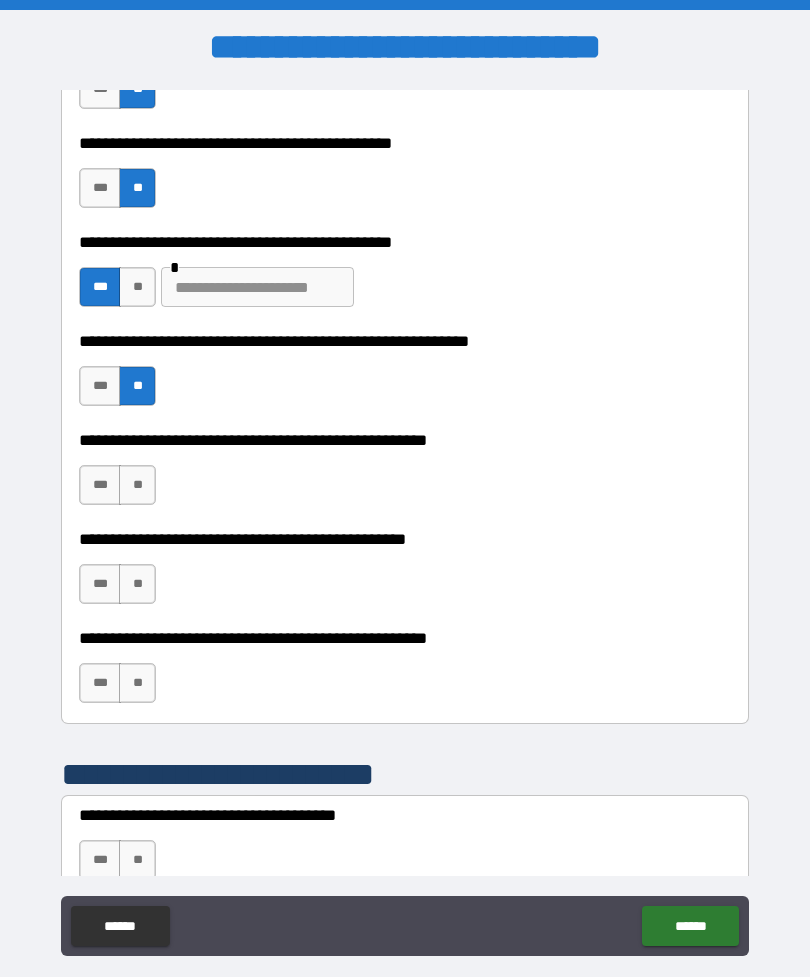 scroll, scrollTop: 770, scrollLeft: 0, axis: vertical 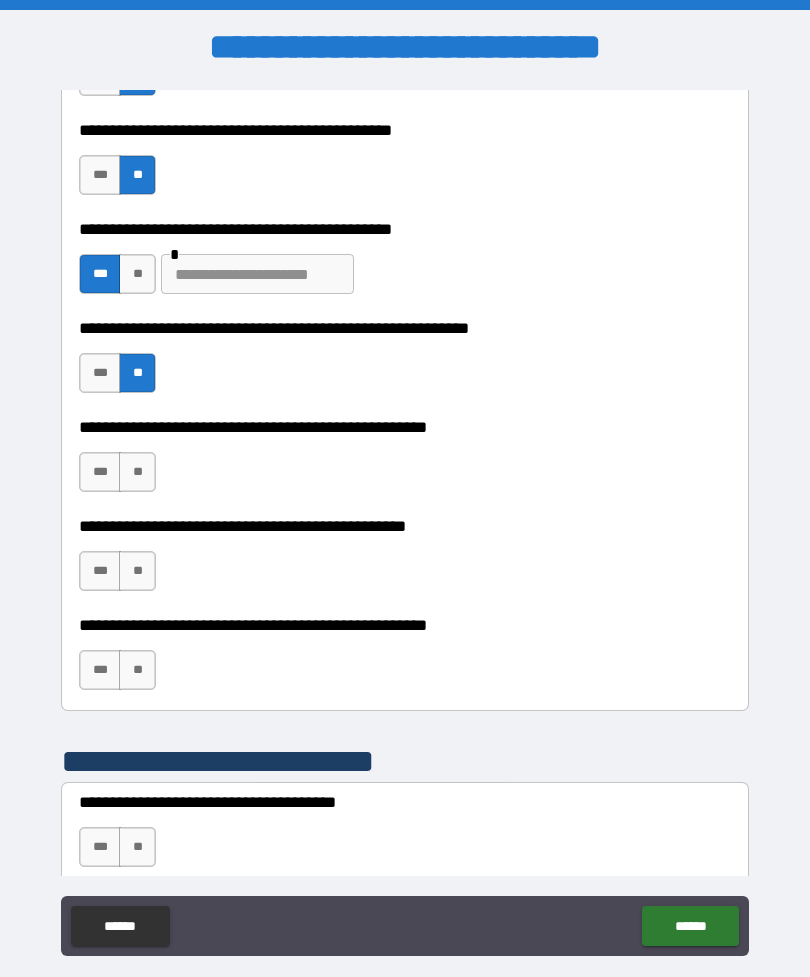 click on "**" at bounding box center [137, 472] 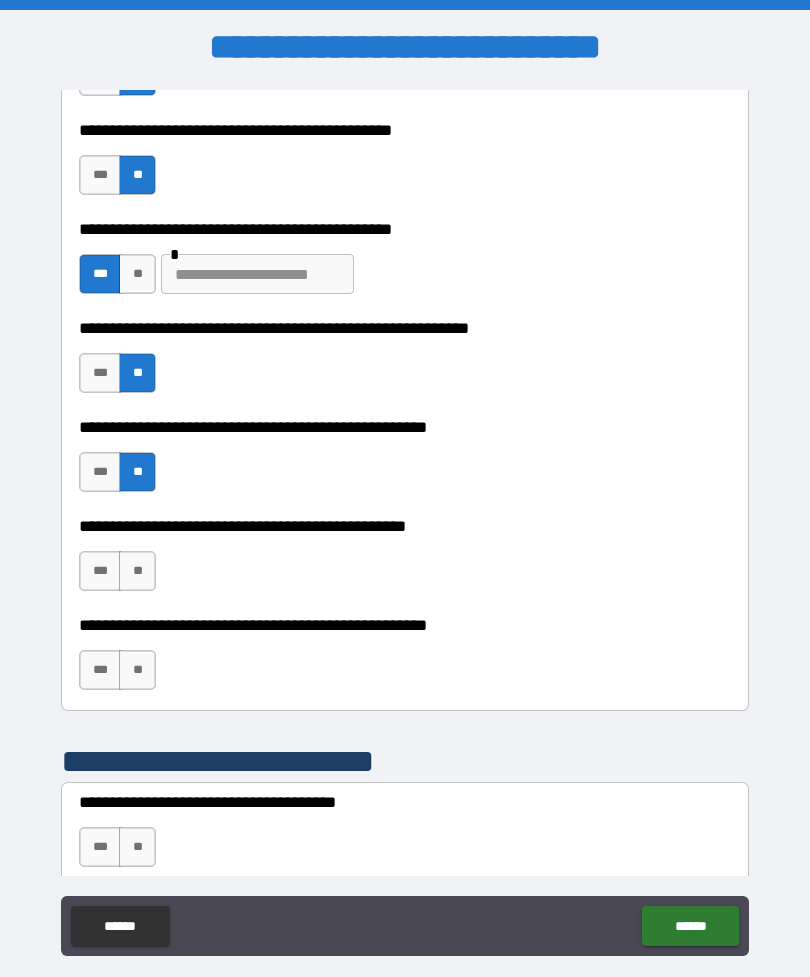 scroll, scrollTop: 862, scrollLeft: 0, axis: vertical 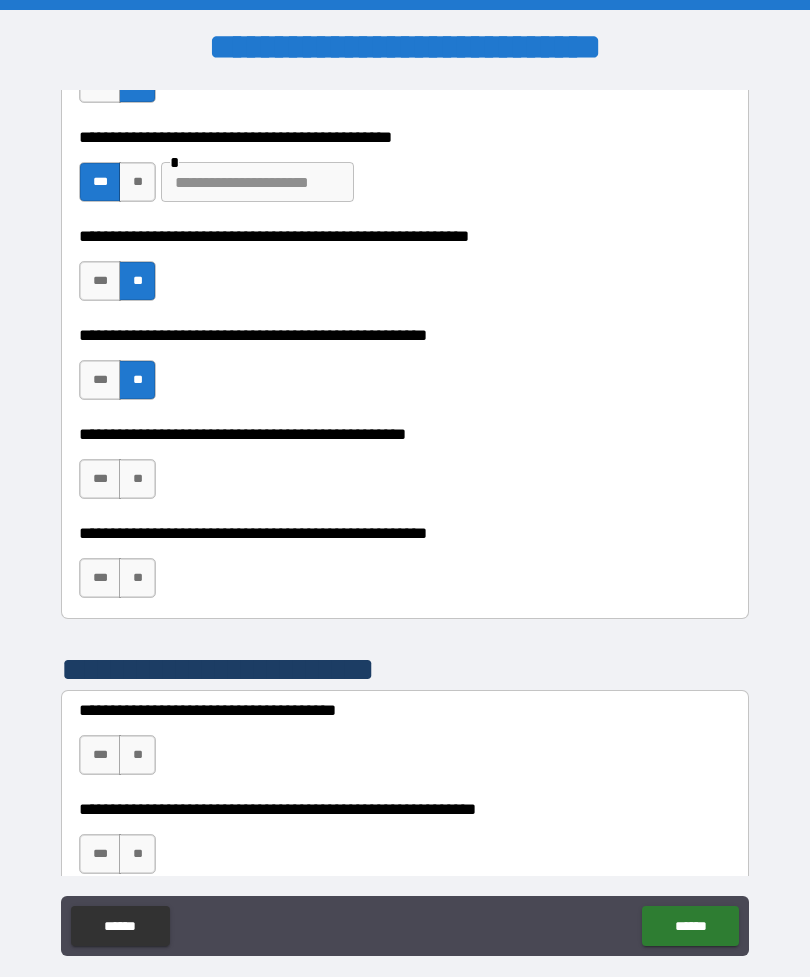 click on "***" at bounding box center [100, 479] 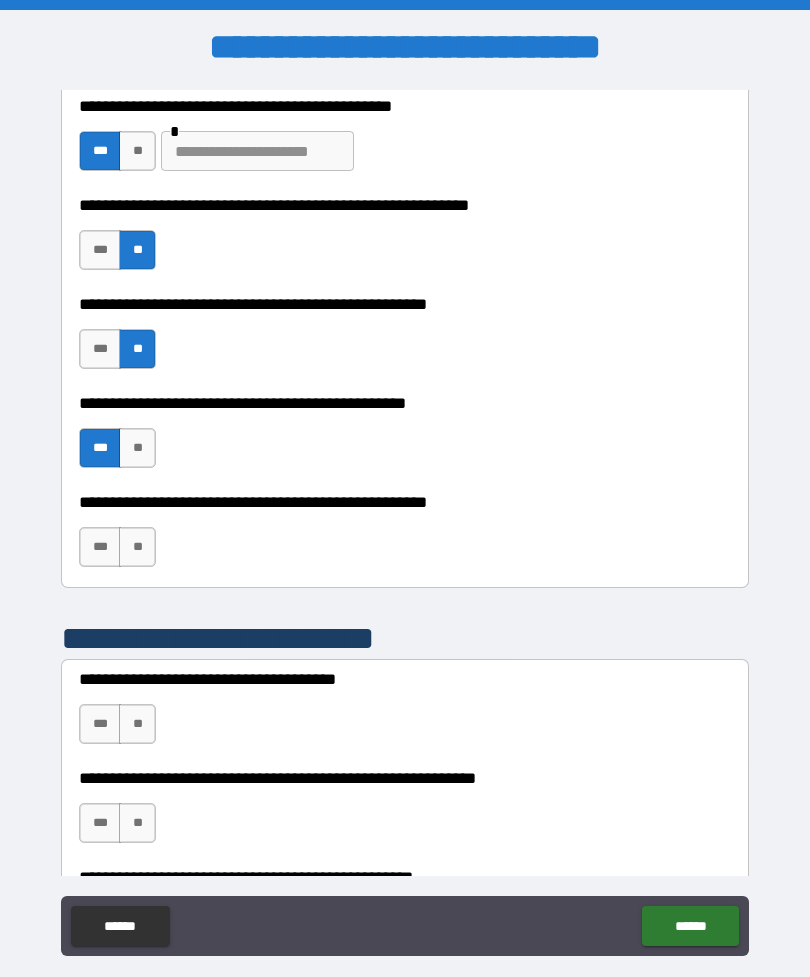 scroll, scrollTop: 974, scrollLeft: 0, axis: vertical 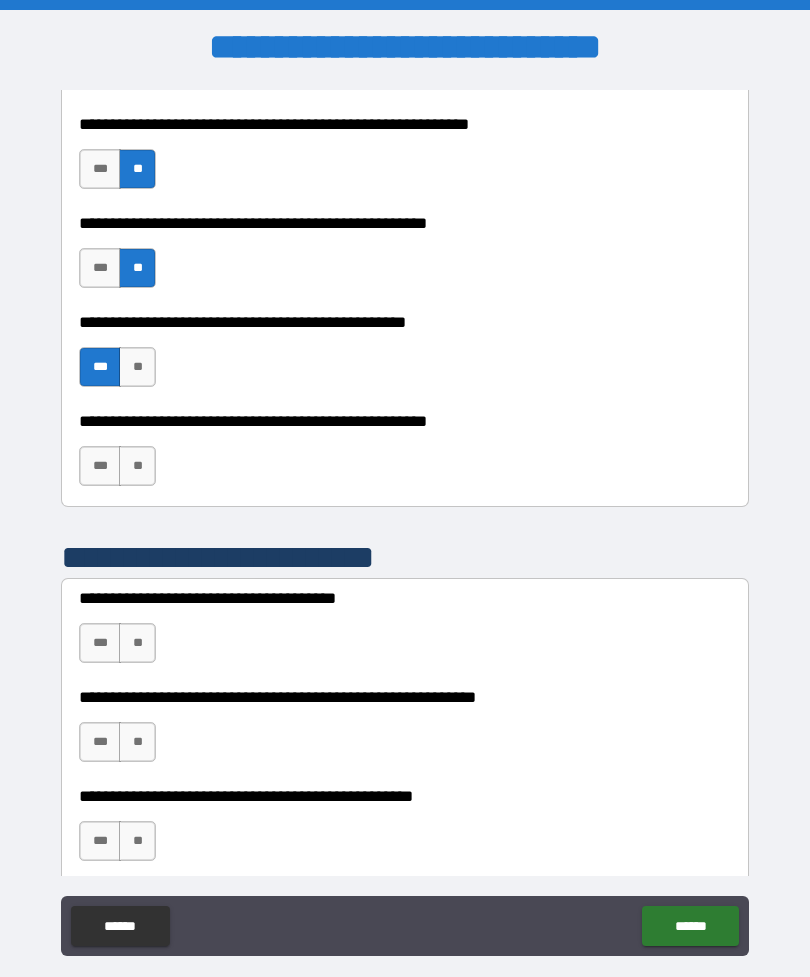 click on "**" at bounding box center (137, 466) 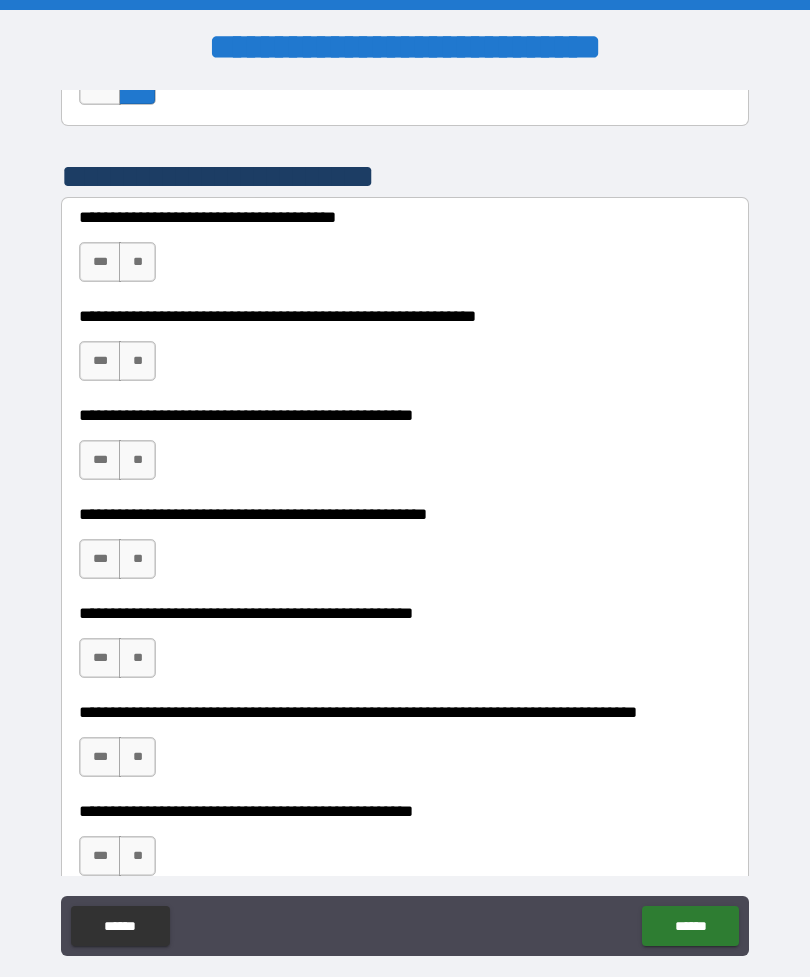 scroll, scrollTop: 1349, scrollLeft: 0, axis: vertical 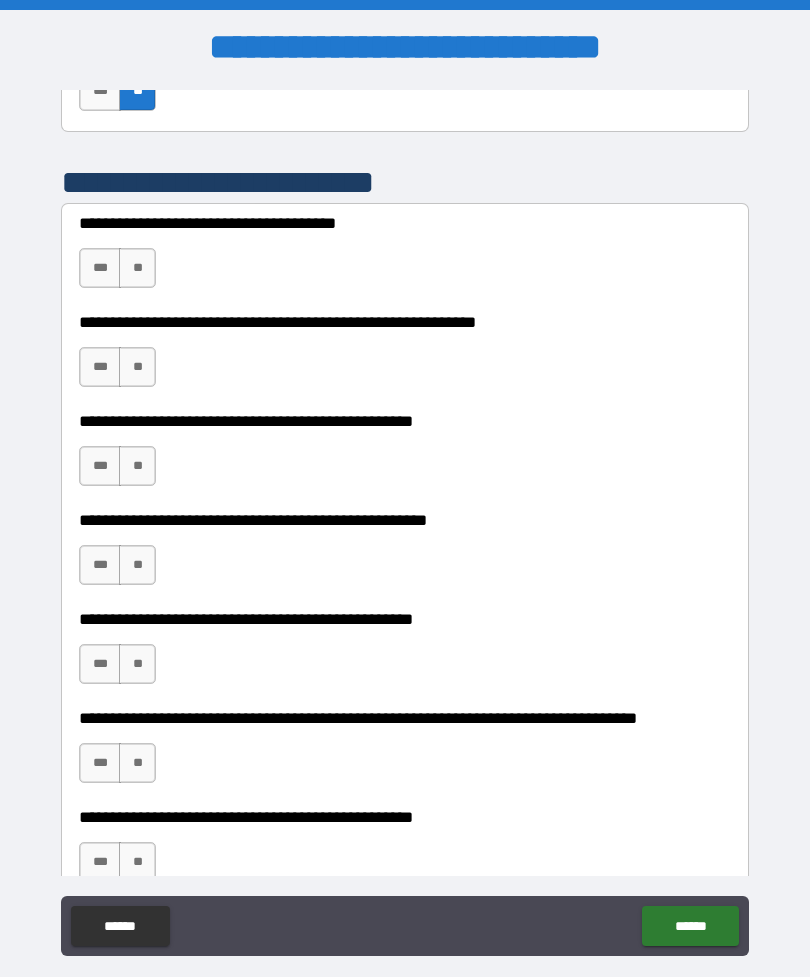 click on "***" at bounding box center [100, 268] 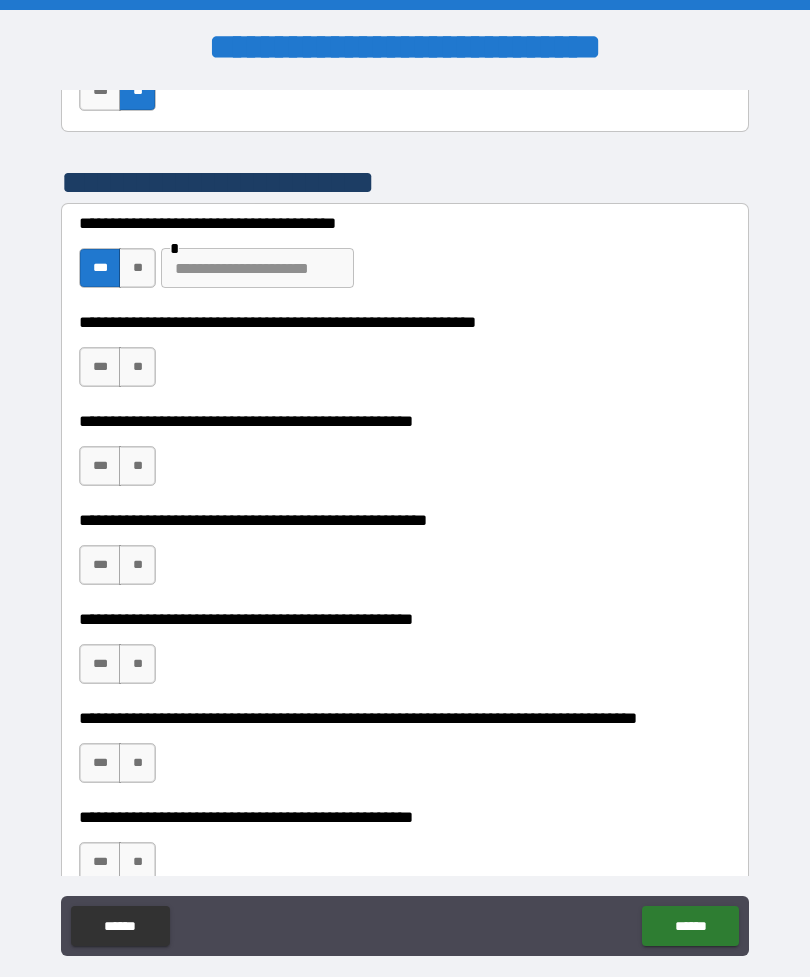 click on "***" at bounding box center (100, 367) 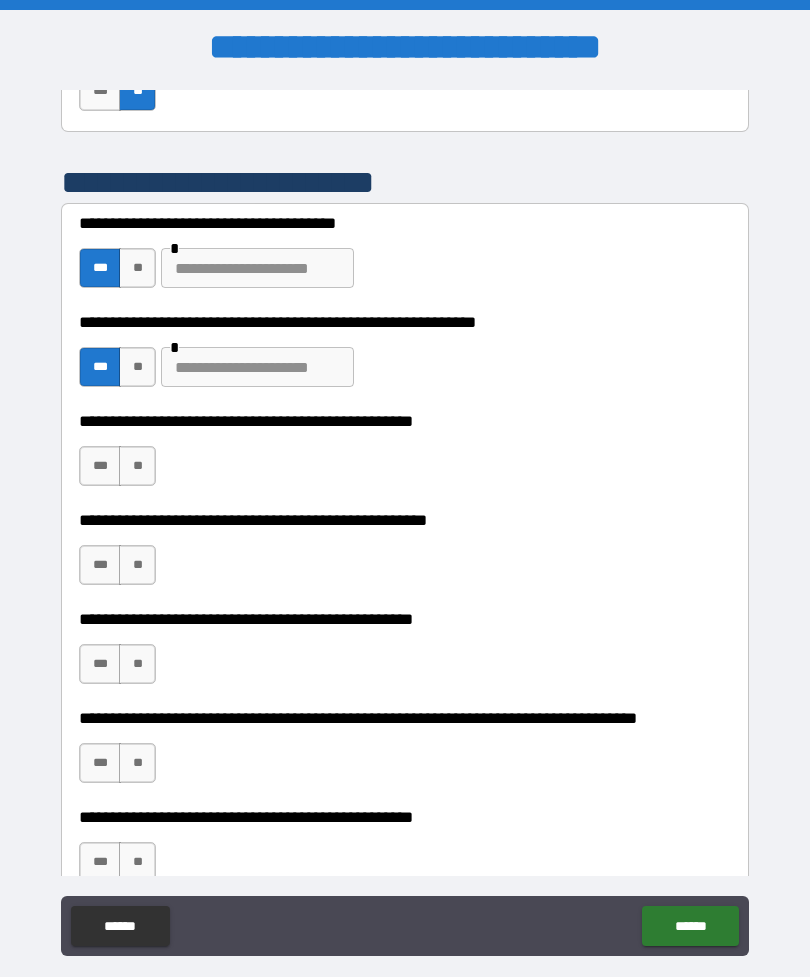 click on "***" at bounding box center (100, 466) 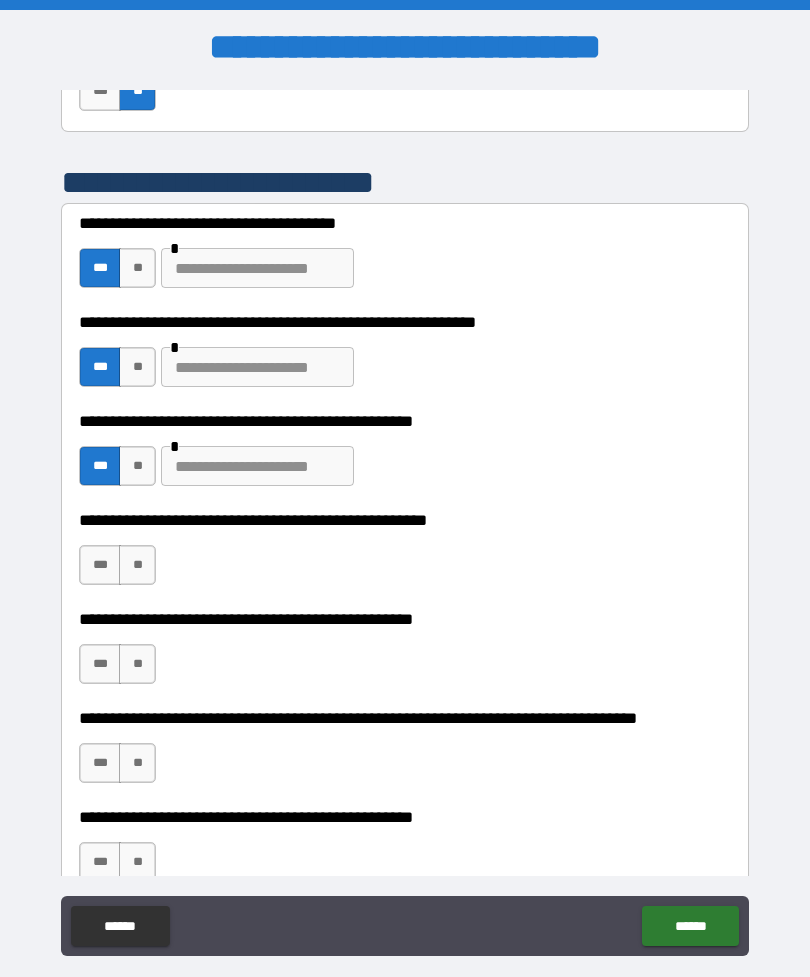 click on "**" at bounding box center (137, 565) 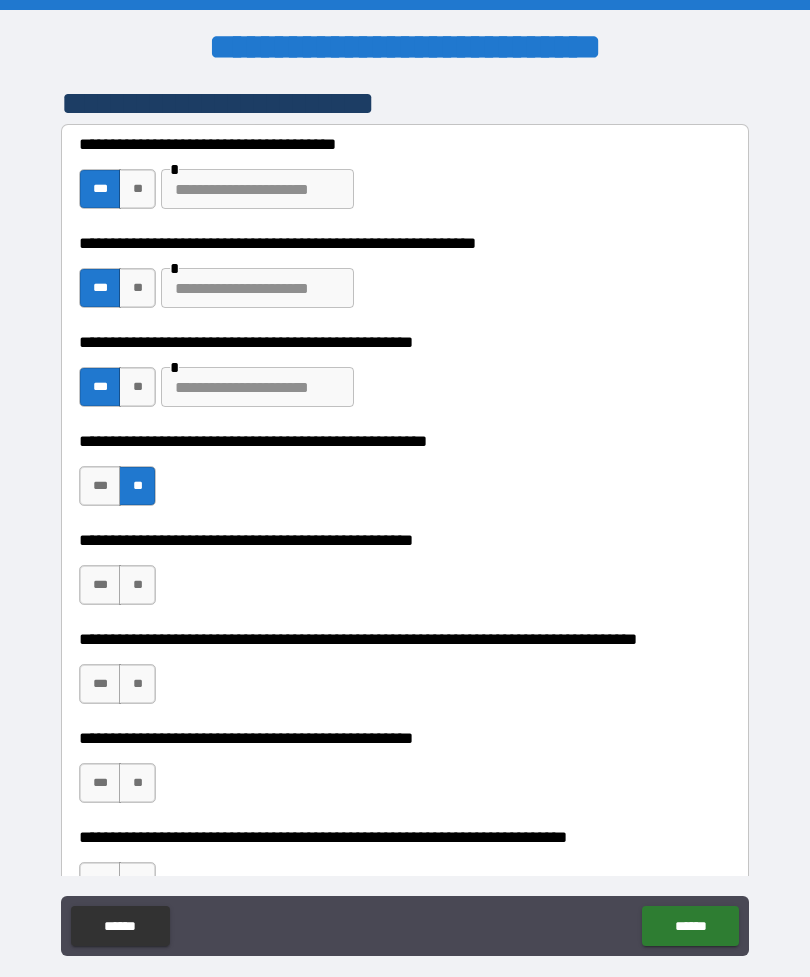 scroll, scrollTop: 1466, scrollLeft: 0, axis: vertical 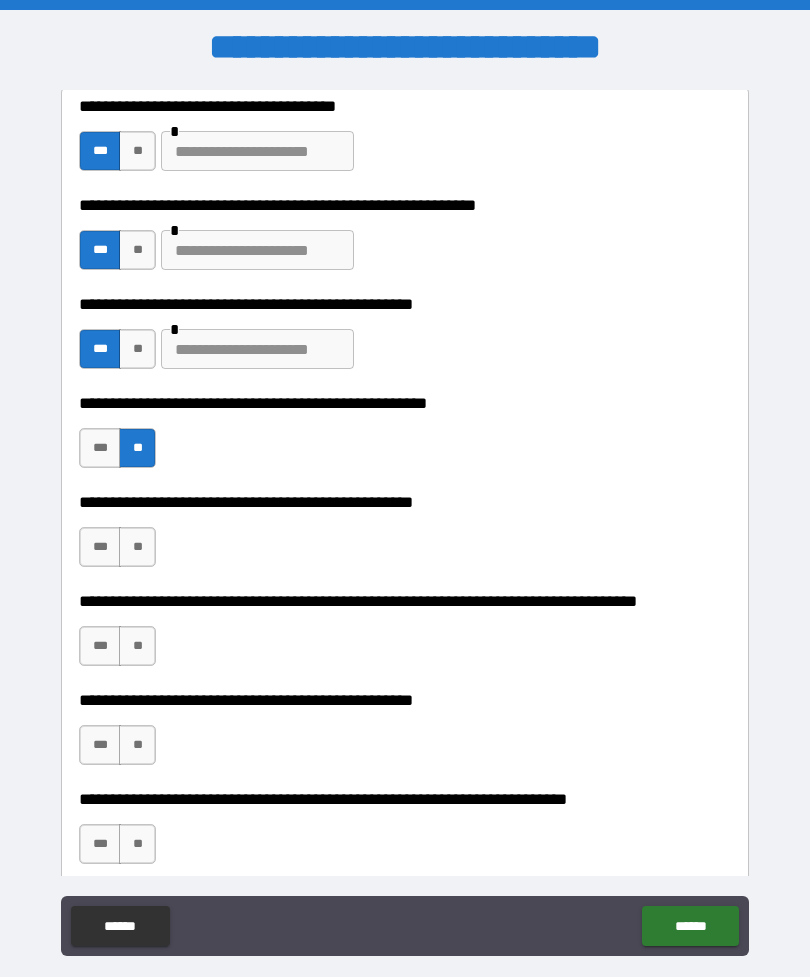 click on "***" at bounding box center [100, 547] 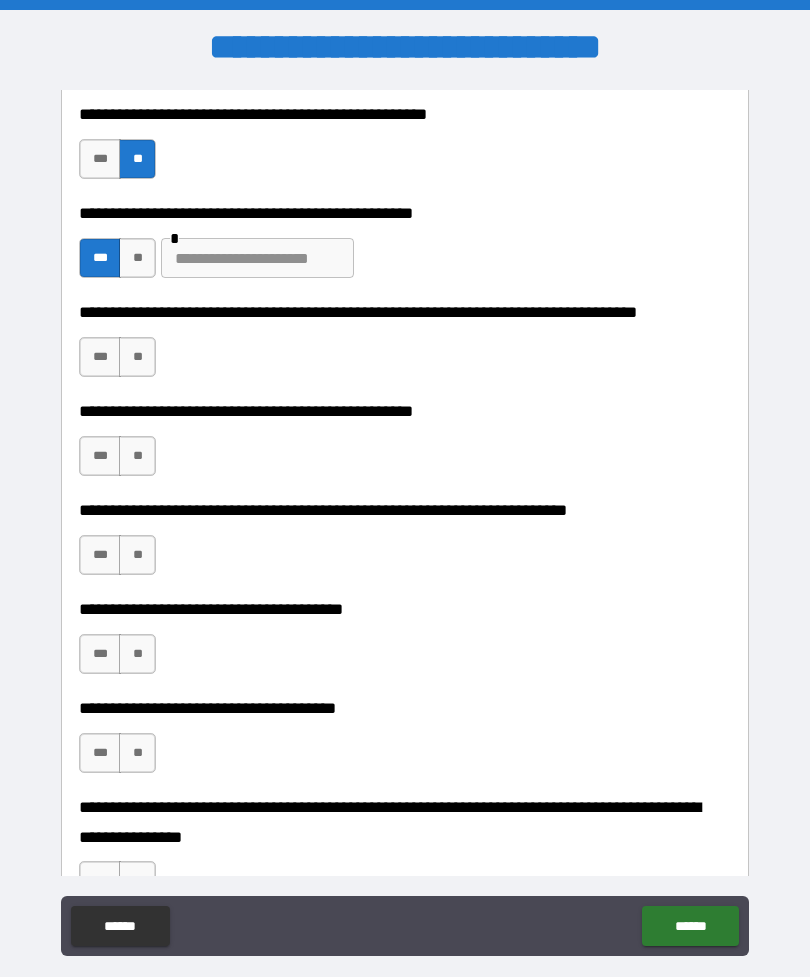 scroll, scrollTop: 1756, scrollLeft: 0, axis: vertical 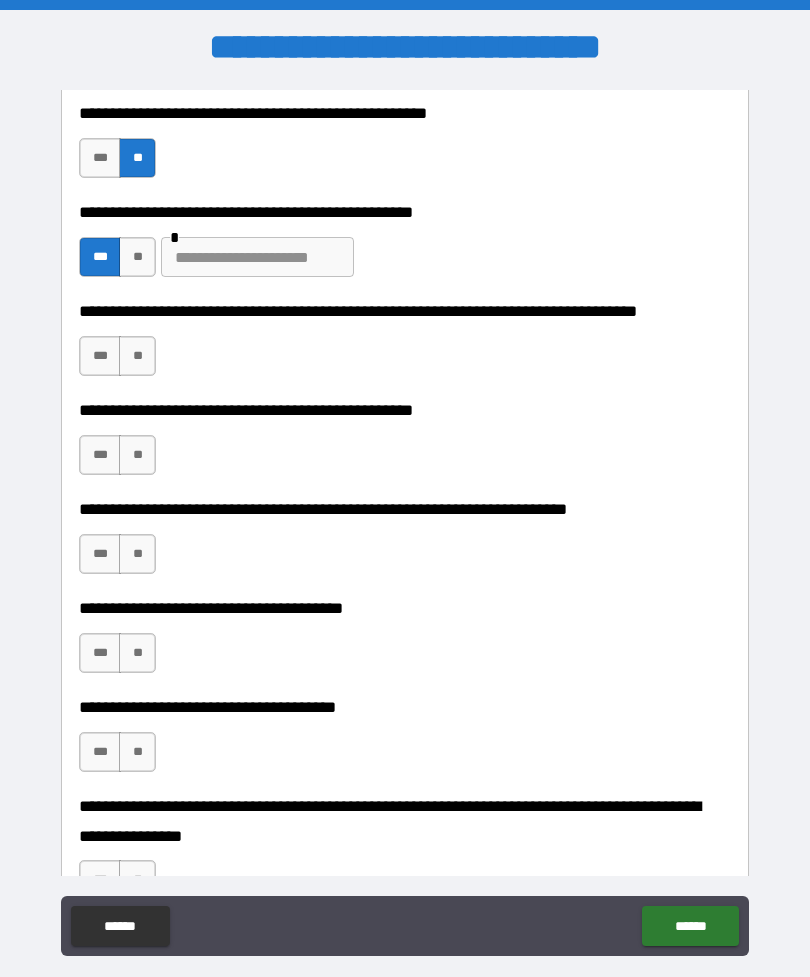 click on "**" at bounding box center [137, 356] 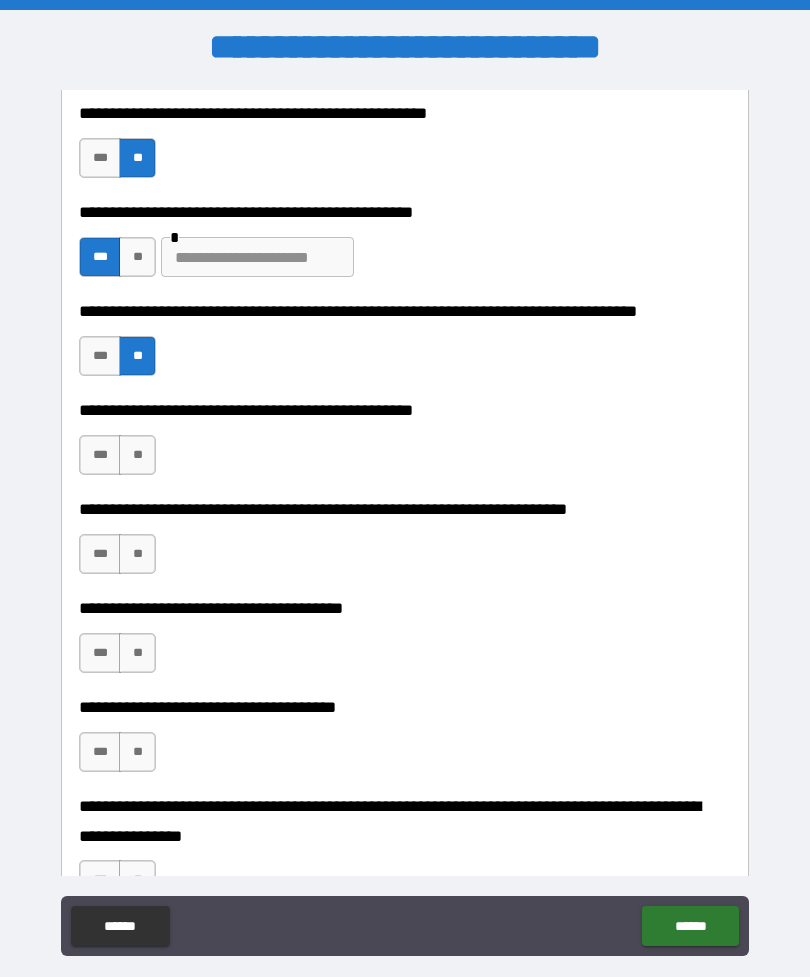 click on "**" at bounding box center (137, 455) 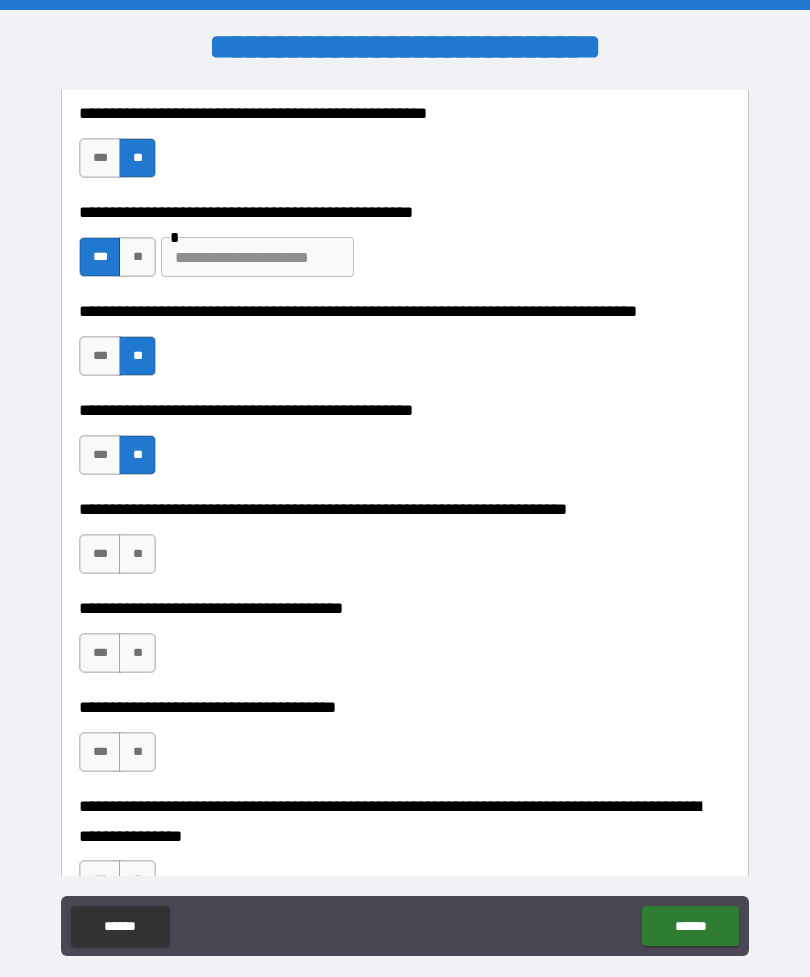 click on "**" at bounding box center (137, 554) 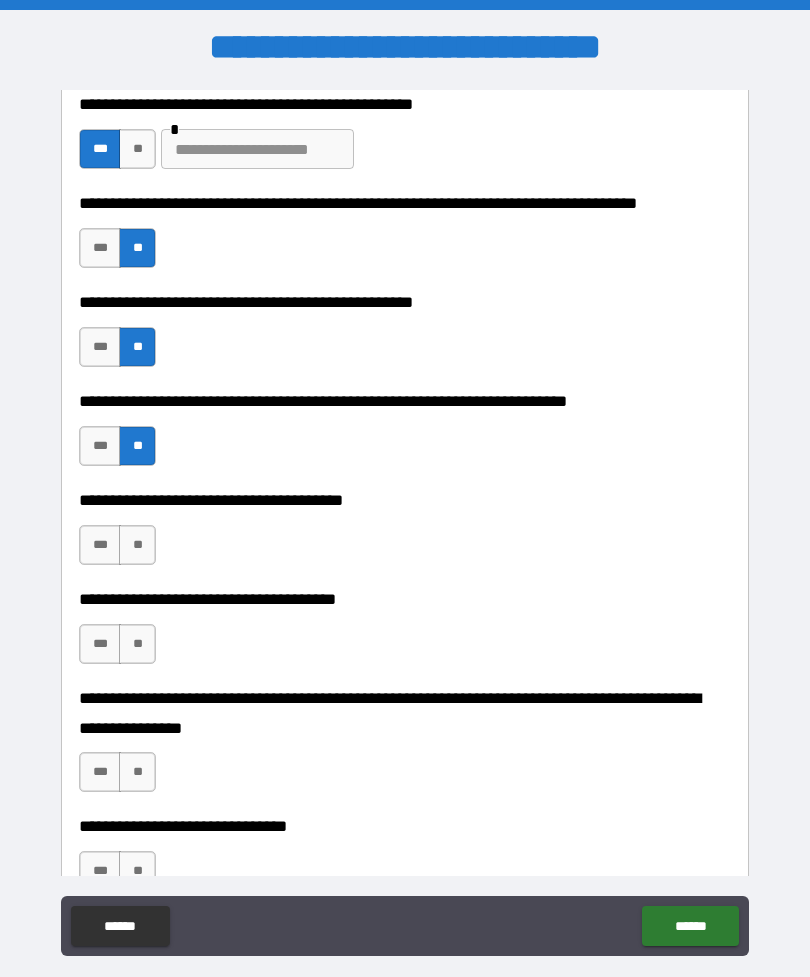 scroll, scrollTop: 1889, scrollLeft: 0, axis: vertical 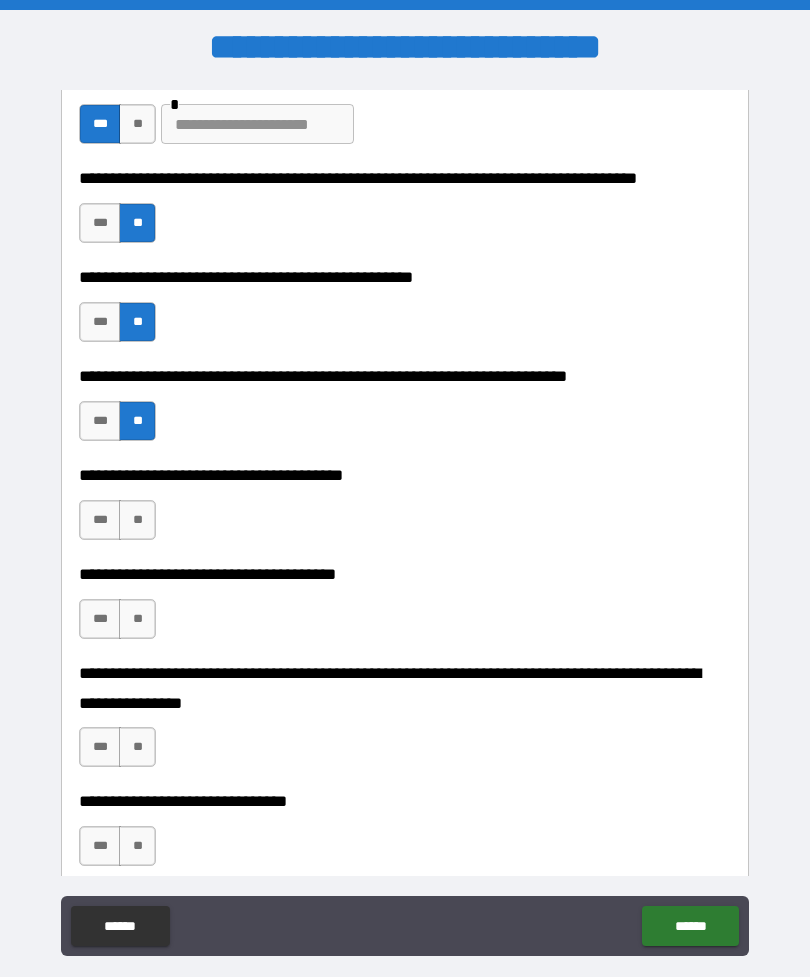 click on "**" at bounding box center (137, 520) 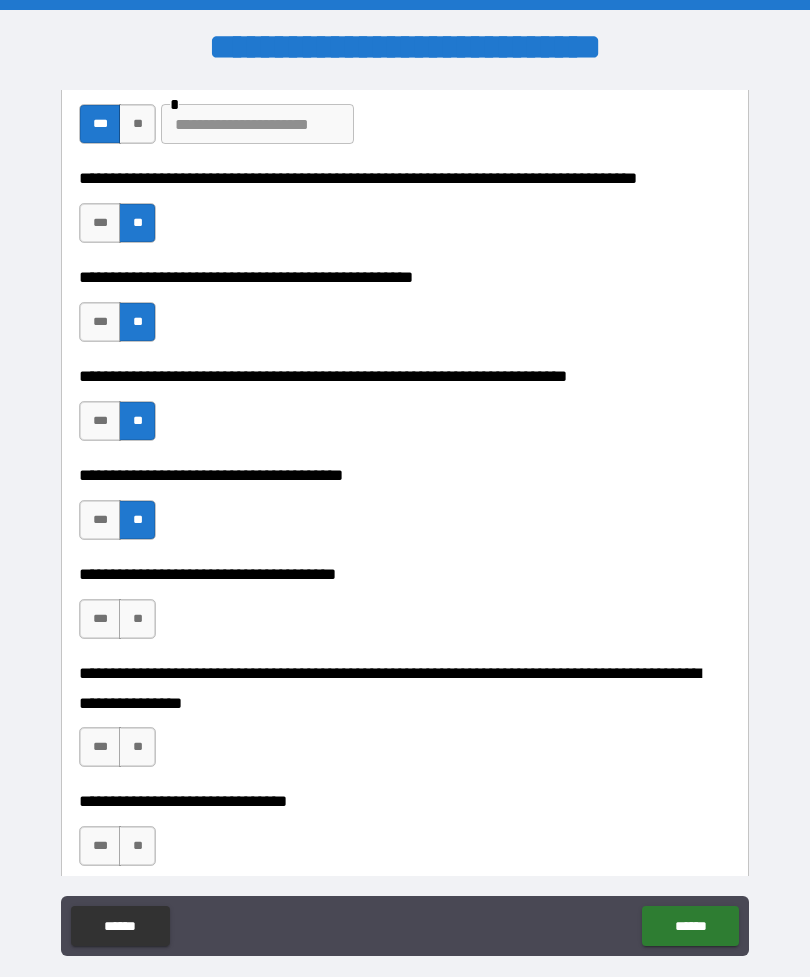 click on "**" at bounding box center [137, 619] 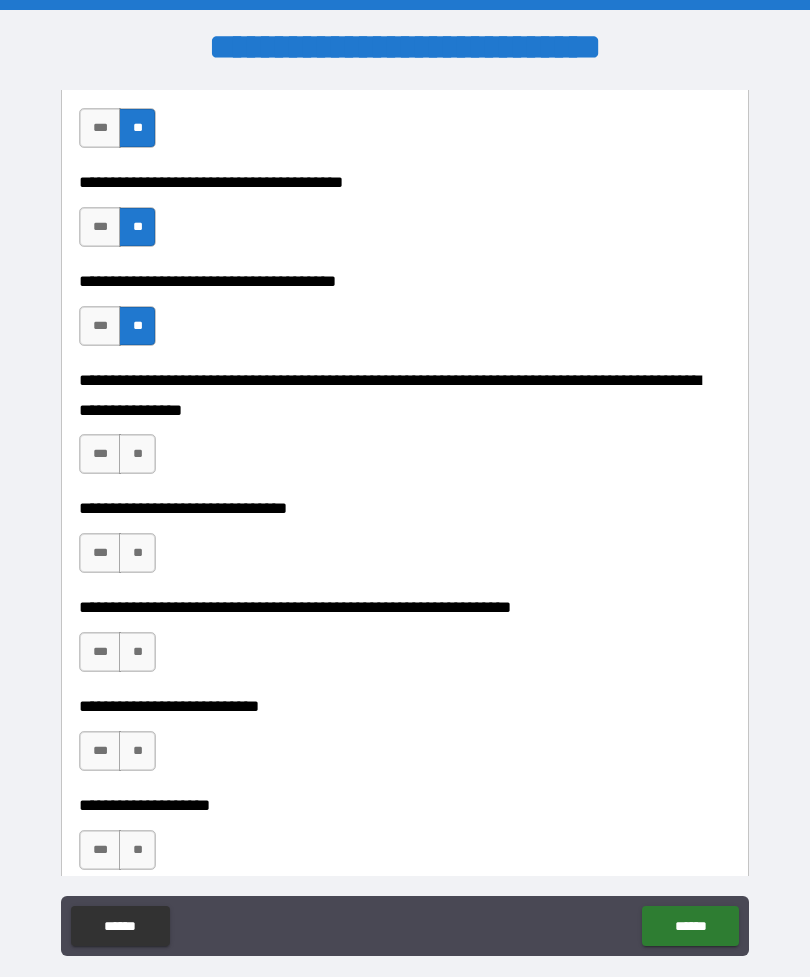 scroll, scrollTop: 2186, scrollLeft: 0, axis: vertical 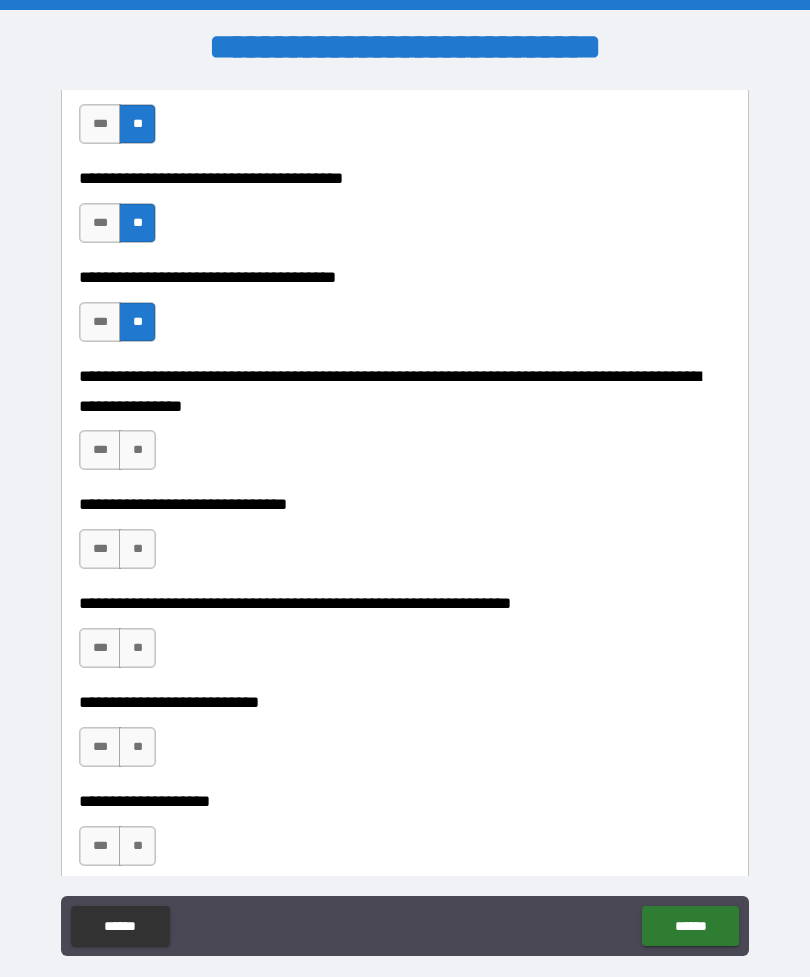 click on "**" at bounding box center [137, 450] 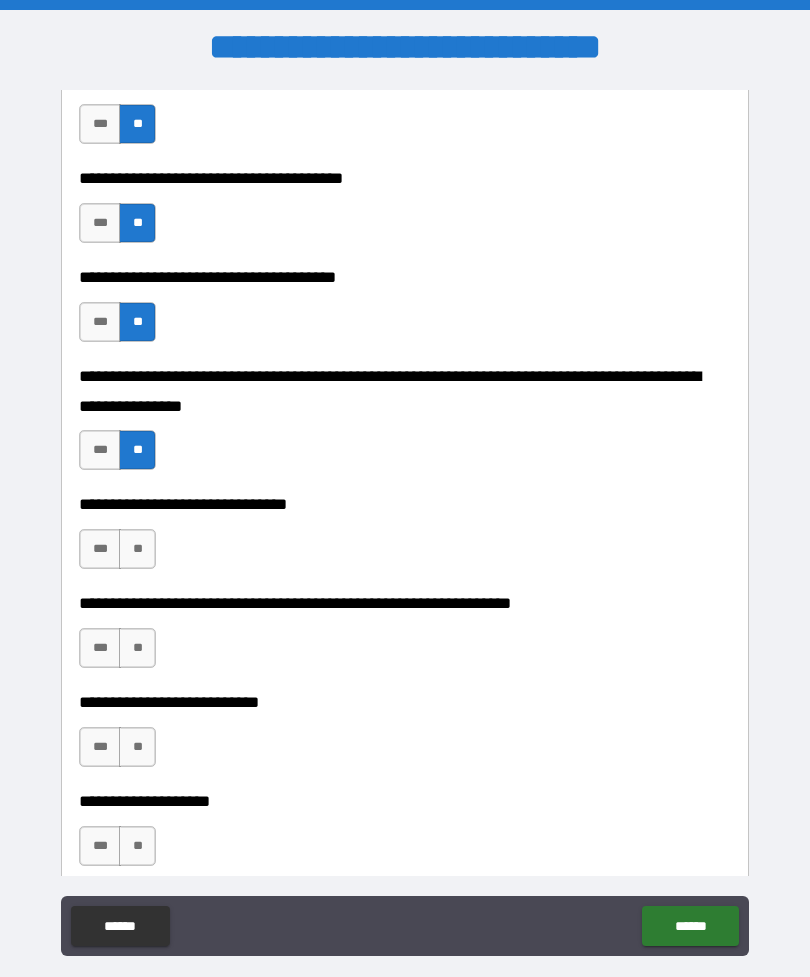 click on "**" at bounding box center [137, 549] 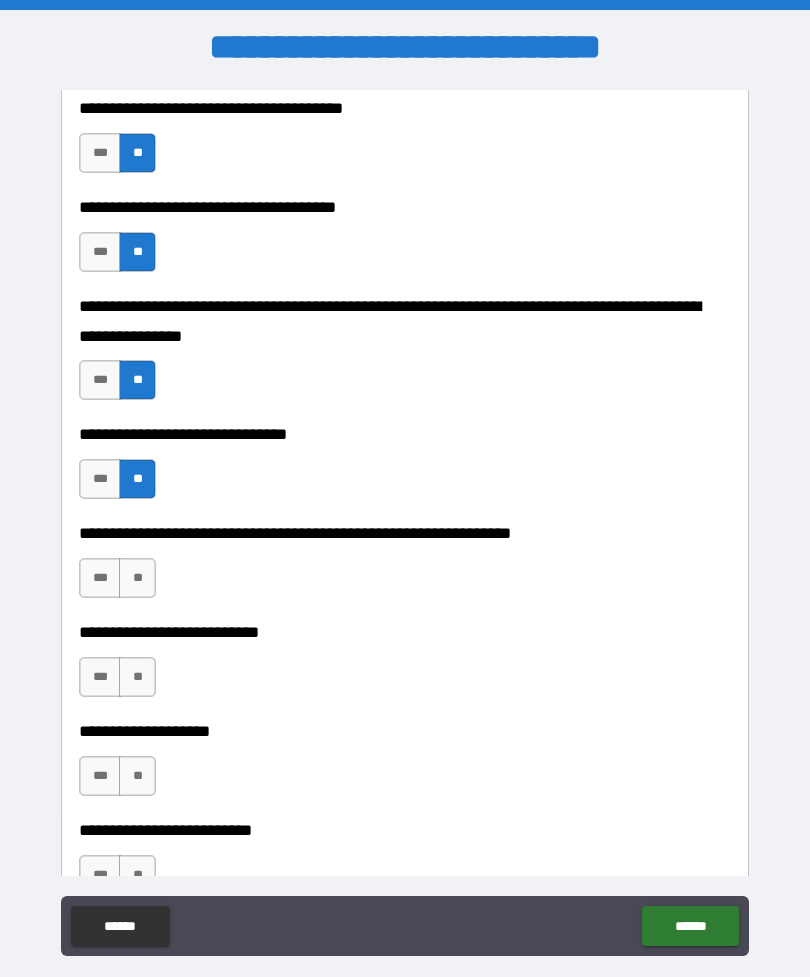 scroll, scrollTop: 2278, scrollLeft: 0, axis: vertical 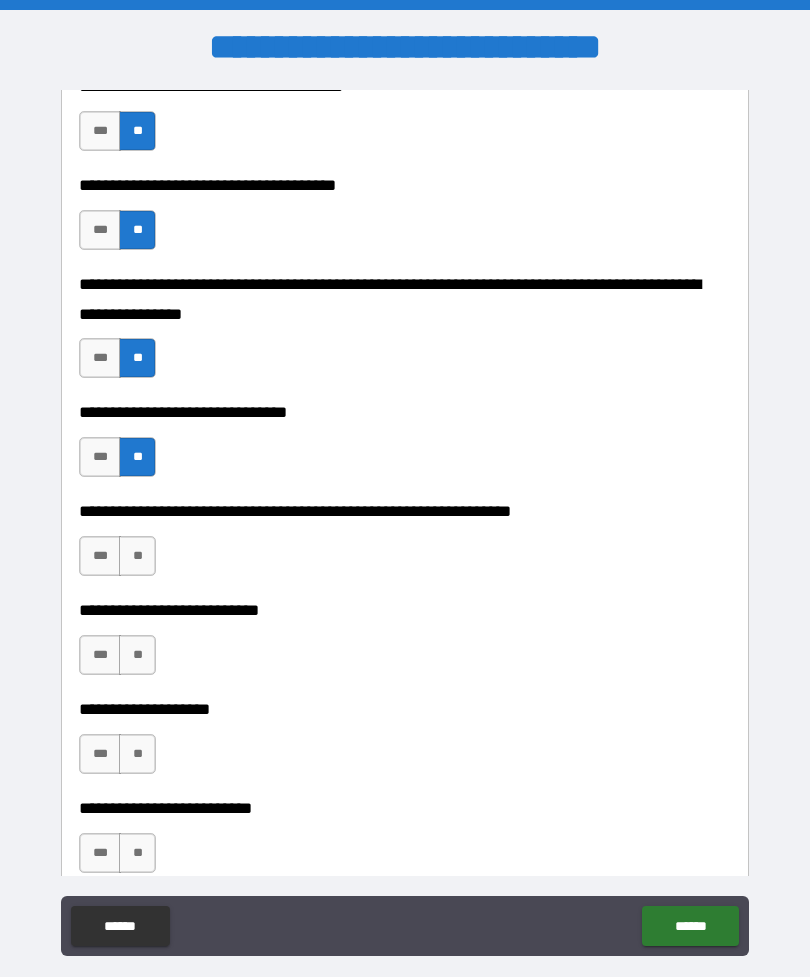 click on "**" at bounding box center [137, 556] 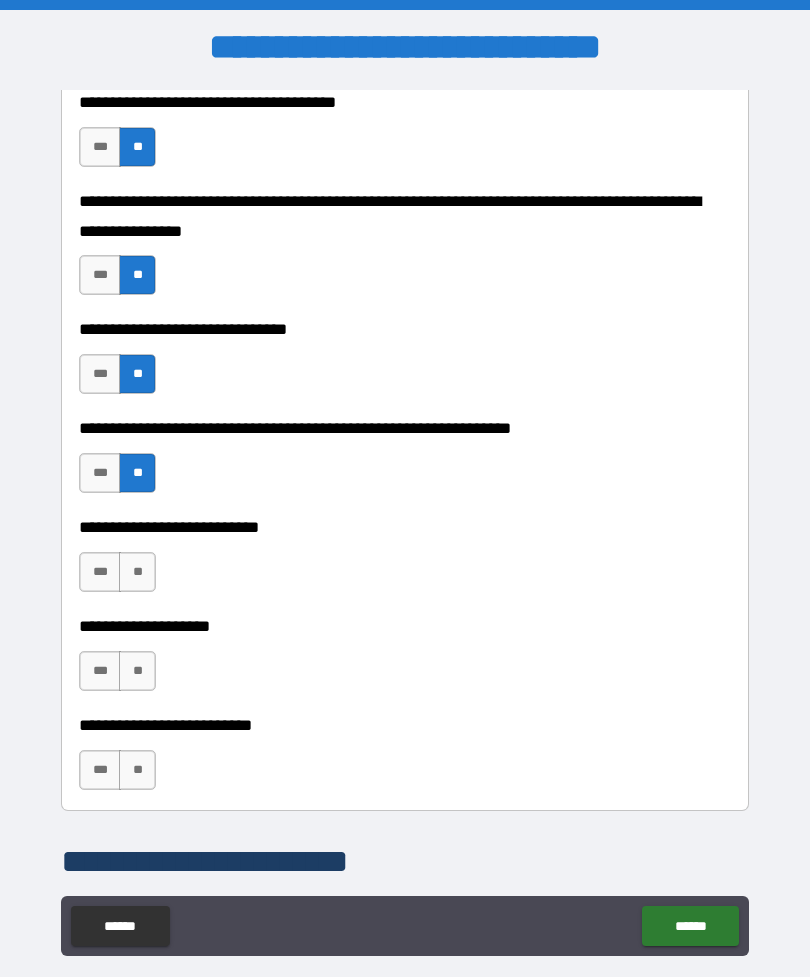 scroll, scrollTop: 2381, scrollLeft: 0, axis: vertical 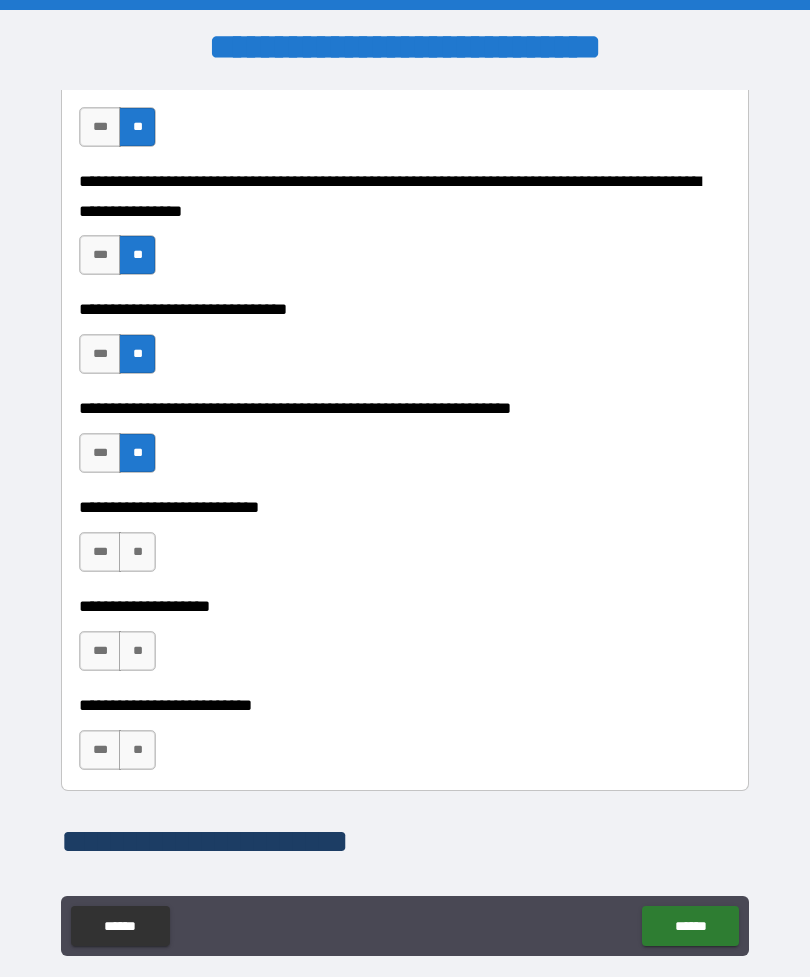 click on "**" at bounding box center [137, 552] 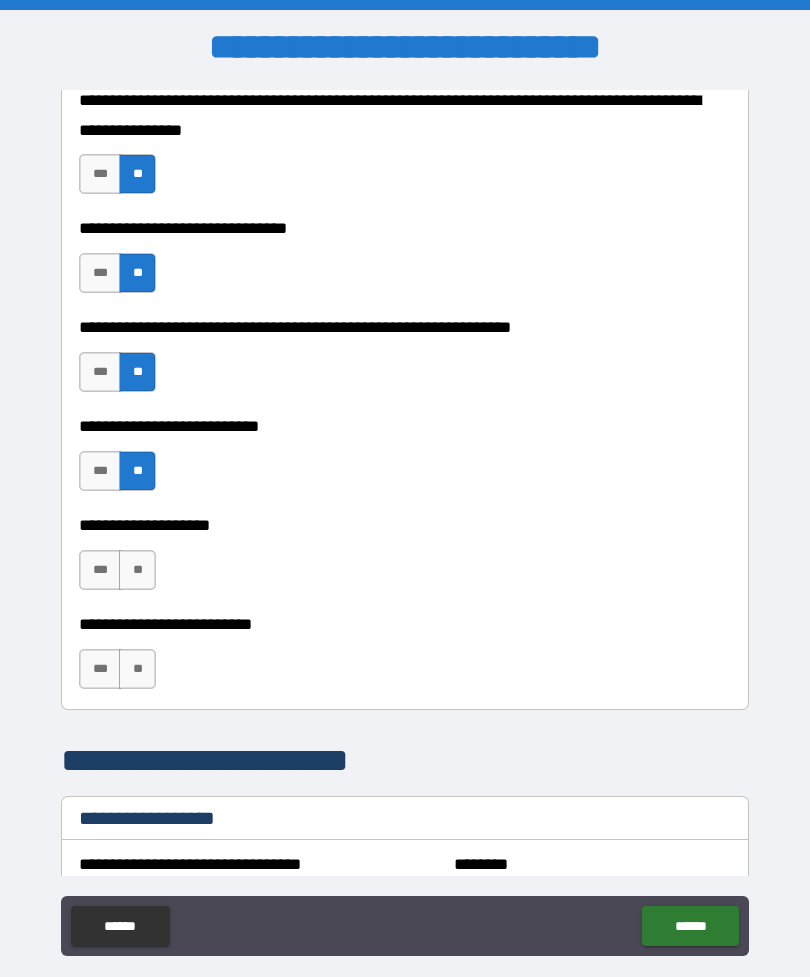 scroll, scrollTop: 2465, scrollLeft: 0, axis: vertical 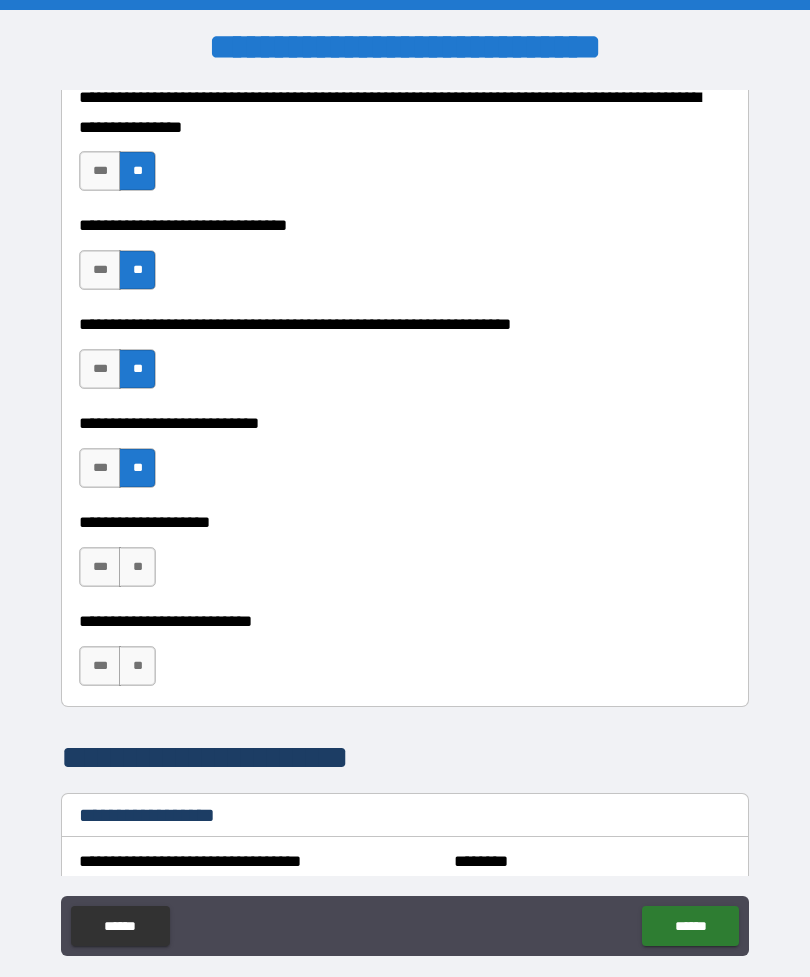 click on "**" at bounding box center (137, 567) 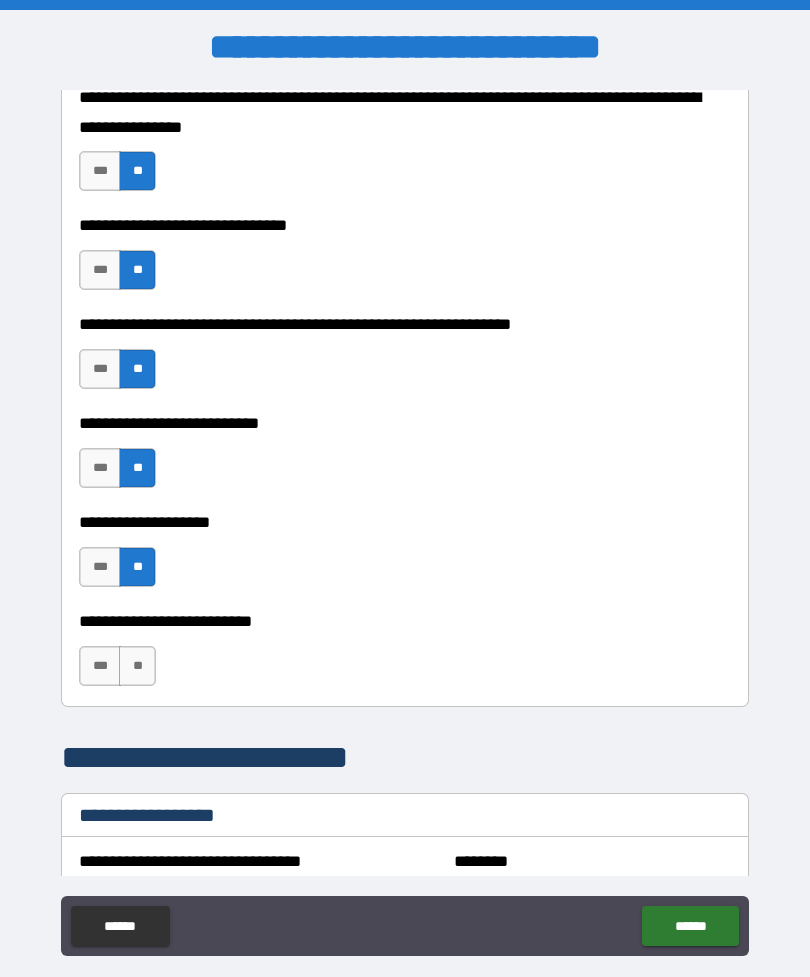 click on "**" at bounding box center [137, 666] 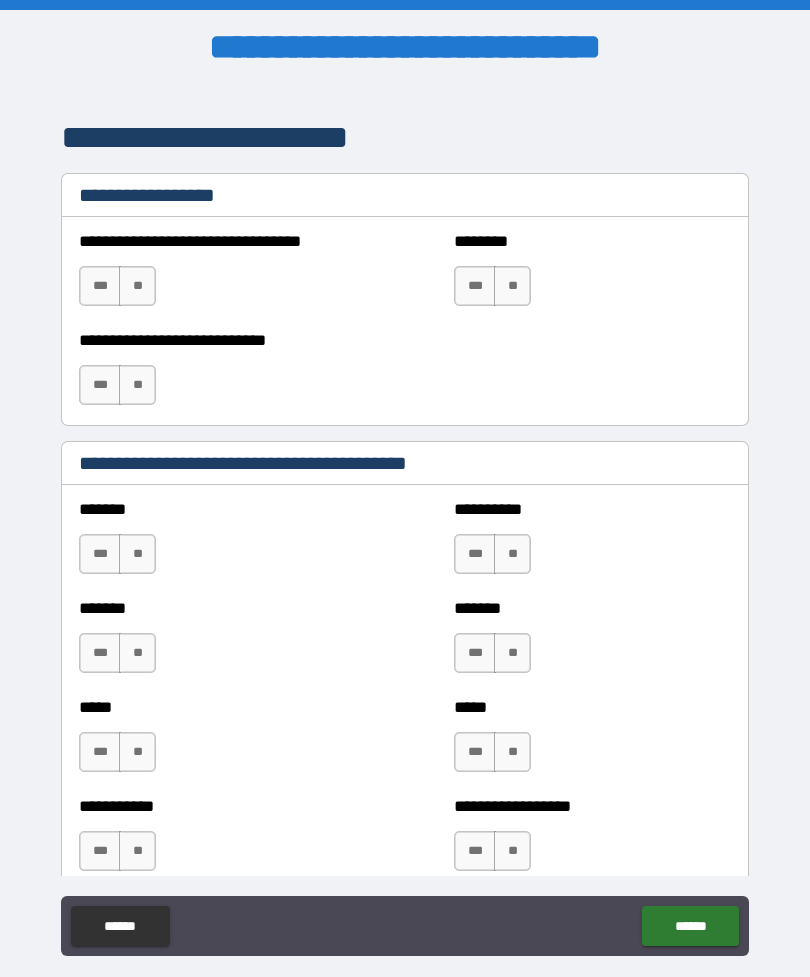 scroll, scrollTop: 3110, scrollLeft: 0, axis: vertical 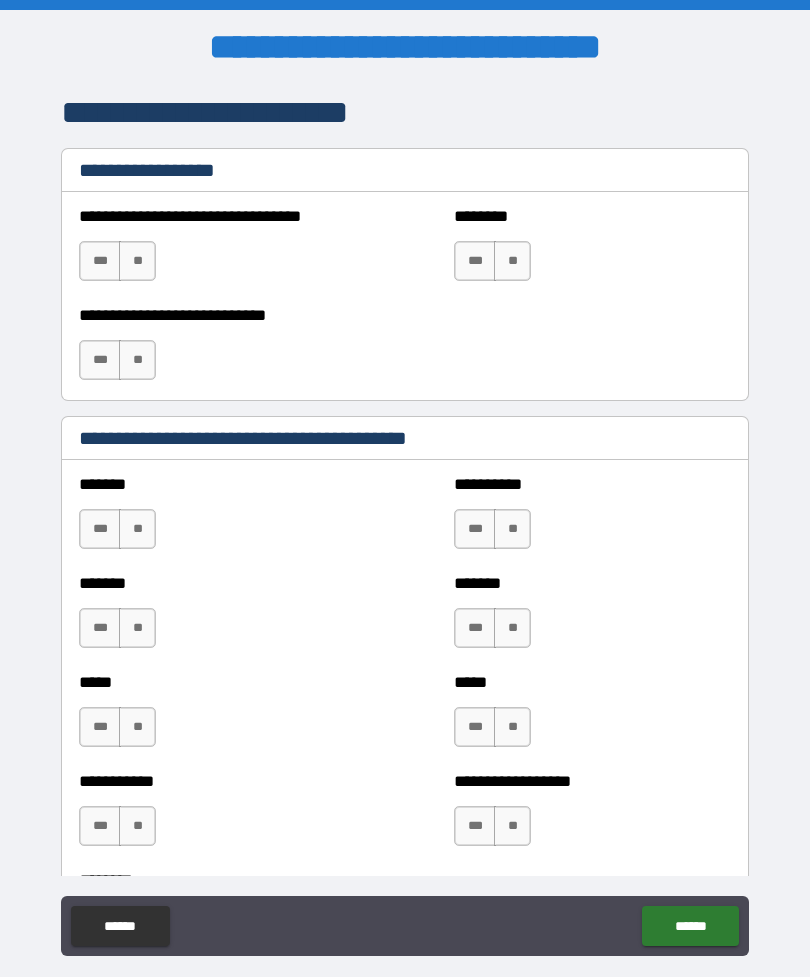 click on "**" at bounding box center (137, 529) 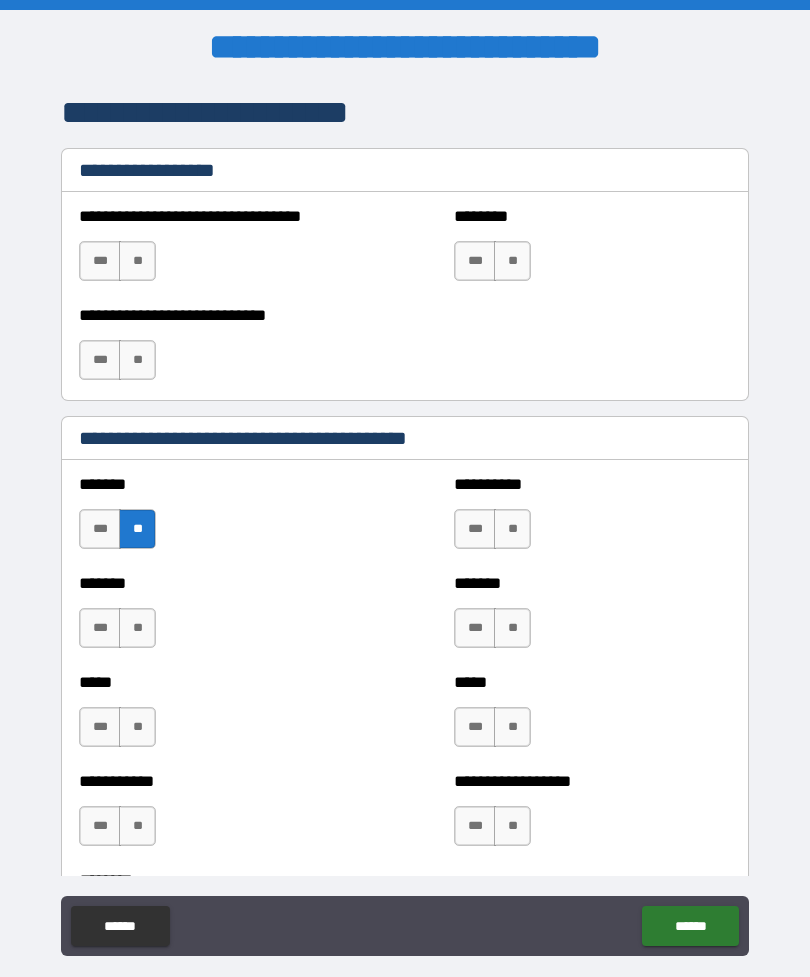 click on "**" at bounding box center (137, 628) 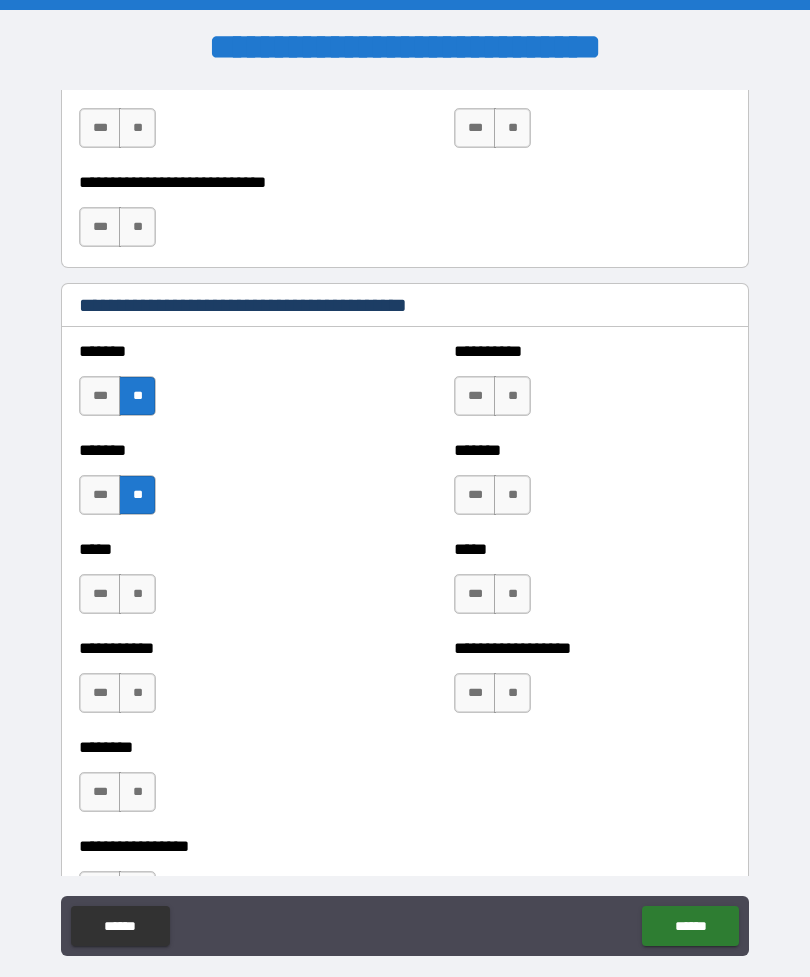 scroll, scrollTop: 3272, scrollLeft: 0, axis: vertical 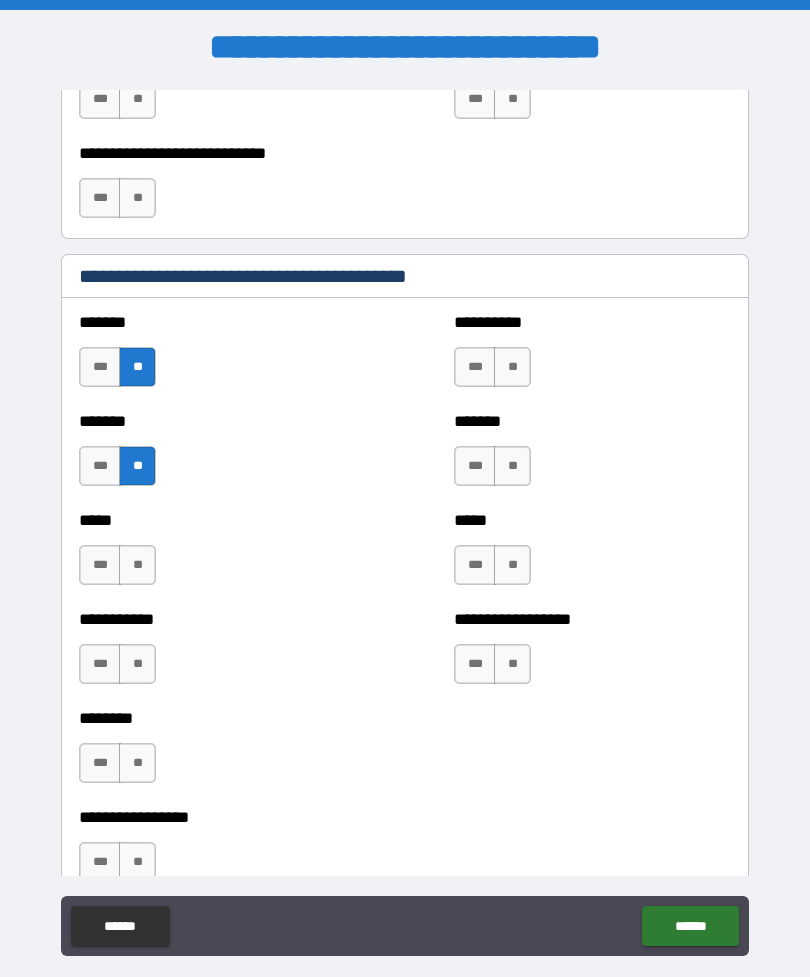 click on "**" at bounding box center (137, 664) 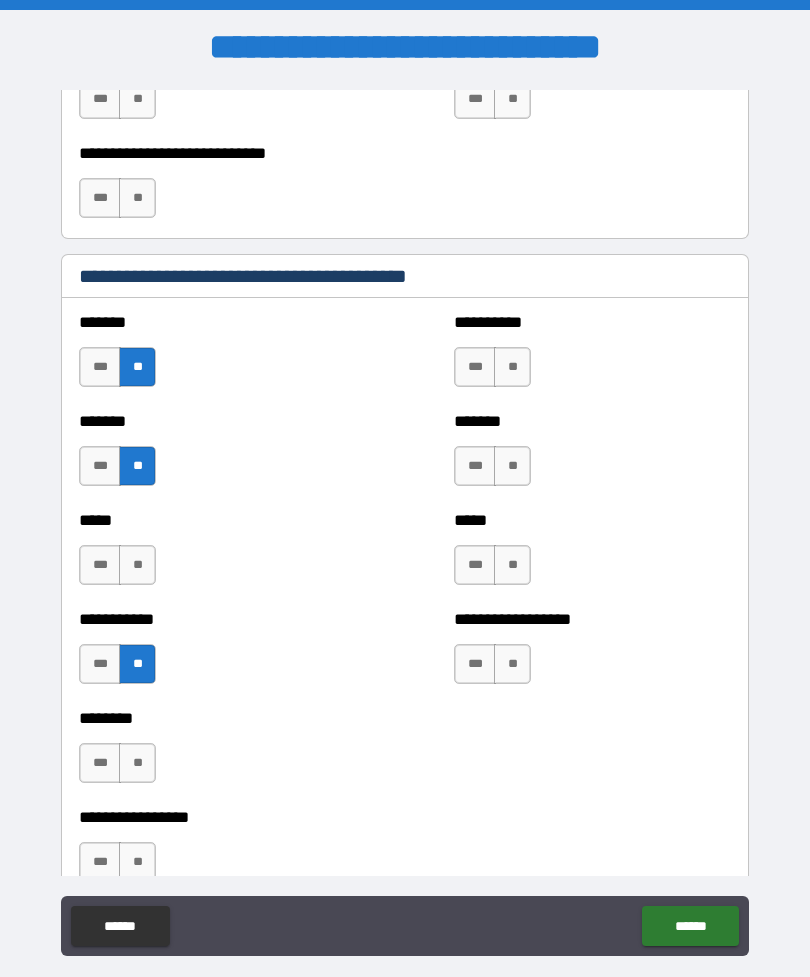 click on "**" at bounding box center [137, 763] 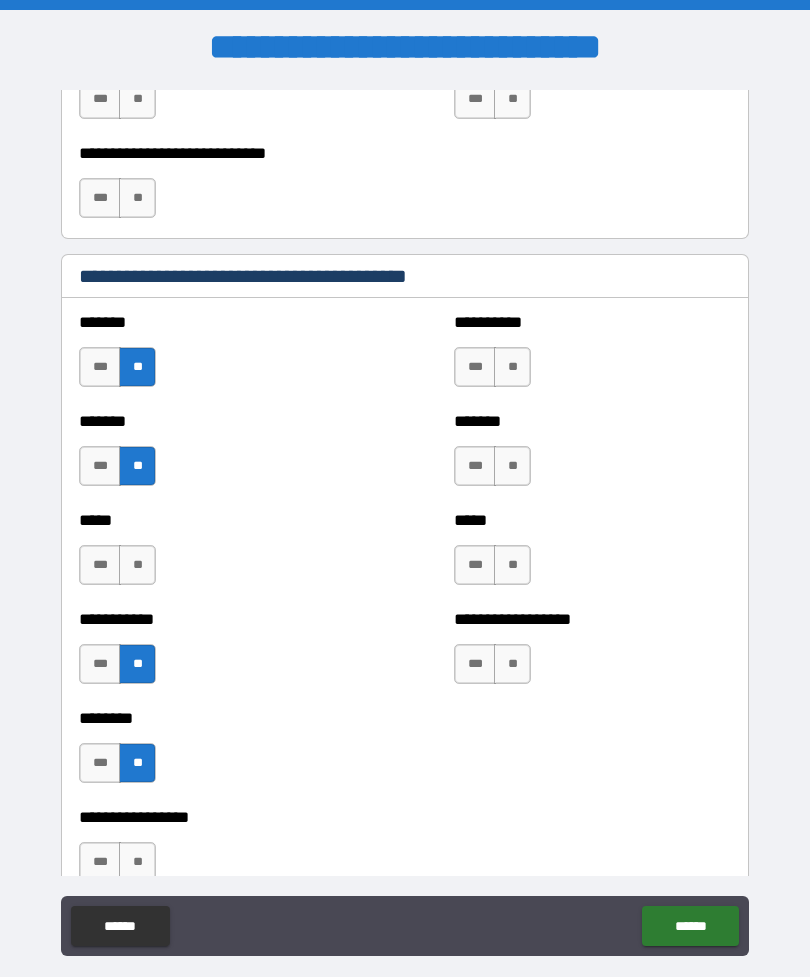 click on "**" at bounding box center (512, 367) 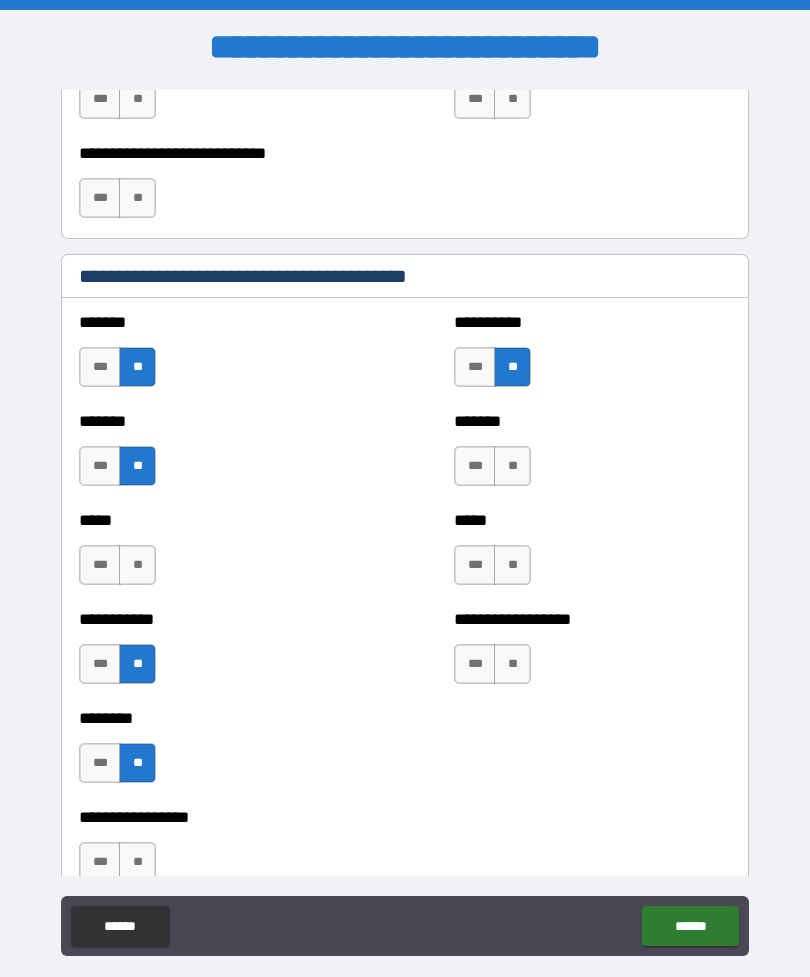 click on "**" at bounding box center (512, 466) 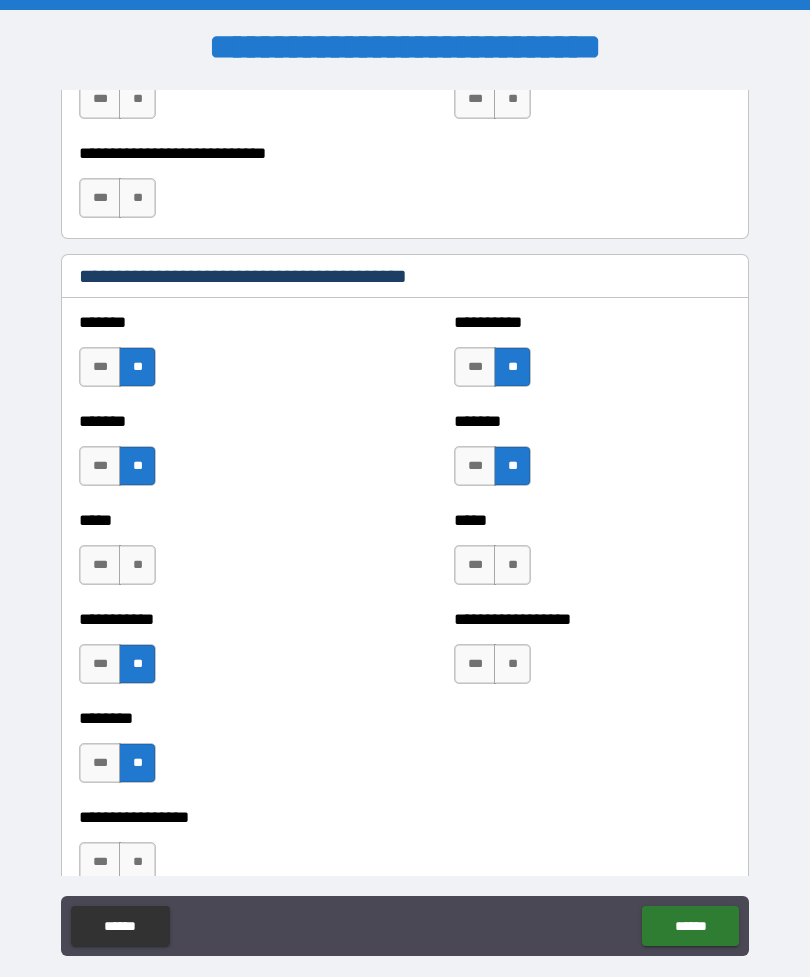 click on "**" at bounding box center [512, 565] 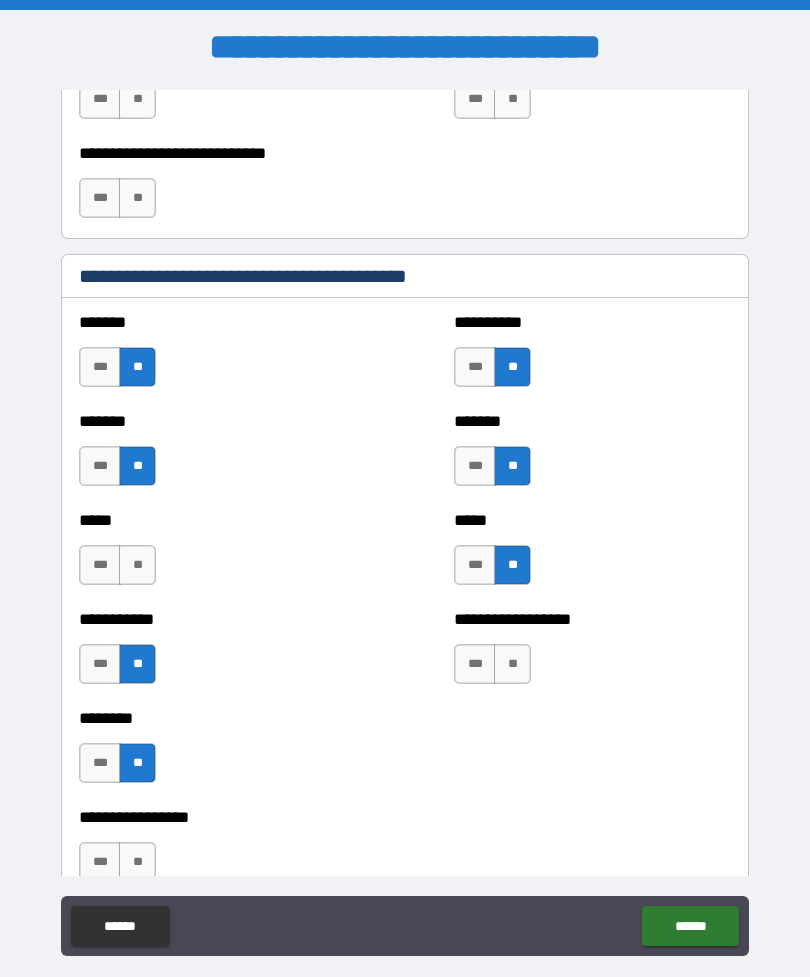 click on "**" at bounding box center (512, 664) 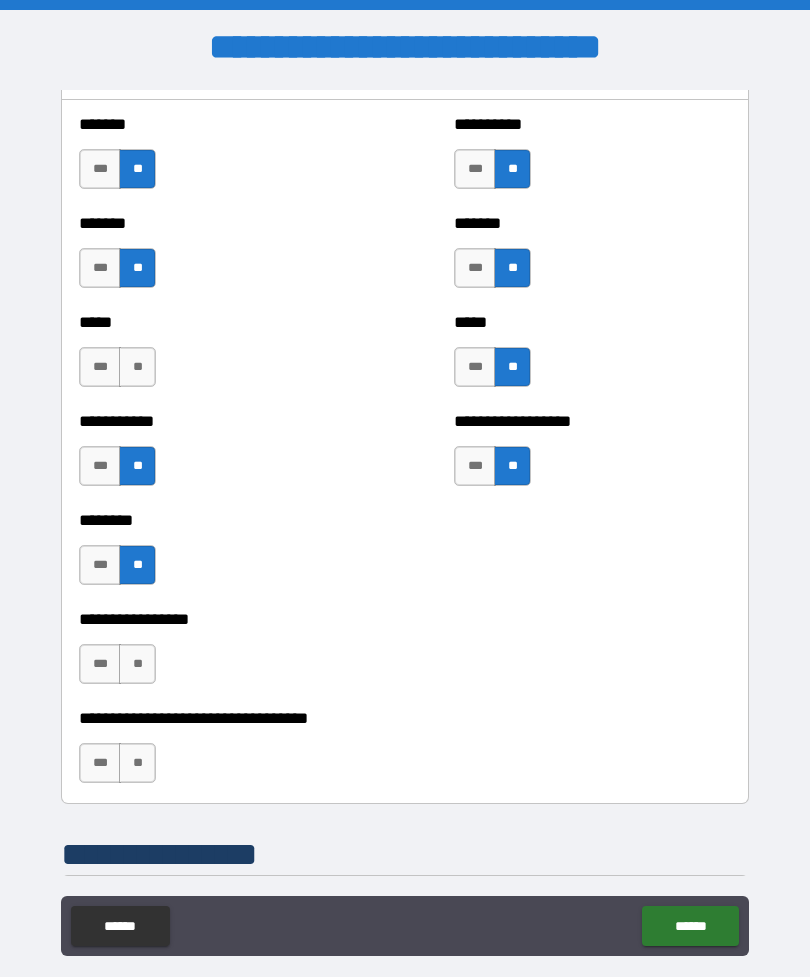 scroll, scrollTop: 3485, scrollLeft: 0, axis: vertical 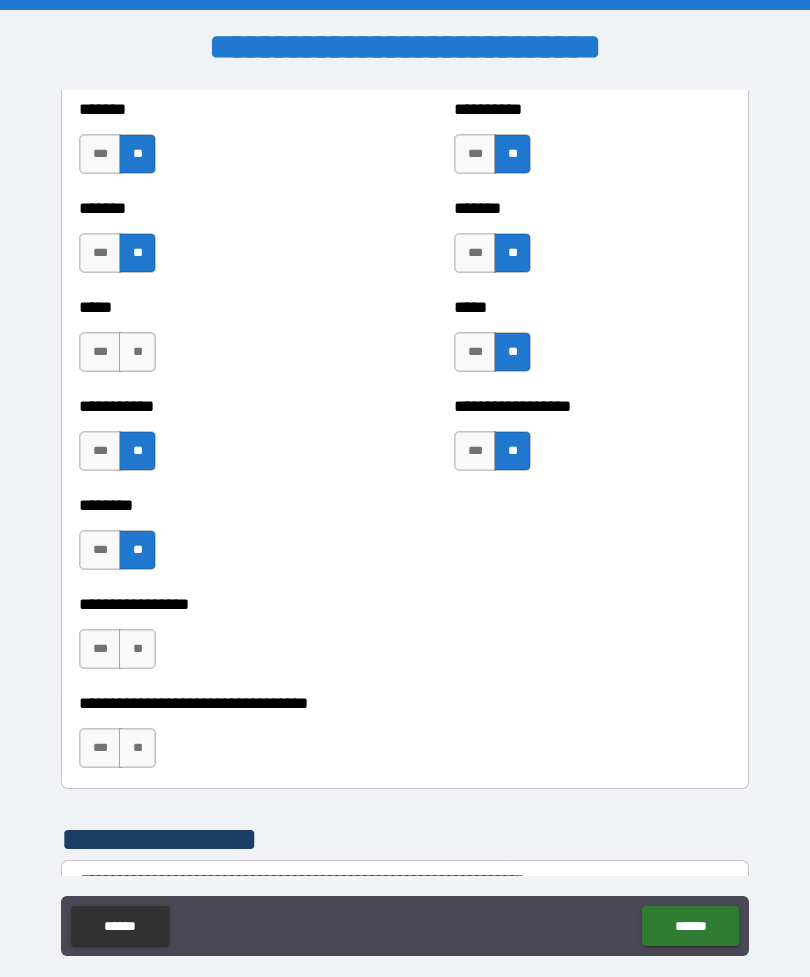 click on "***" at bounding box center (100, 649) 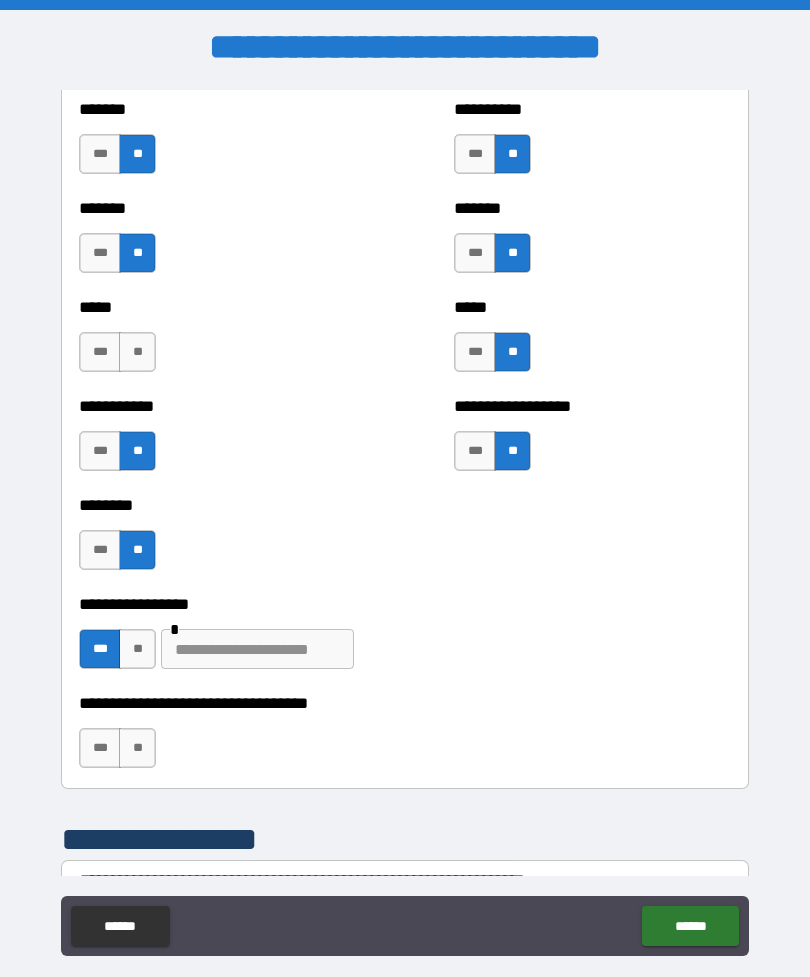 click on "**" at bounding box center [137, 748] 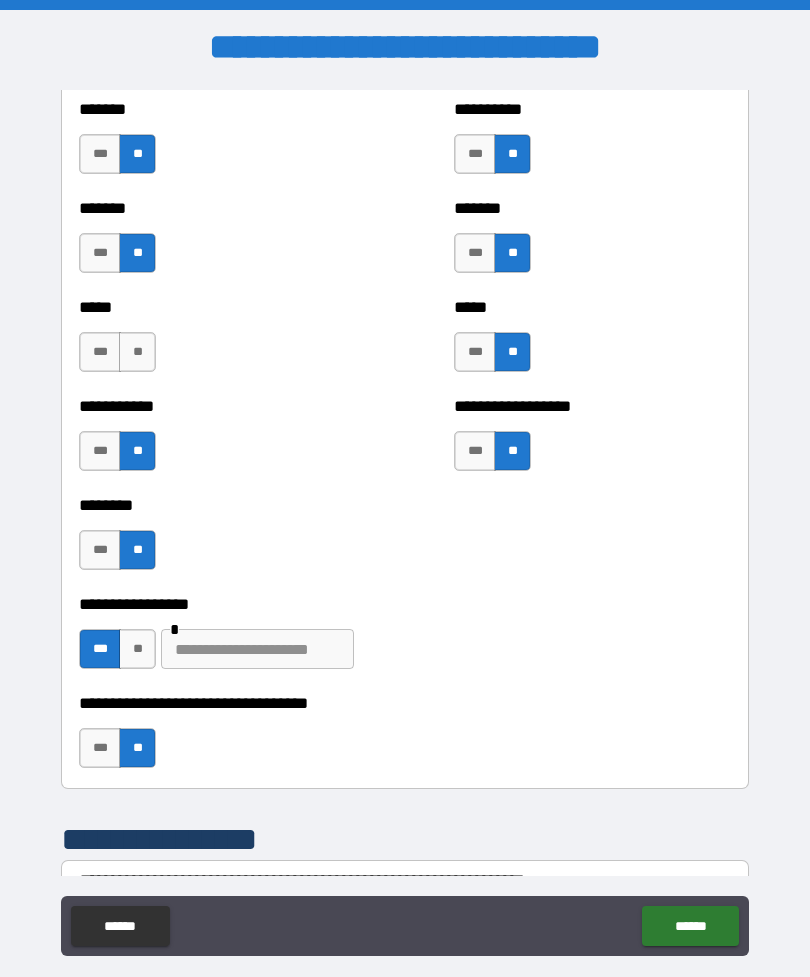 click on "**" at bounding box center (137, 352) 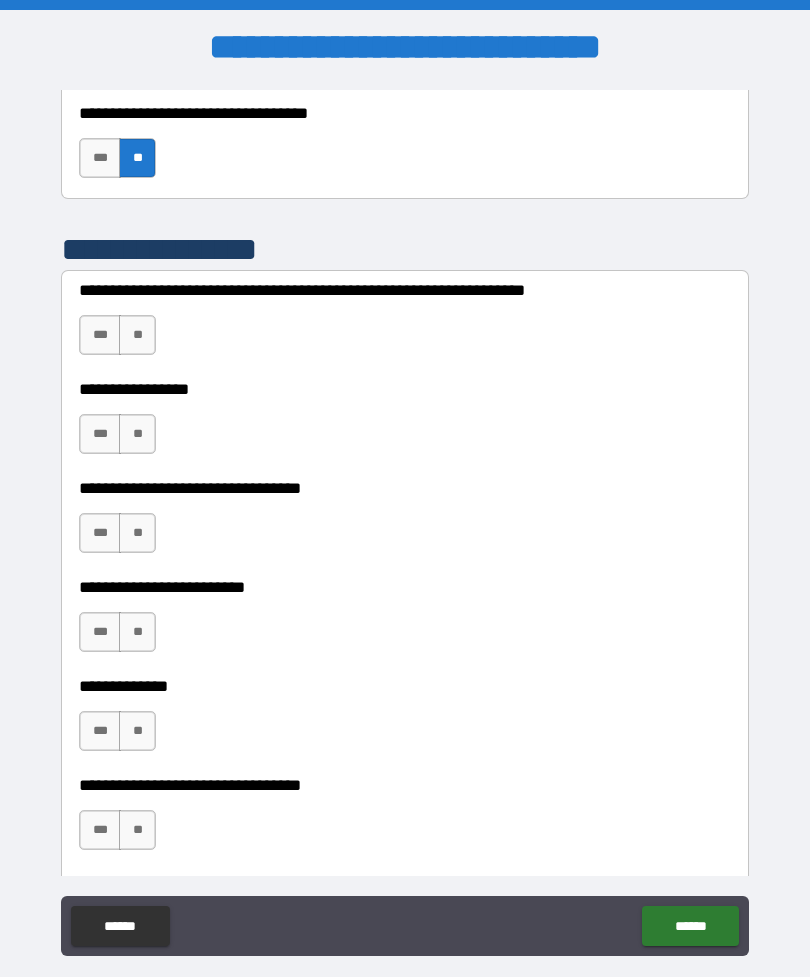 scroll, scrollTop: 4077, scrollLeft: 0, axis: vertical 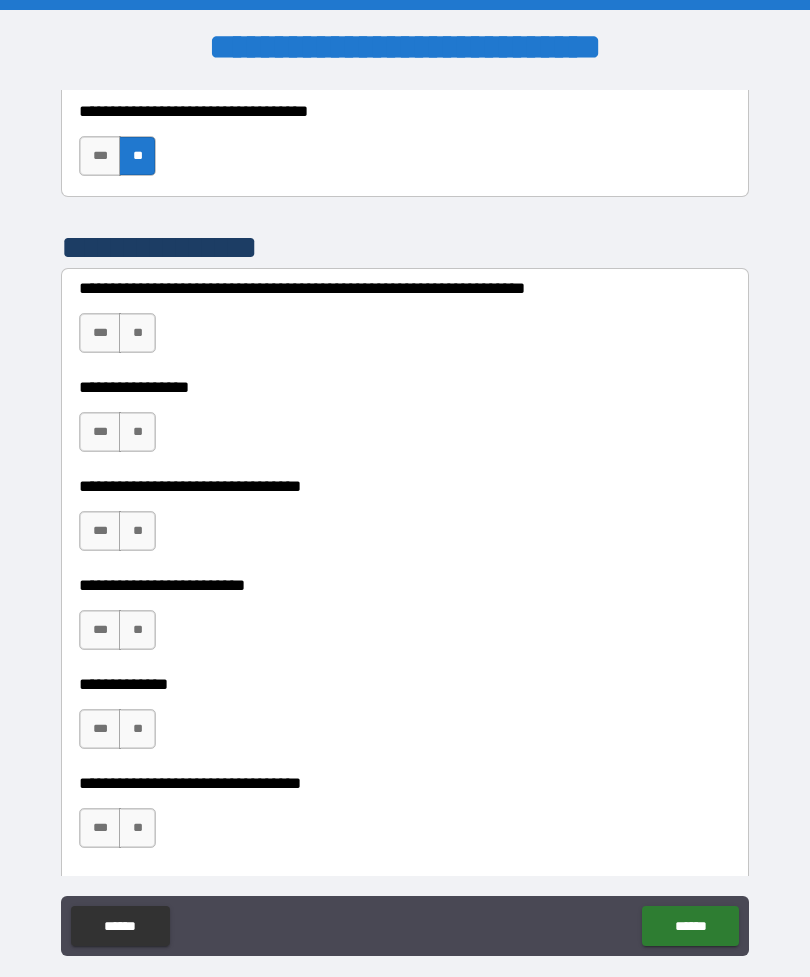 click on "**" at bounding box center (137, 333) 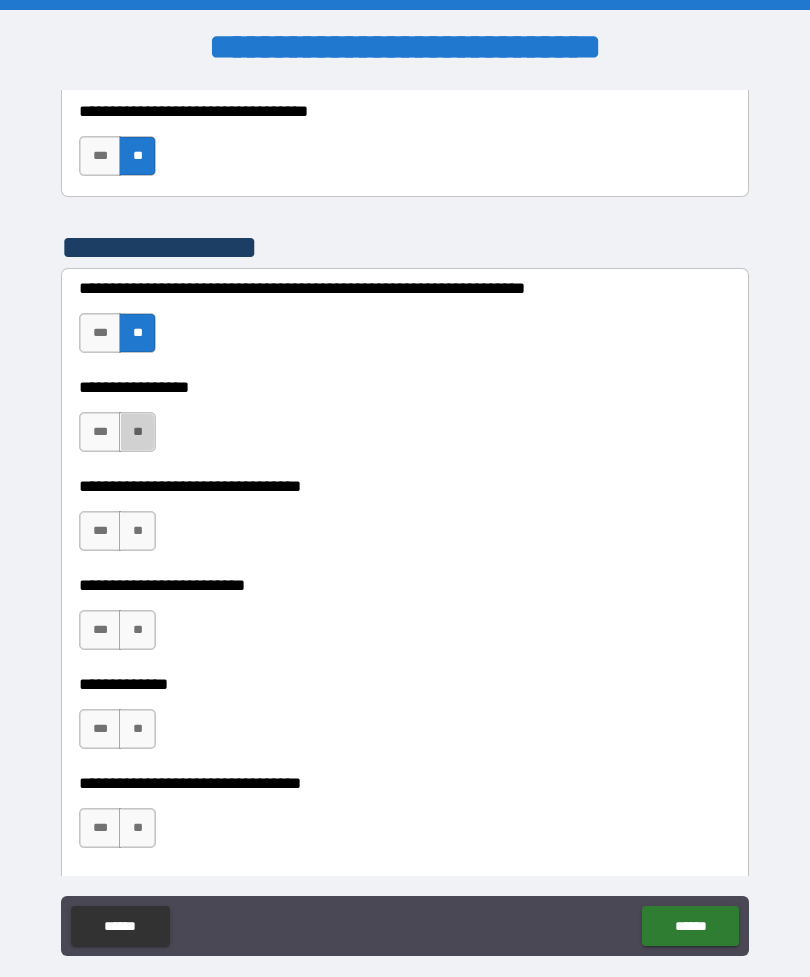 click on "**" at bounding box center [137, 432] 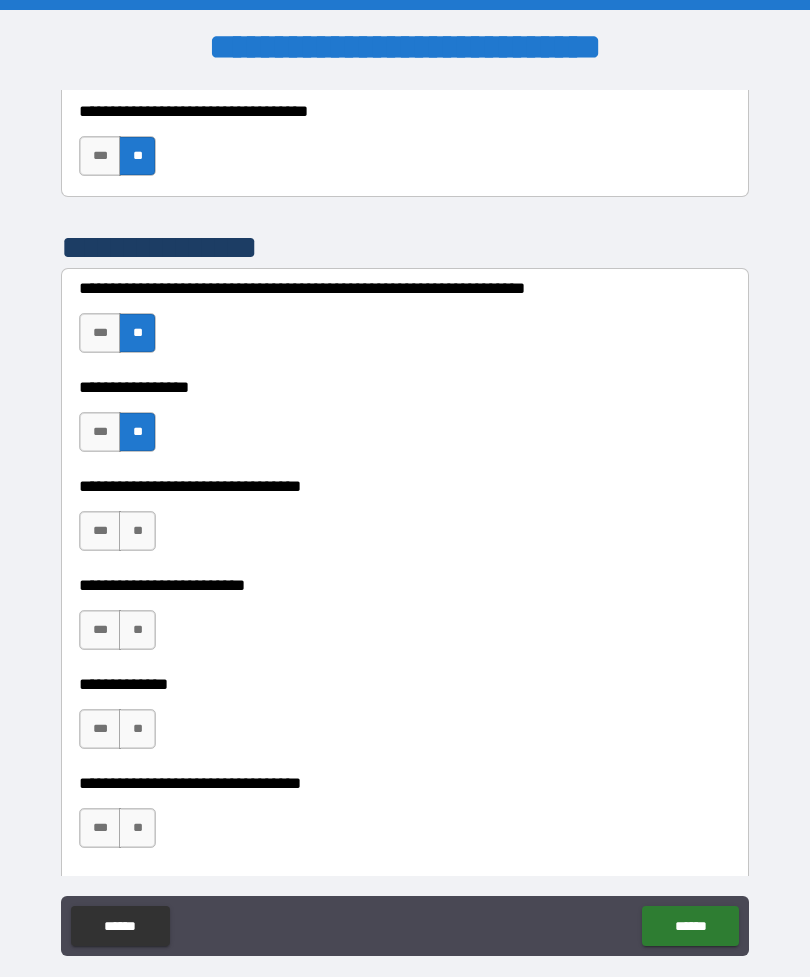 click on "**" at bounding box center [137, 531] 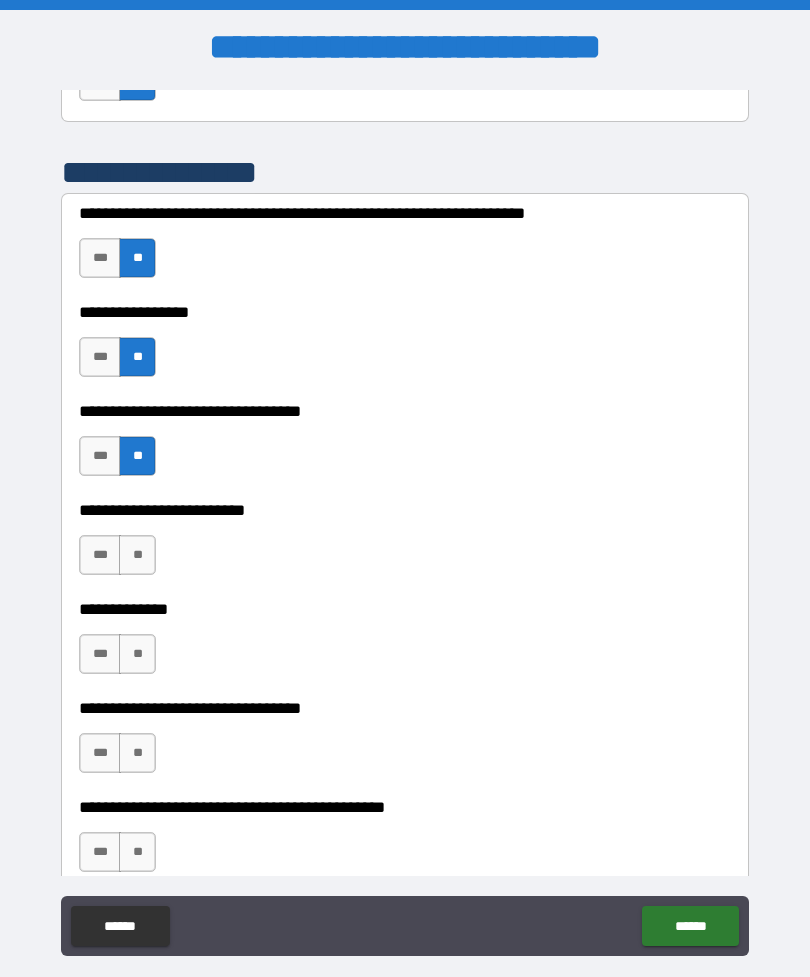 scroll, scrollTop: 4159, scrollLeft: 0, axis: vertical 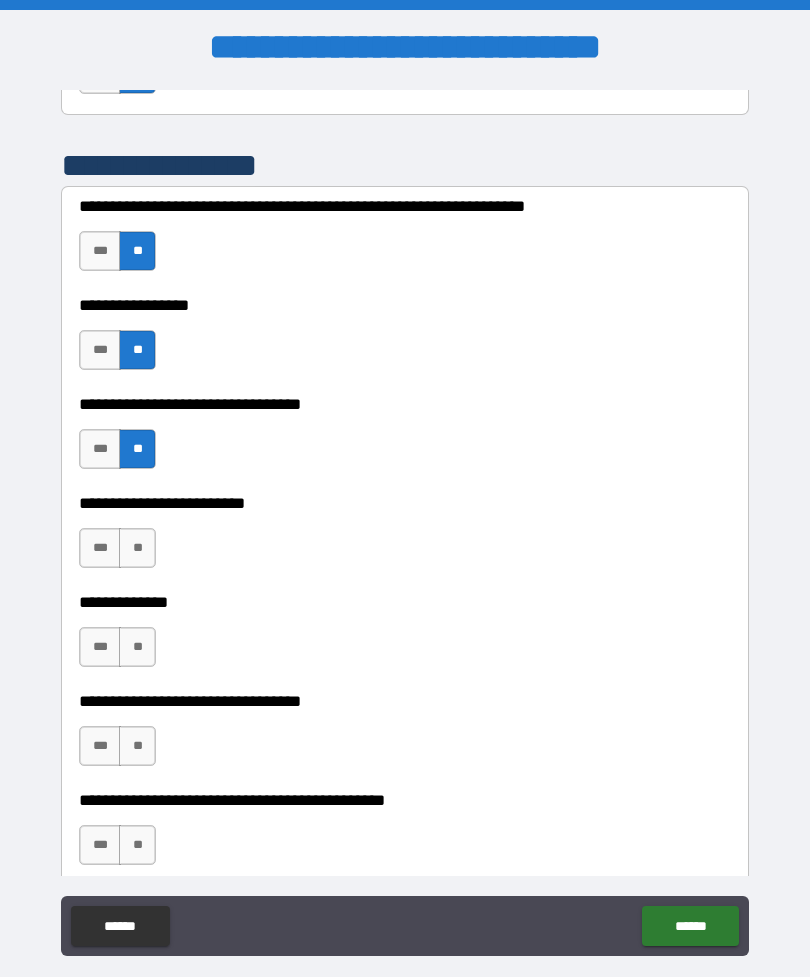 click on "**" at bounding box center [137, 548] 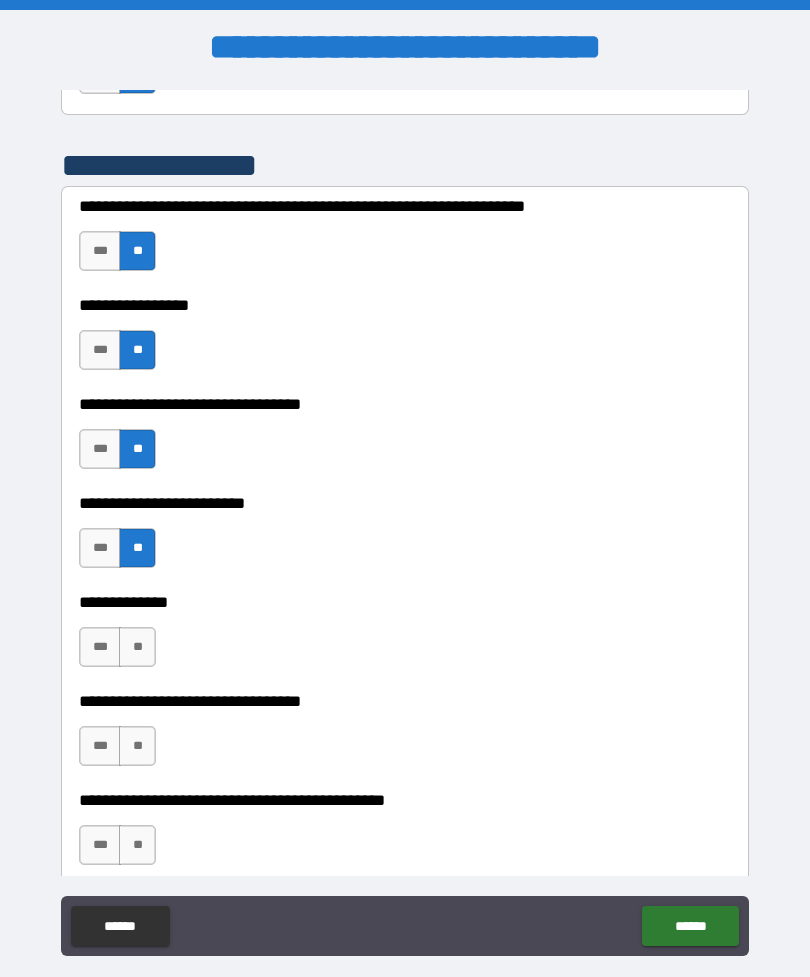 click on "**" at bounding box center (137, 647) 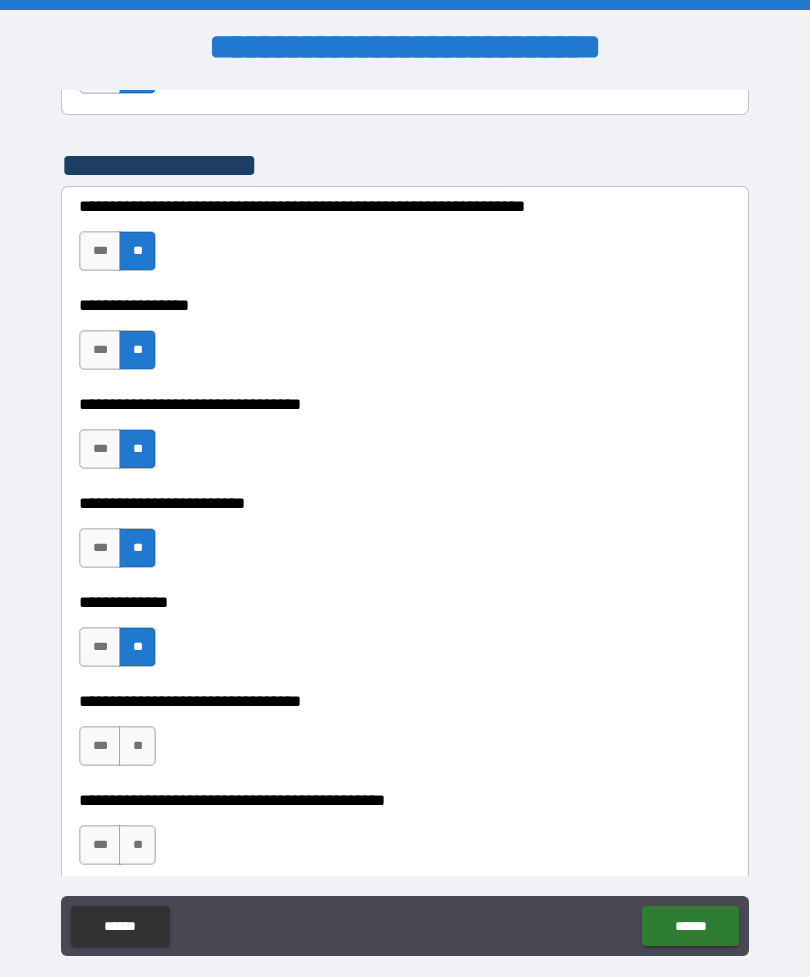click on "***" at bounding box center [100, 647] 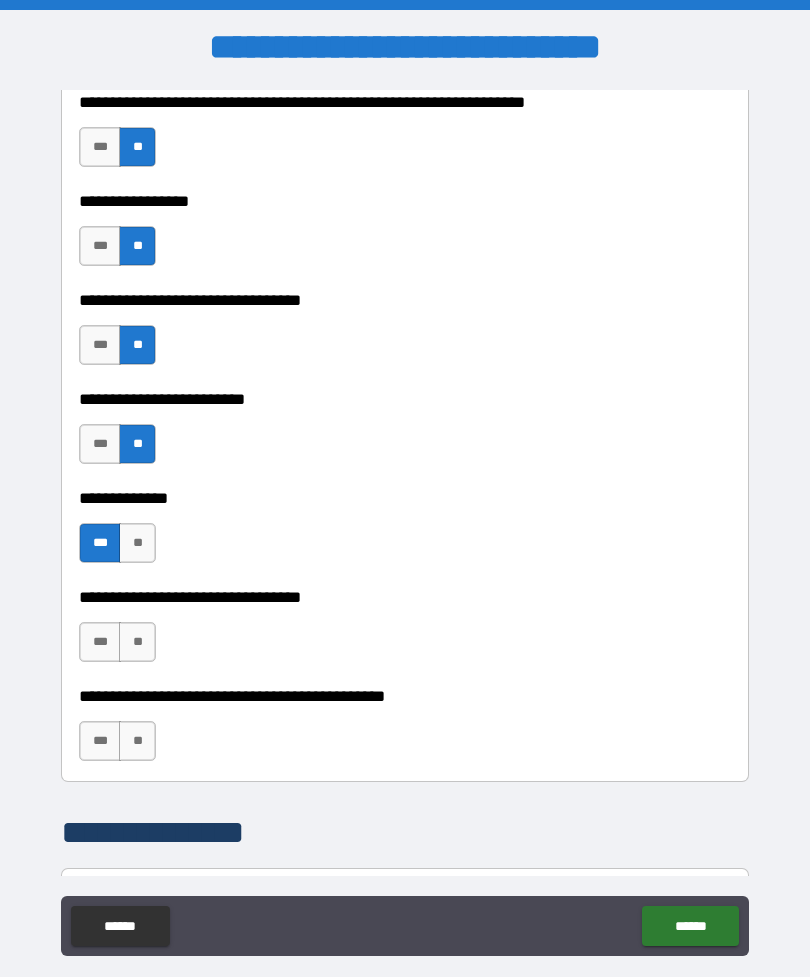 scroll, scrollTop: 4273, scrollLeft: 0, axis: vertical 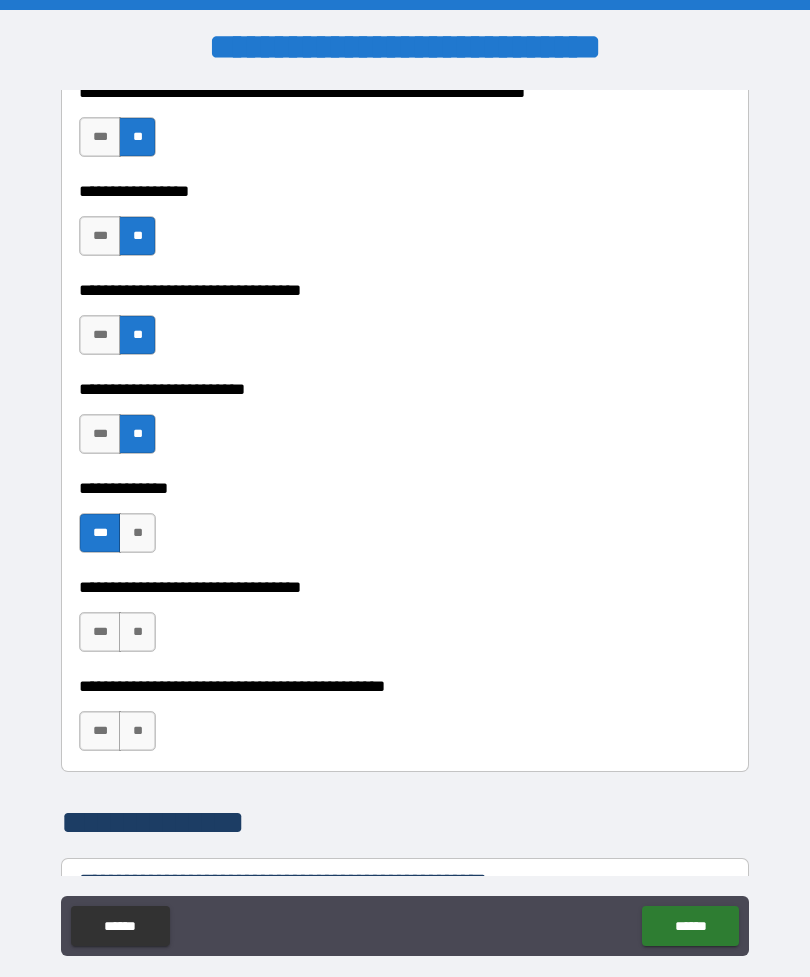 click on "**" at bounding box center [137, 632] 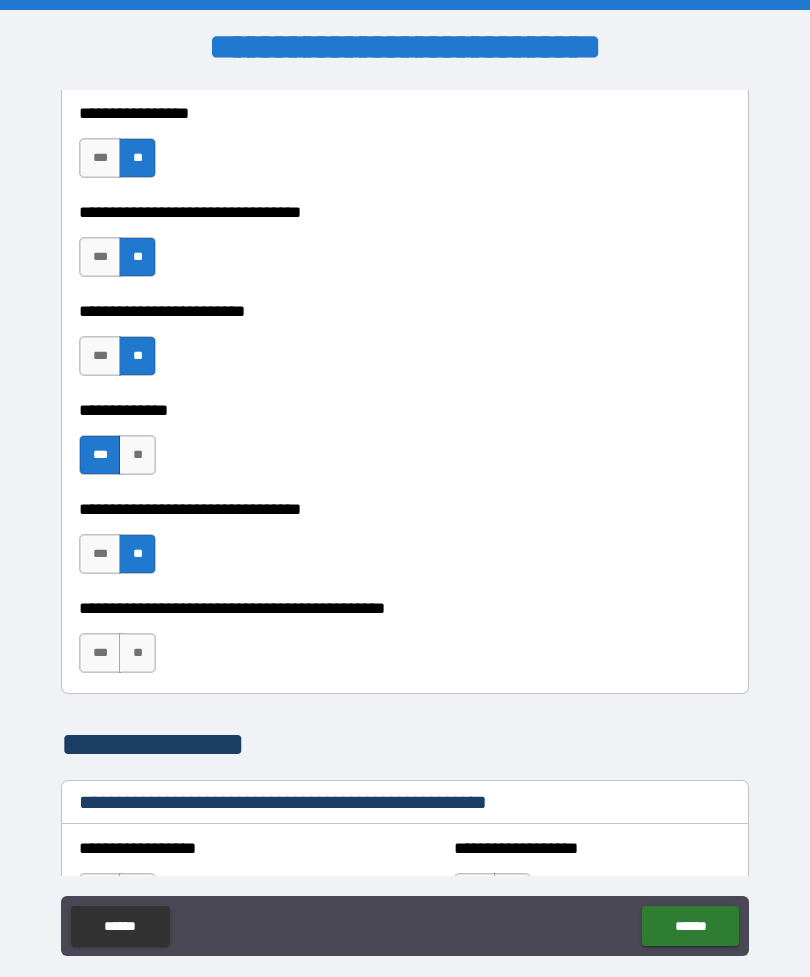 scroll, scrollTop: 4367, scrollLeft: 0, axis: vertical 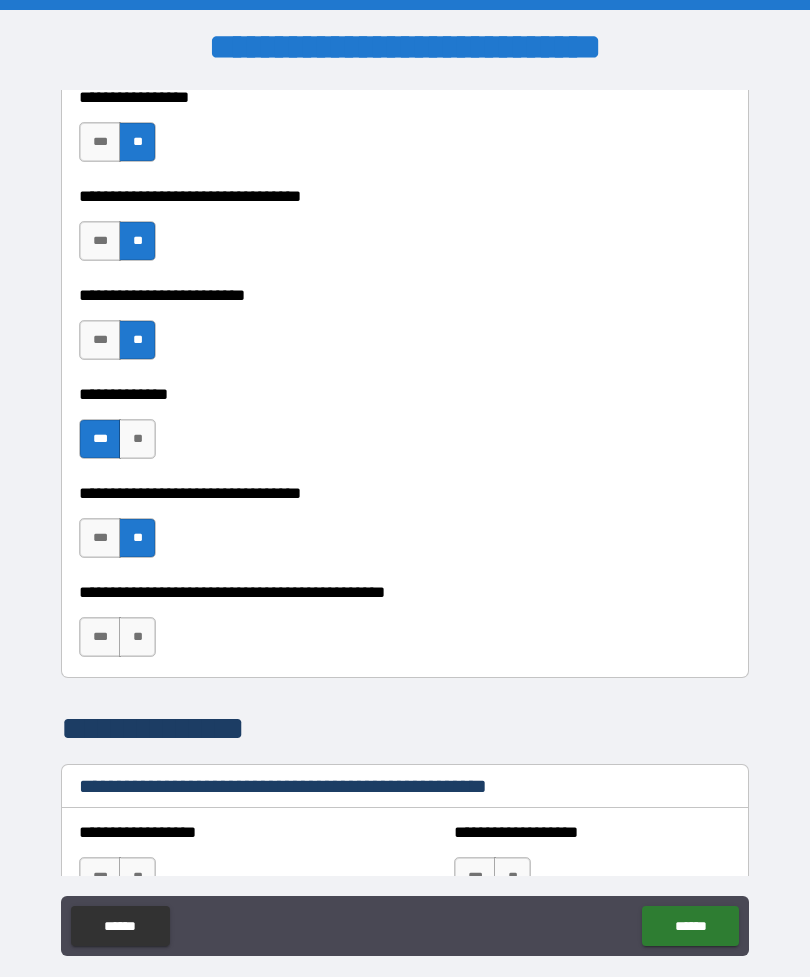 click on "***" at bounding box center [100, 637] 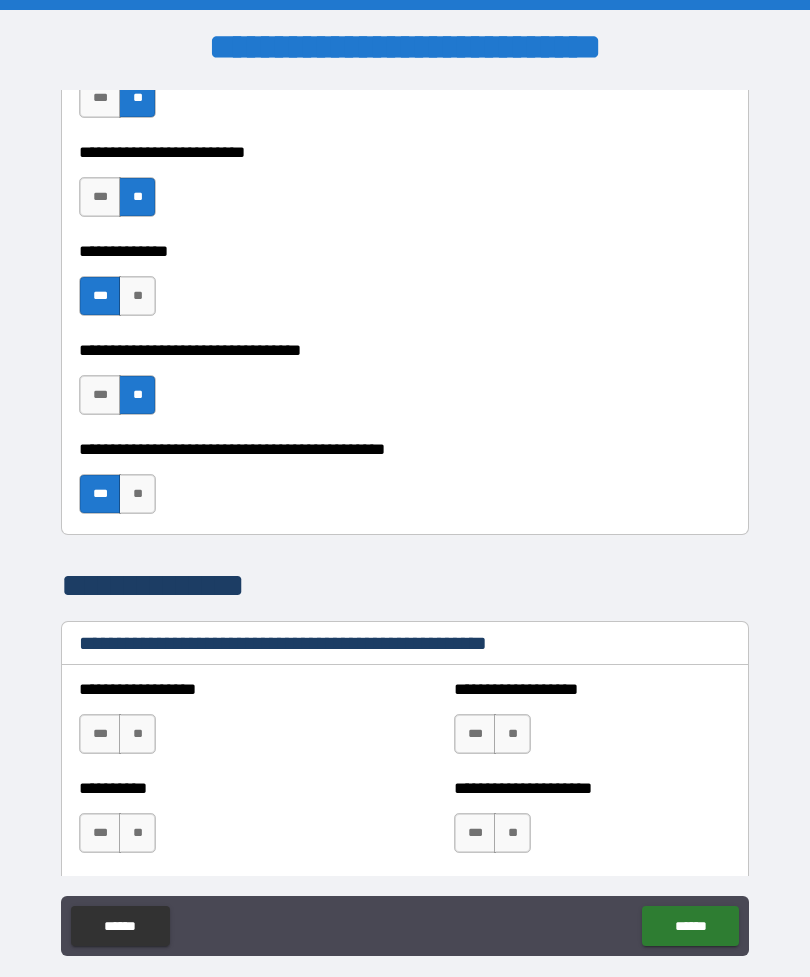scroll, scrollTop: 4512, scrollLeft: 0, axis: vertical 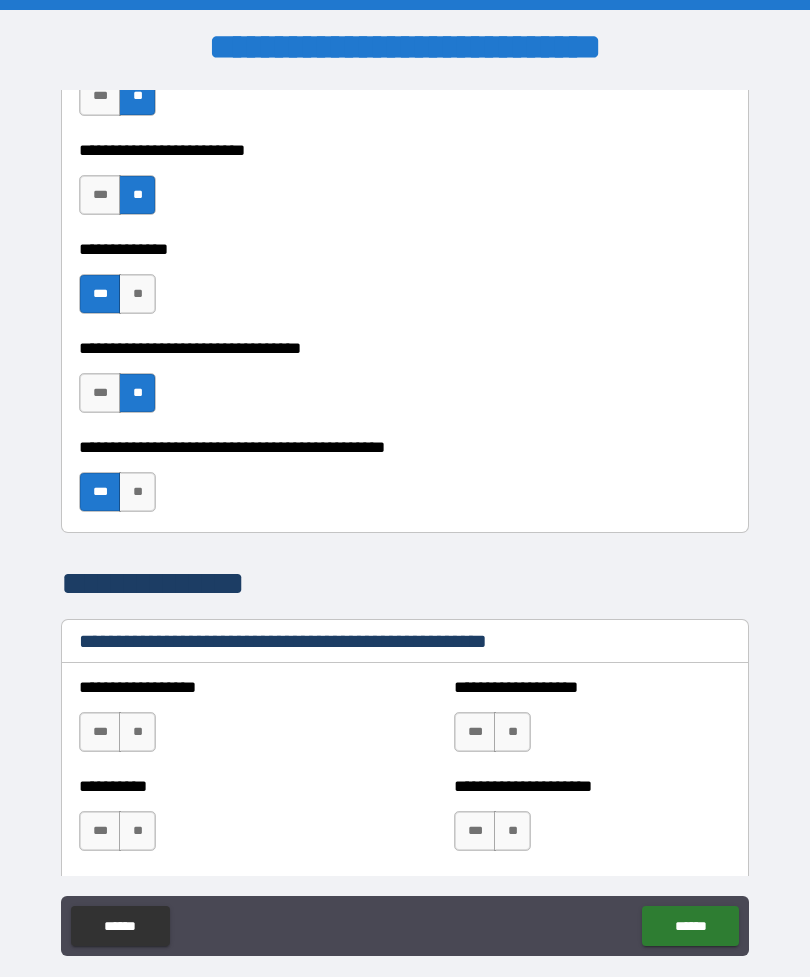 click on "**" at bounding box center [137, 492] 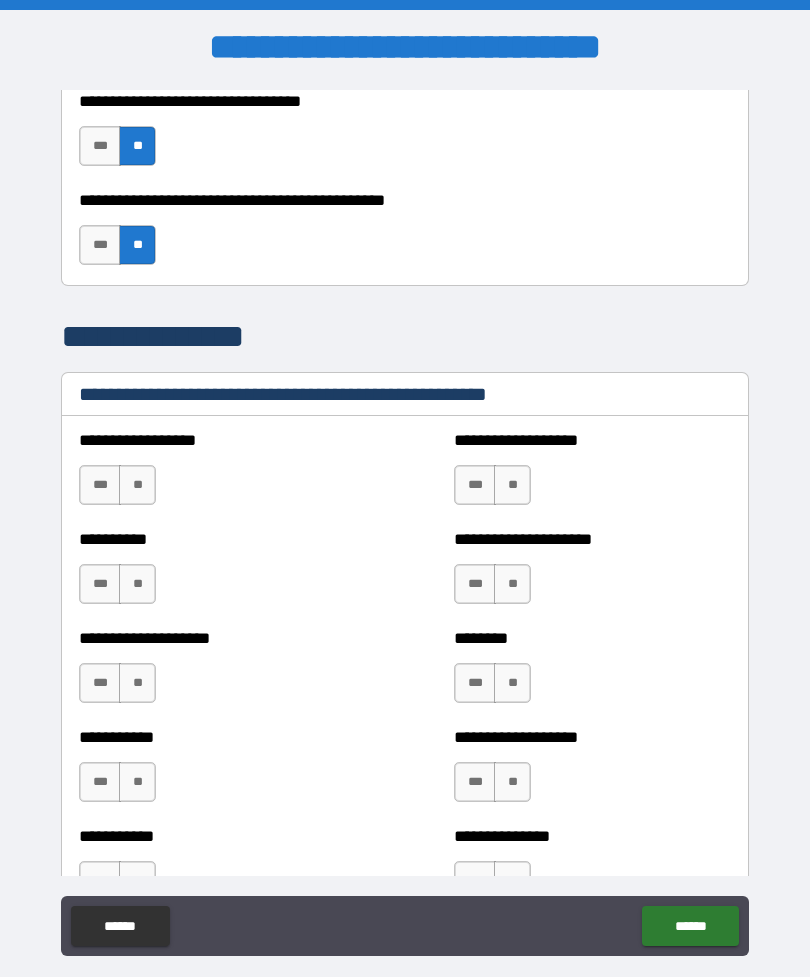 scroll, scrollTop: 4760, scrollLeft: 0, axis: vertical 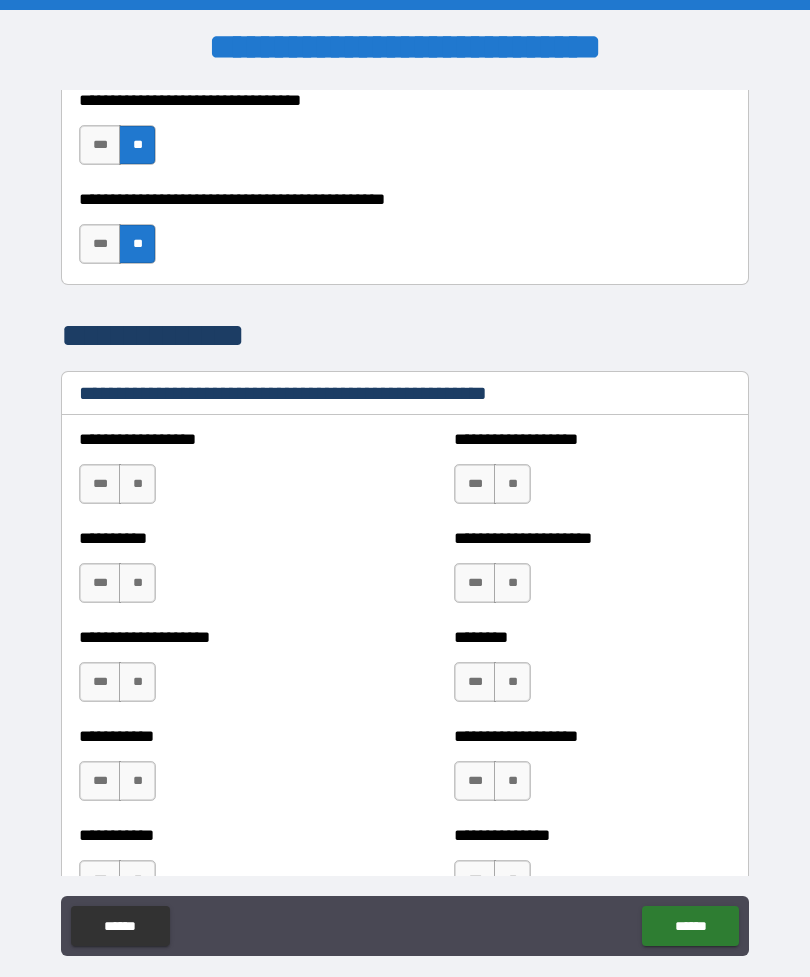 click on "**" at bounding box center [137, 484] 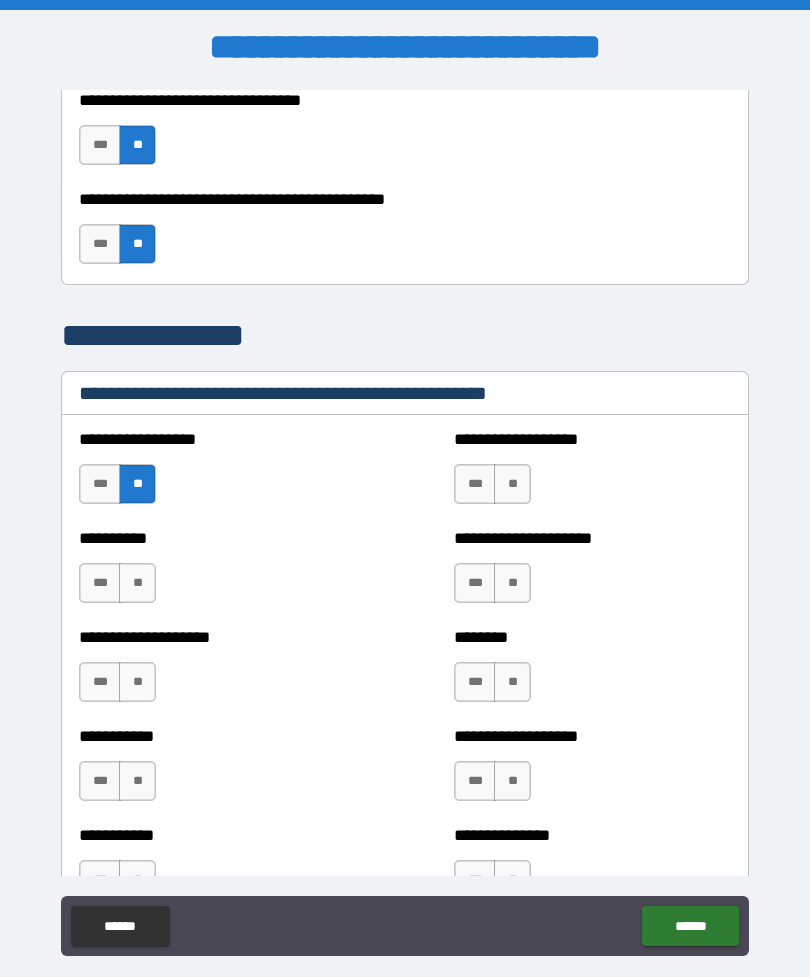 click on "**" at bounding box center [137, 583] 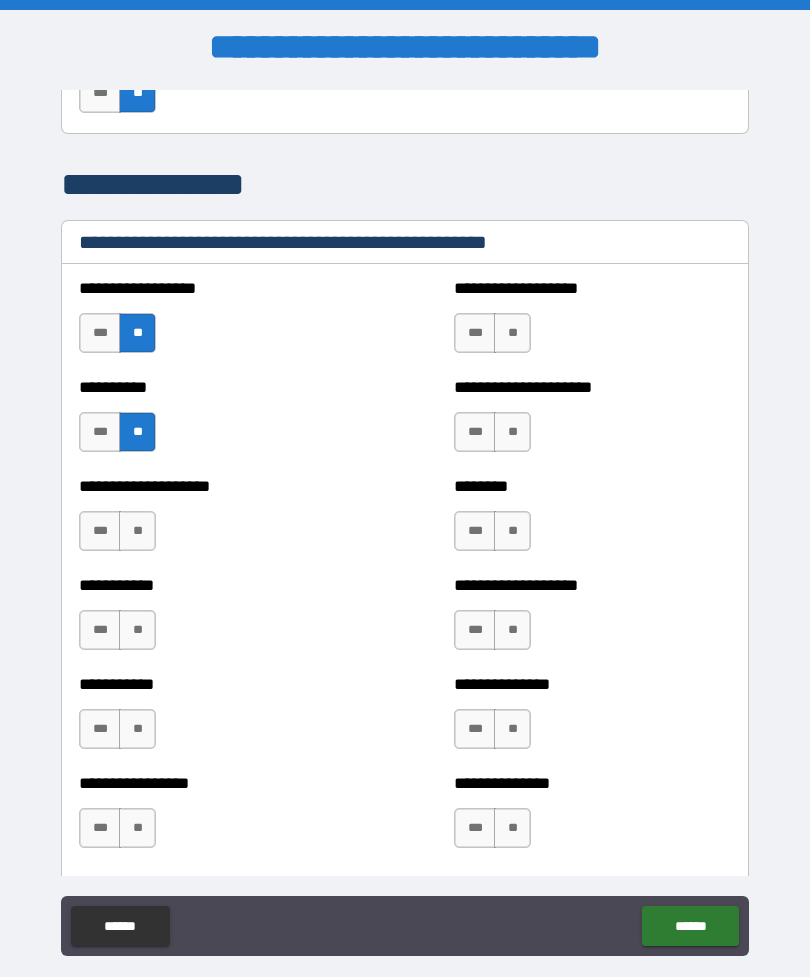 scroll, scrollTop: 4942, scrollLeft: 0, axis: vertical 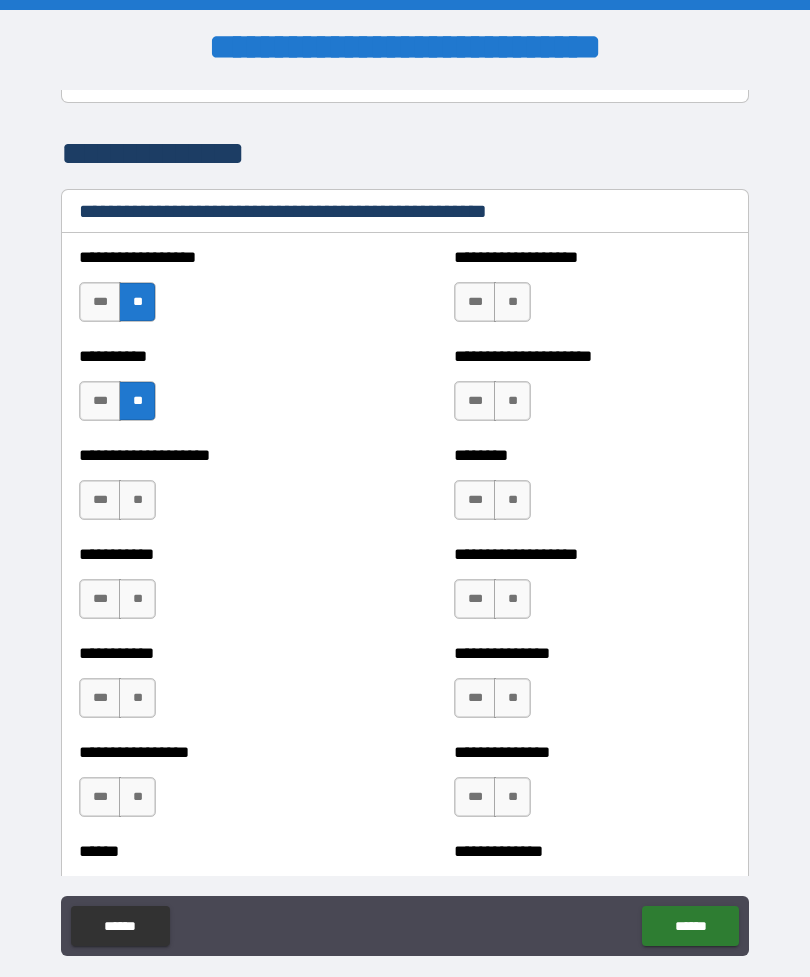 click on "**" at bounding box center [137, 599] 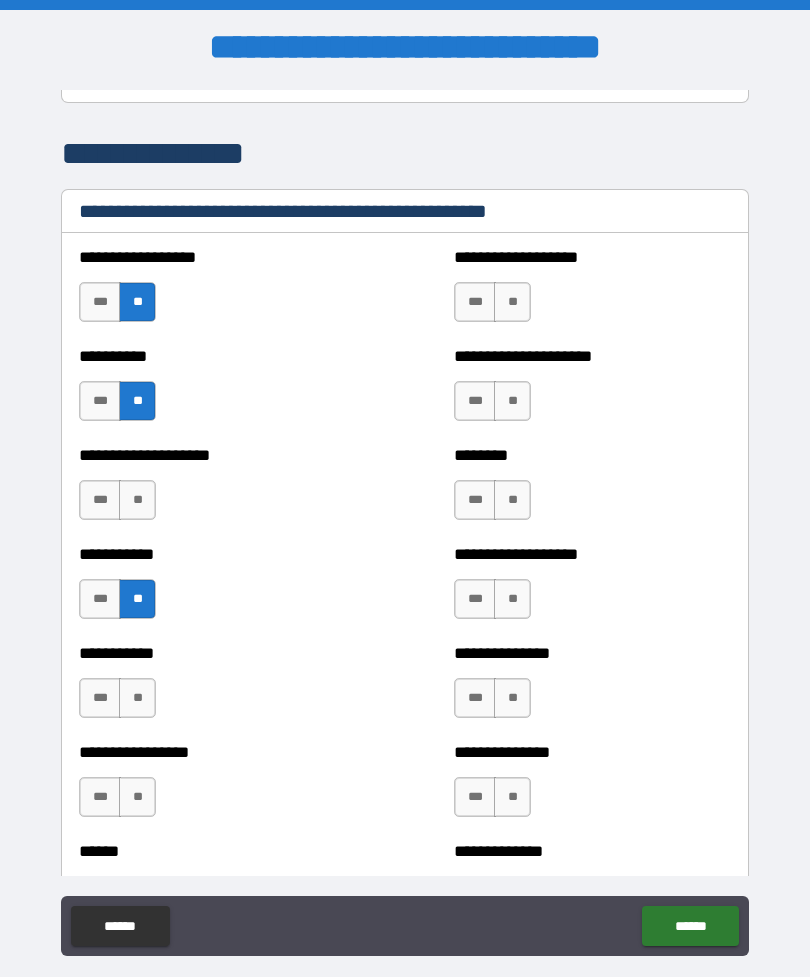 click on "**" at bounding box center [137, 698] 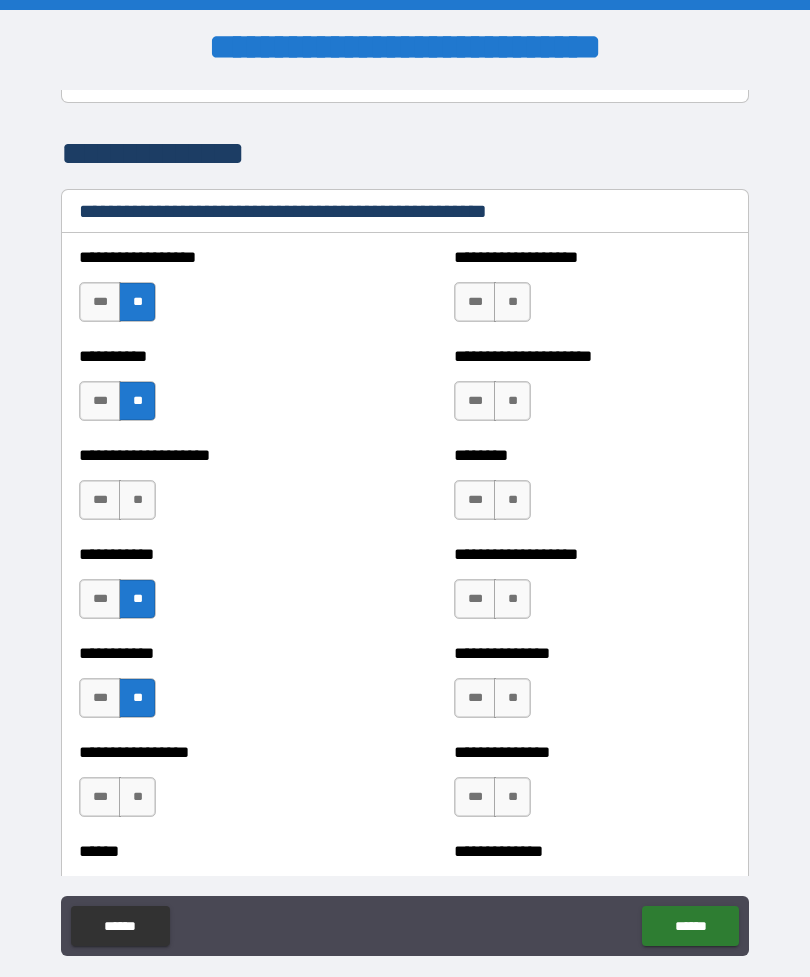 click on "**" at bounding box center (137, 797) 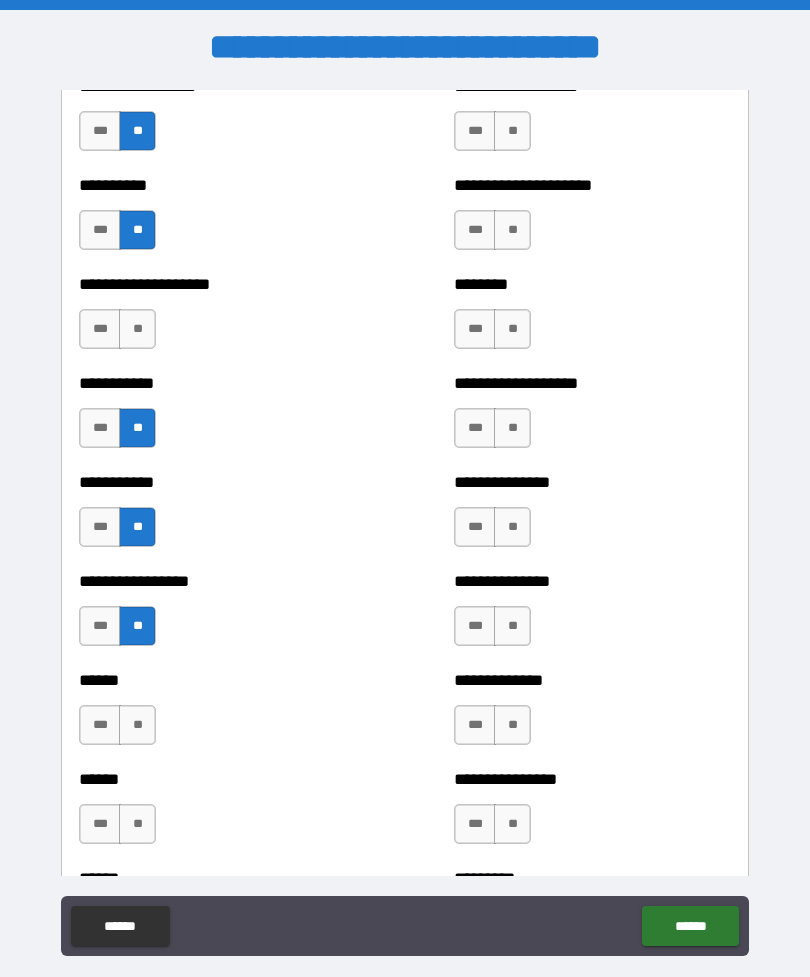 scroll, scrollTop: 5121, scrollLeft: 0, axis: vertical 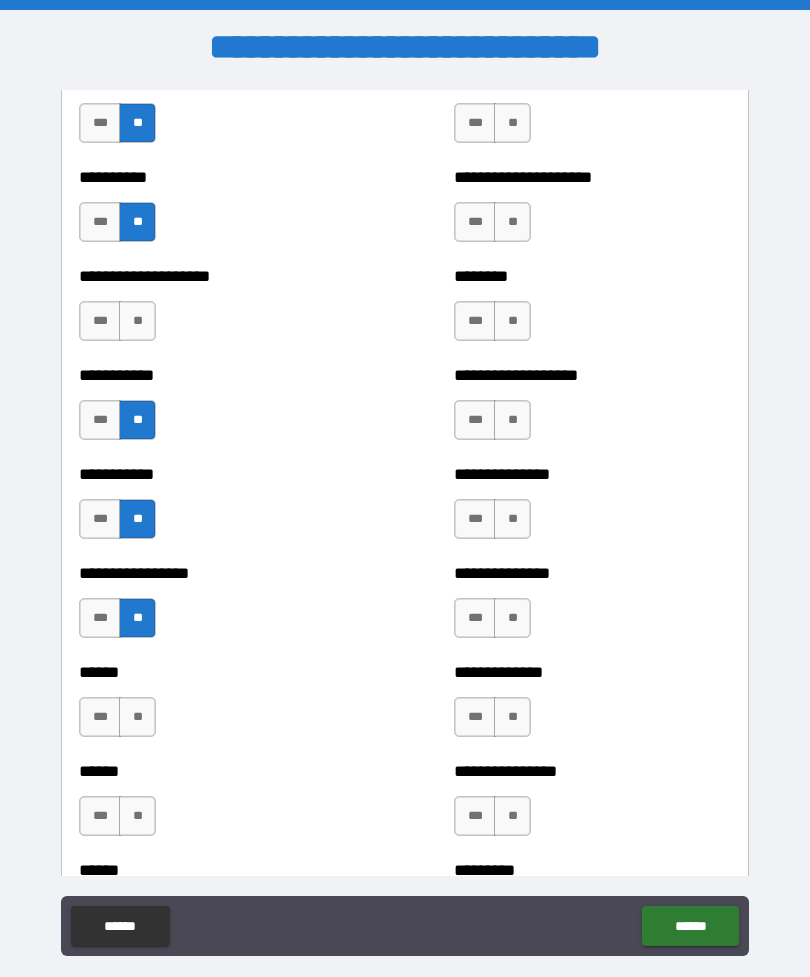 click on "**" at bounding box center (137, 717) 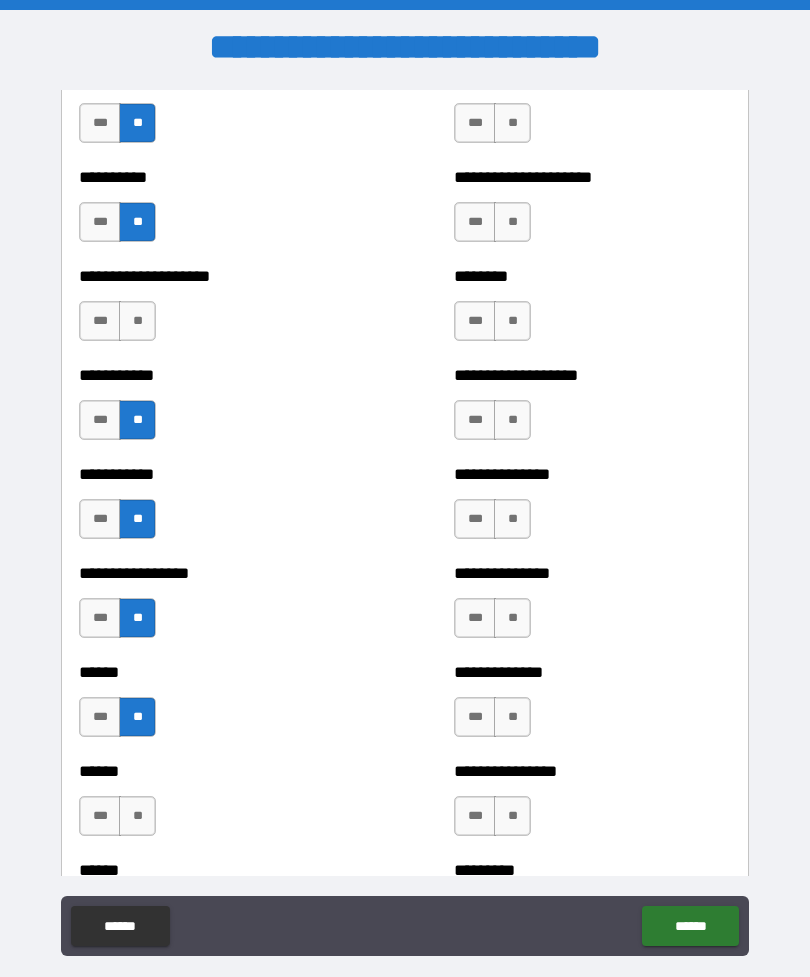 click on "**" at bounding box center [137, 816] 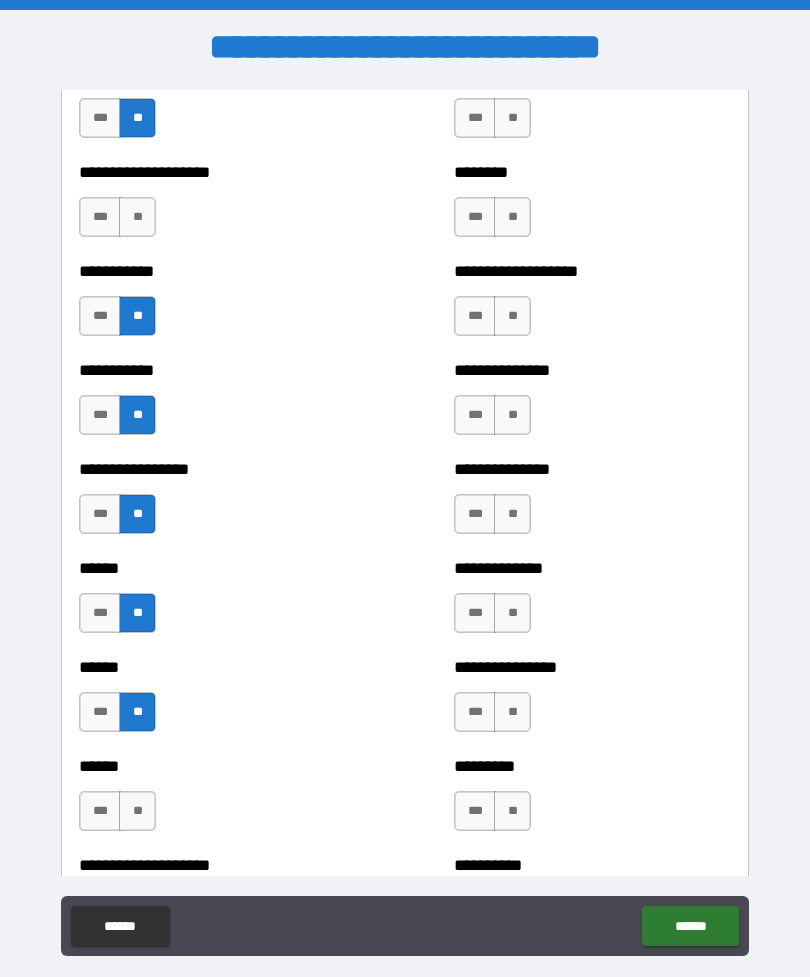 scroll, scrollTop: 5261, scrollLeft: 0, axis: vertical 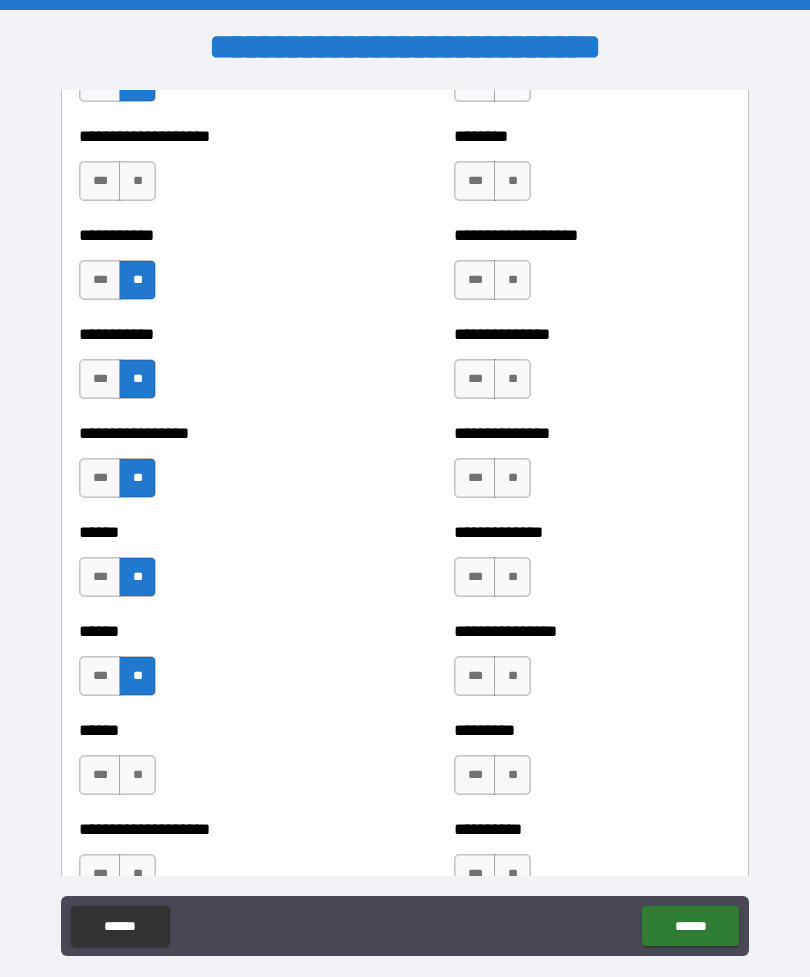 click on "**" at bounding box center [137, 775] 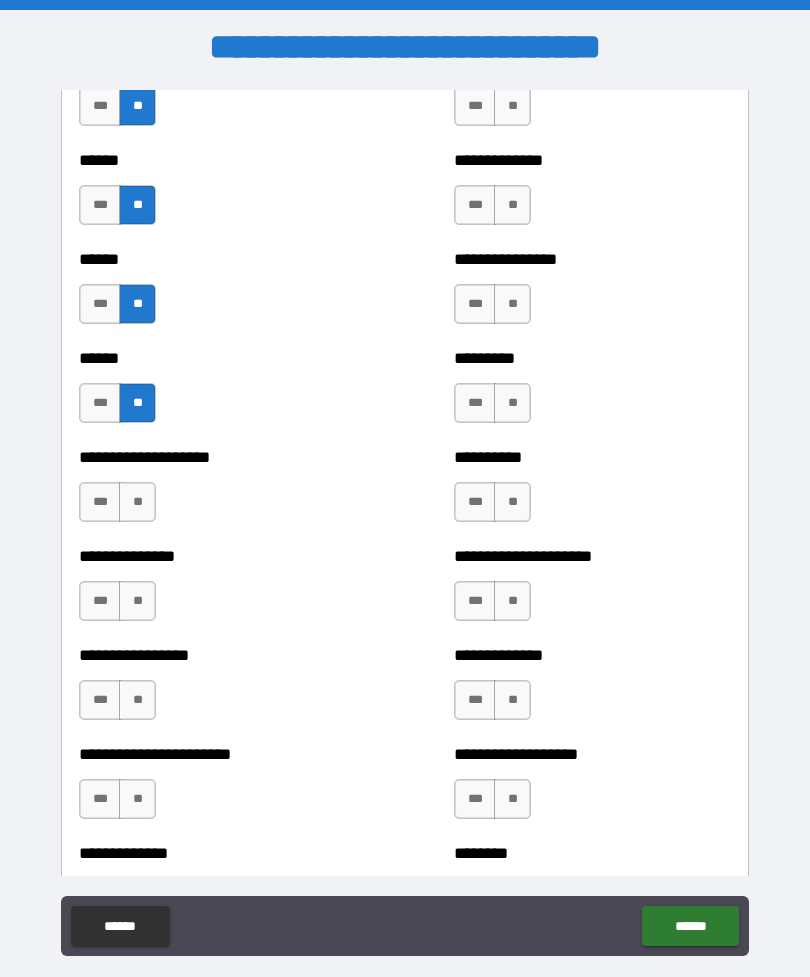 scroll, scrollTop: 5635, scrollLeft: 0, axis: vertical 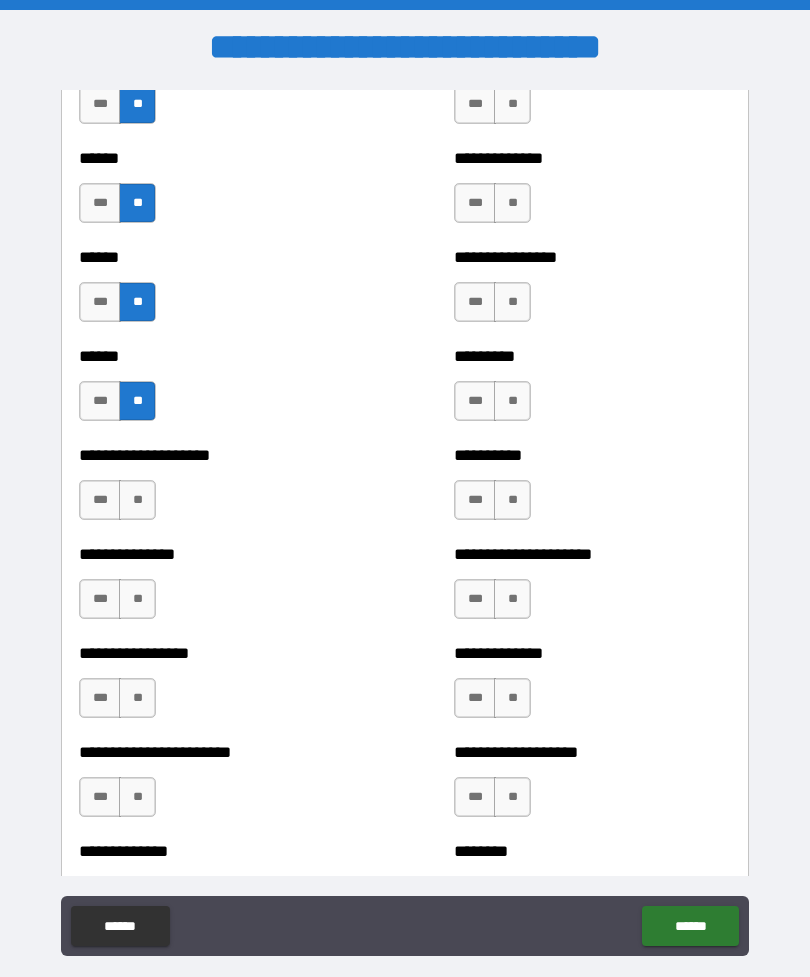 click on "***" at bounding box center (100, 500) 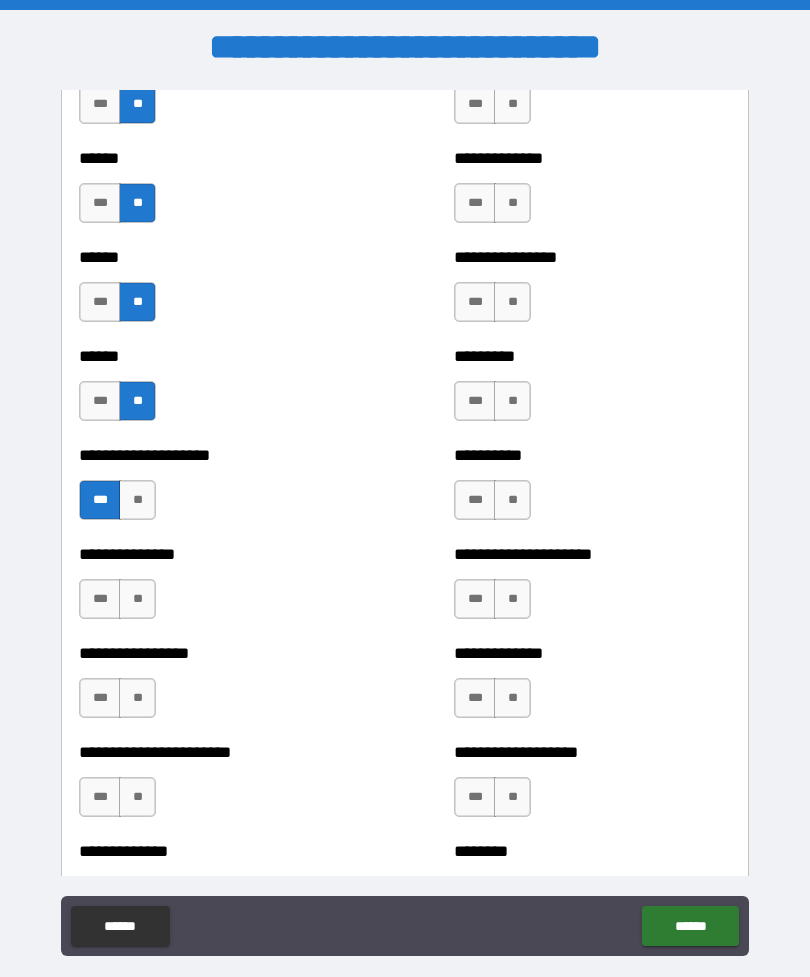 click on "***" at bounding box center [100, 599] 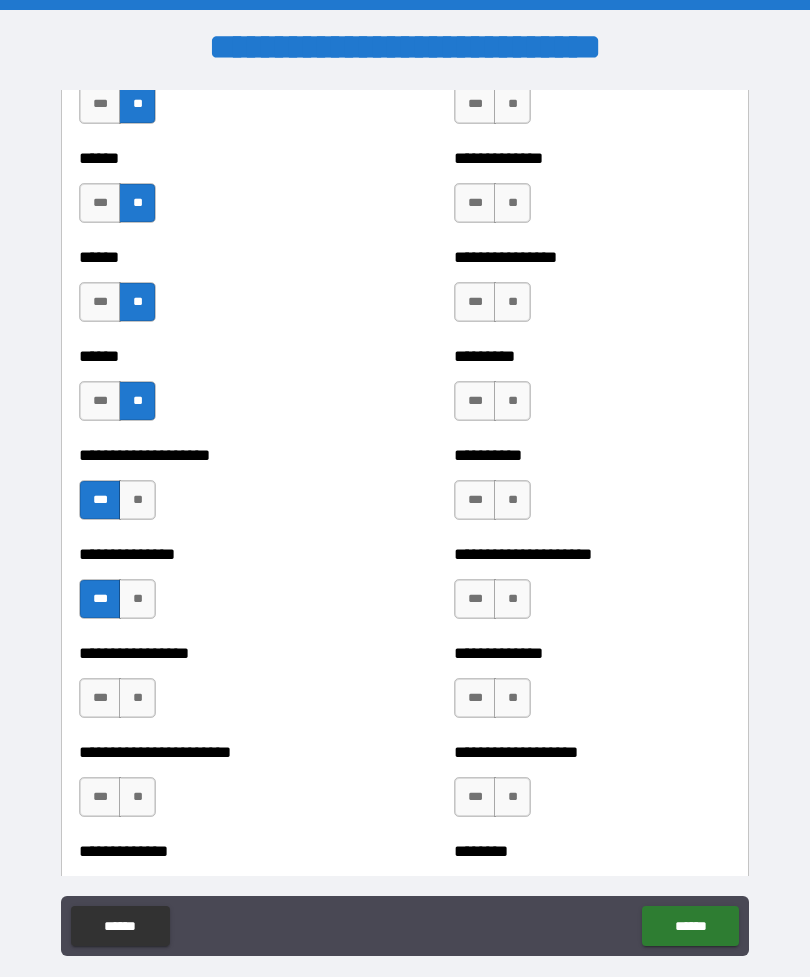 click on "***" at bounding box center (100, 698) 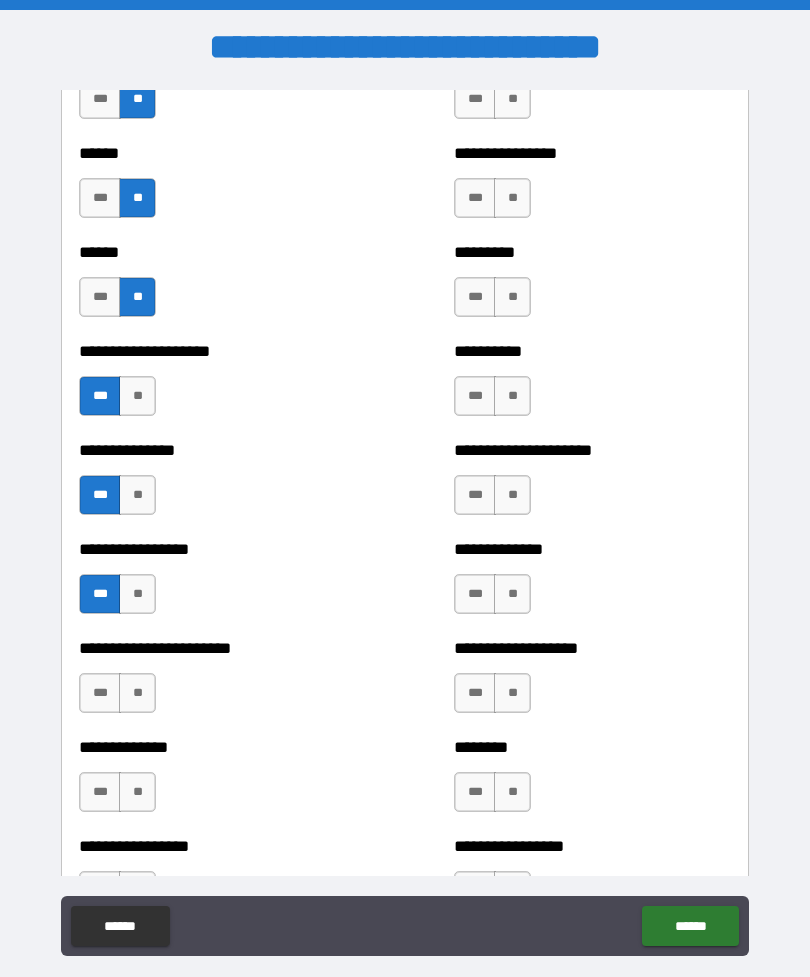 scroll, scrollTop: 5773, scrollLeft: 0, axis: vertical 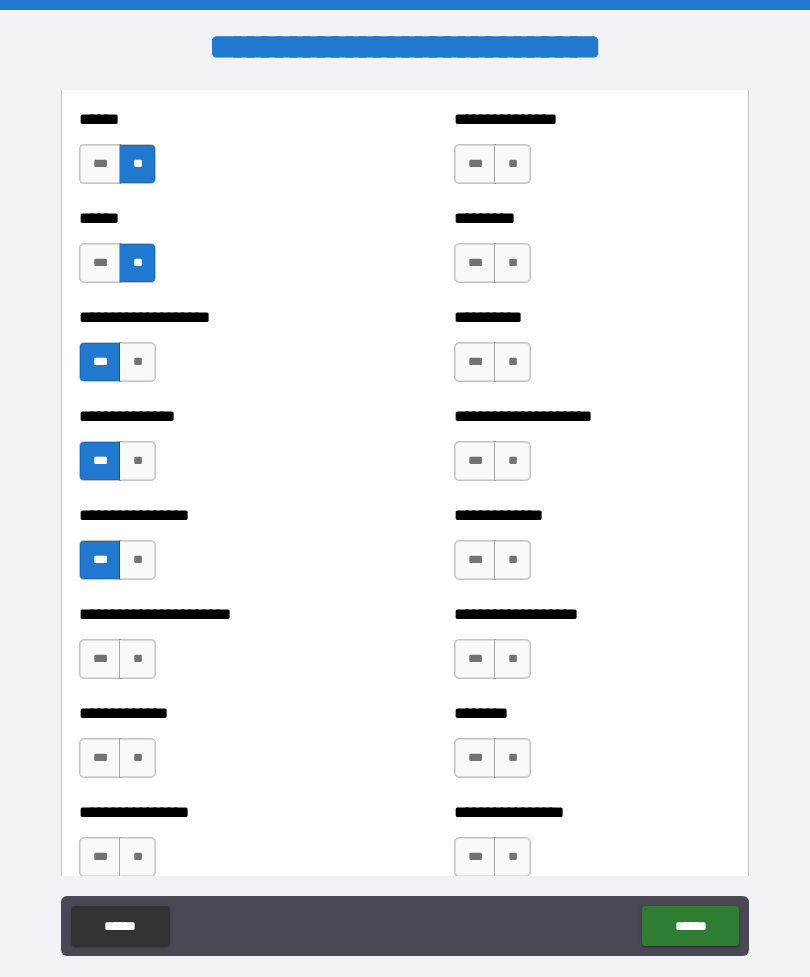 click on "**" at bounding box center [137, 659] 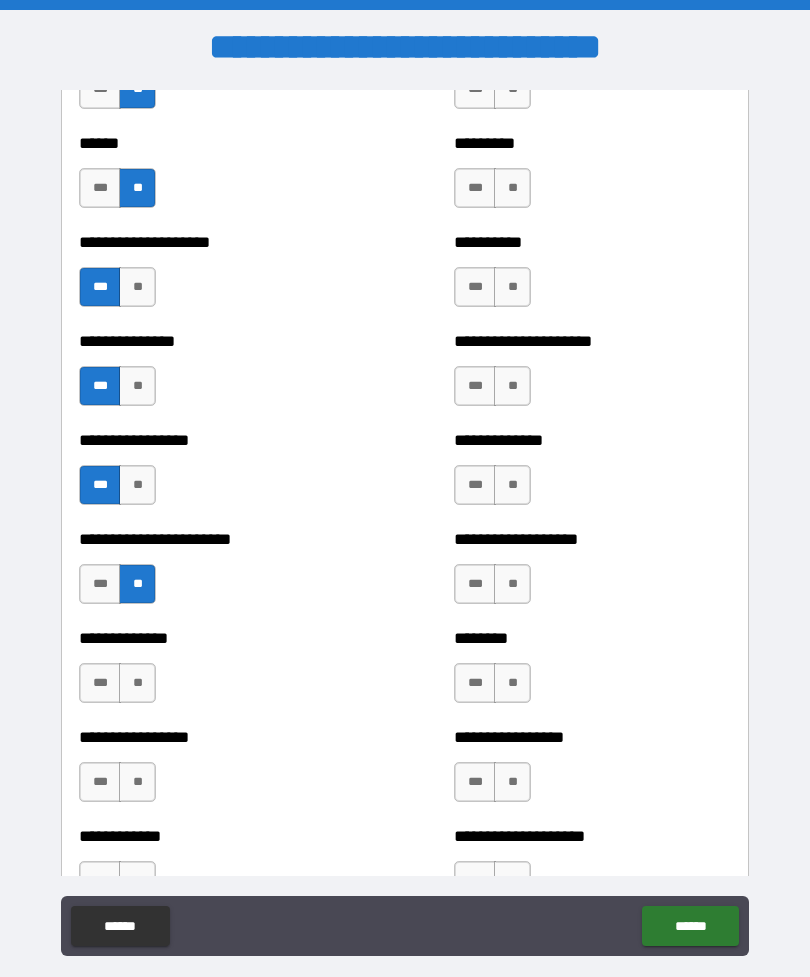 scroll, scrollTop: 5857, scrollLeft: 0, axis: vertical 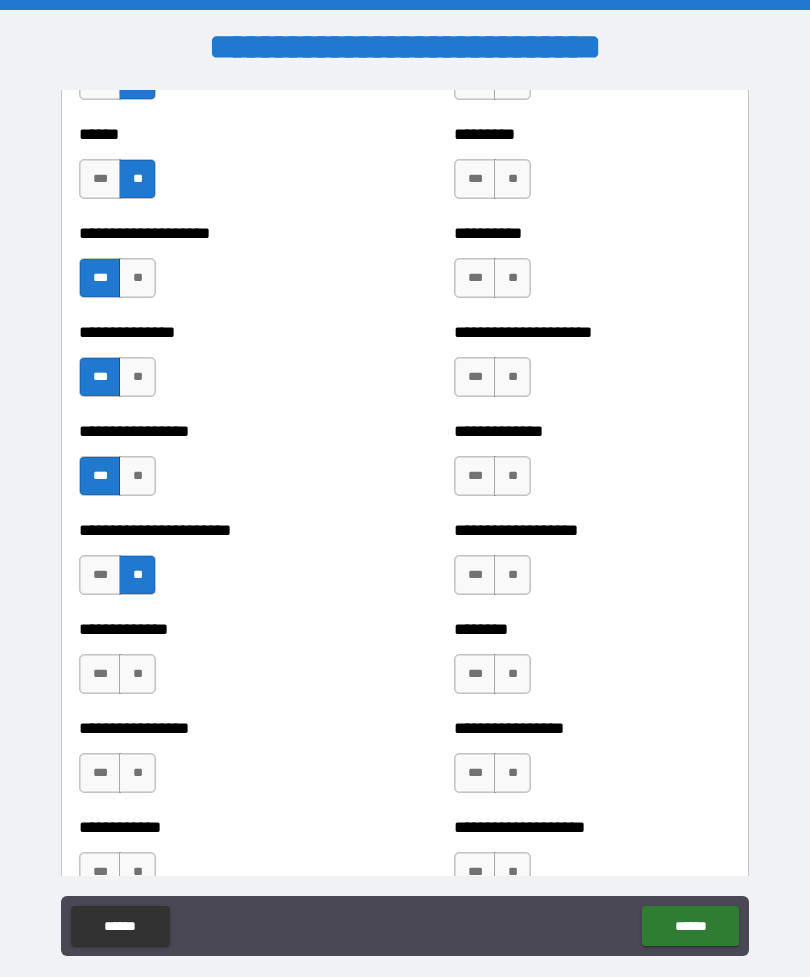 click on "**" at bounding box center [137, 674] 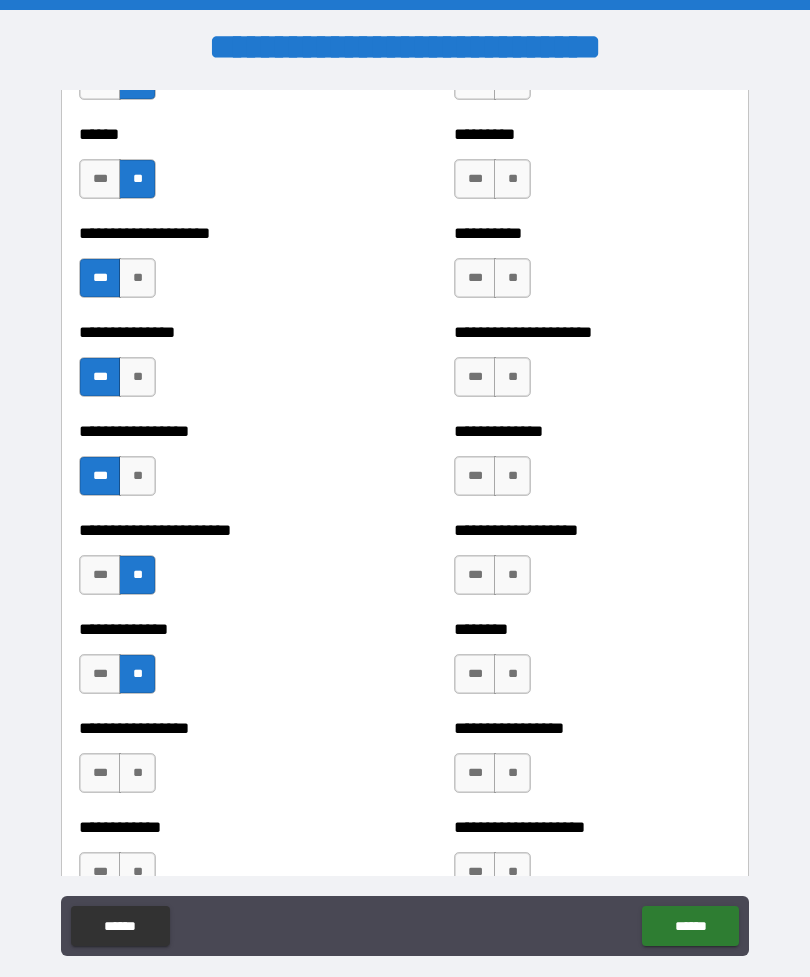 click on "**" at bounding box center (137, 773) 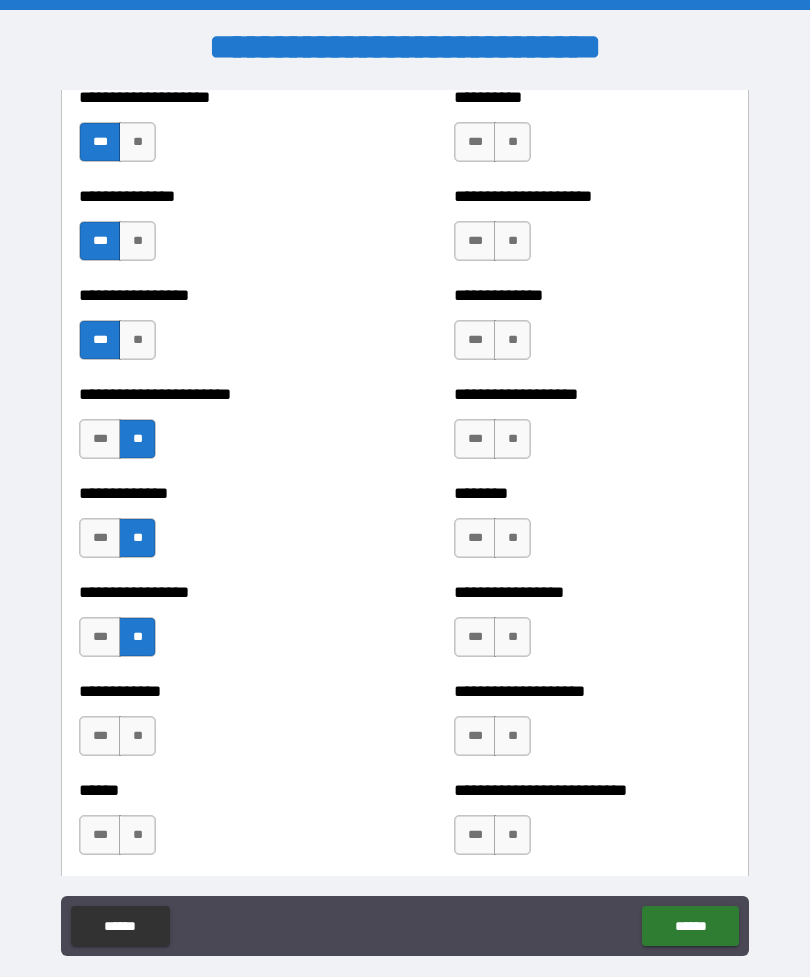 scroll, scrollTop: 6002, scrollLeft: 0, axis: vertical 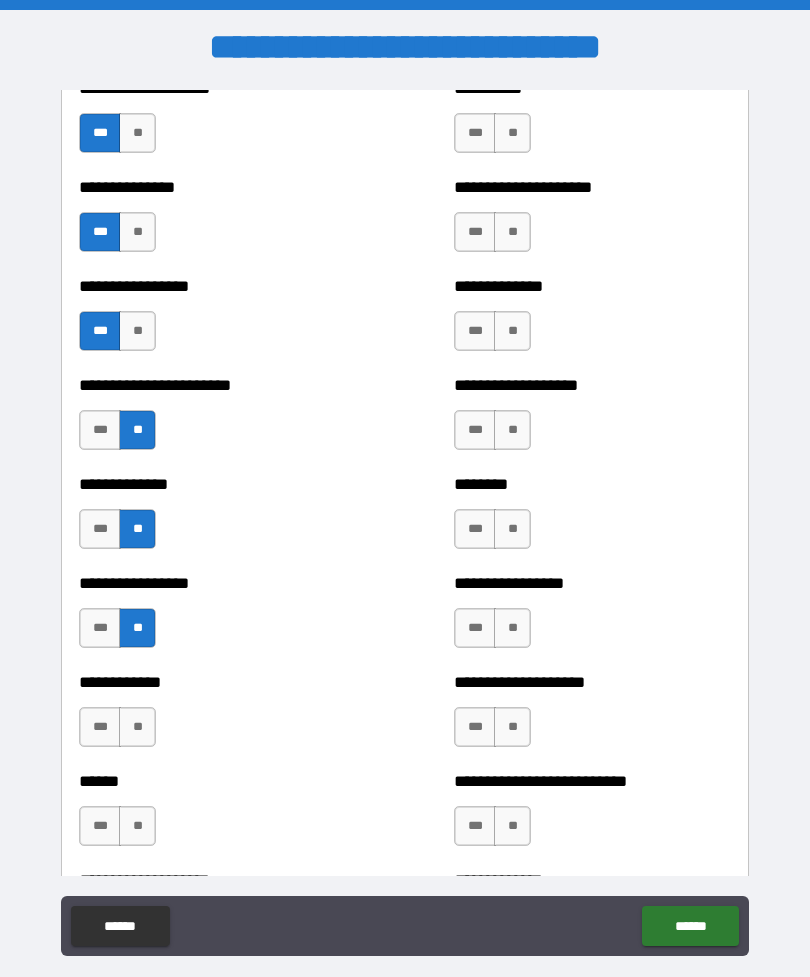 click on "**" at bounding box center [137, 727] 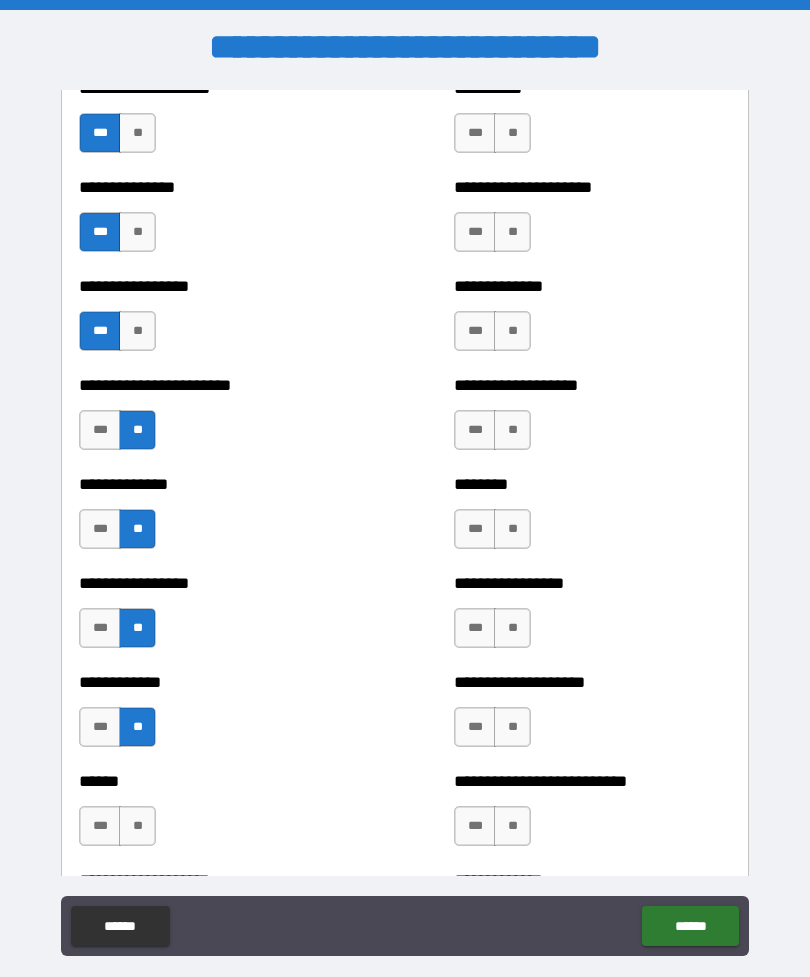 click on "**" at bounding box center (137, 826) 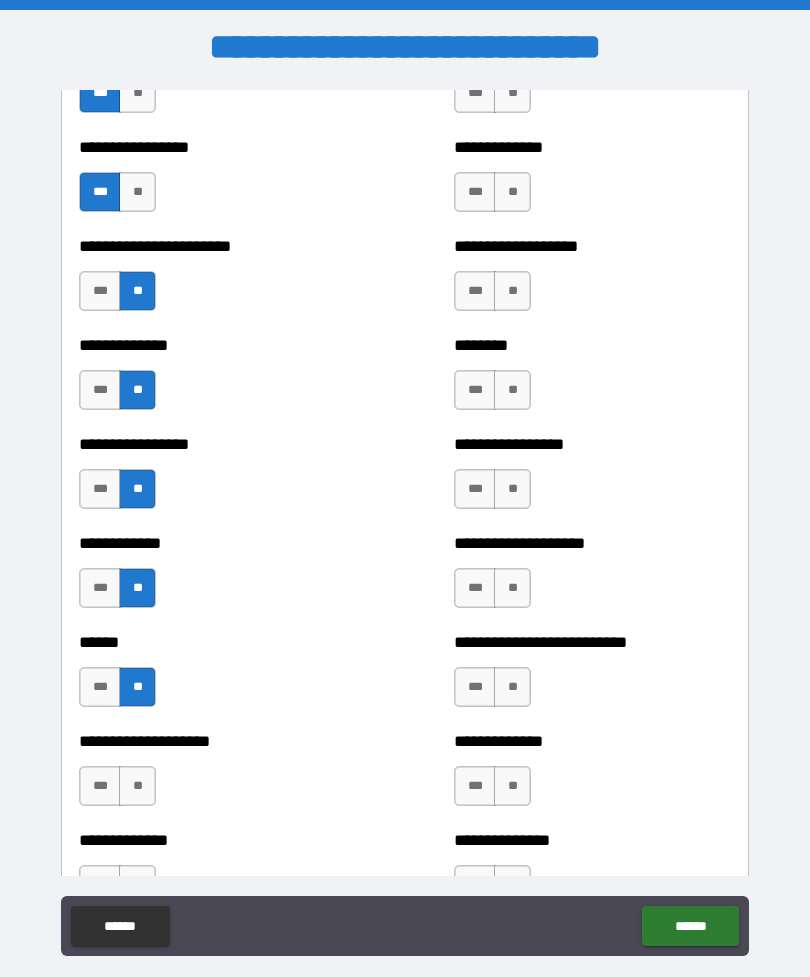 scroll, scrollTop: 6201, scrollLeft: 0, axis: vertical 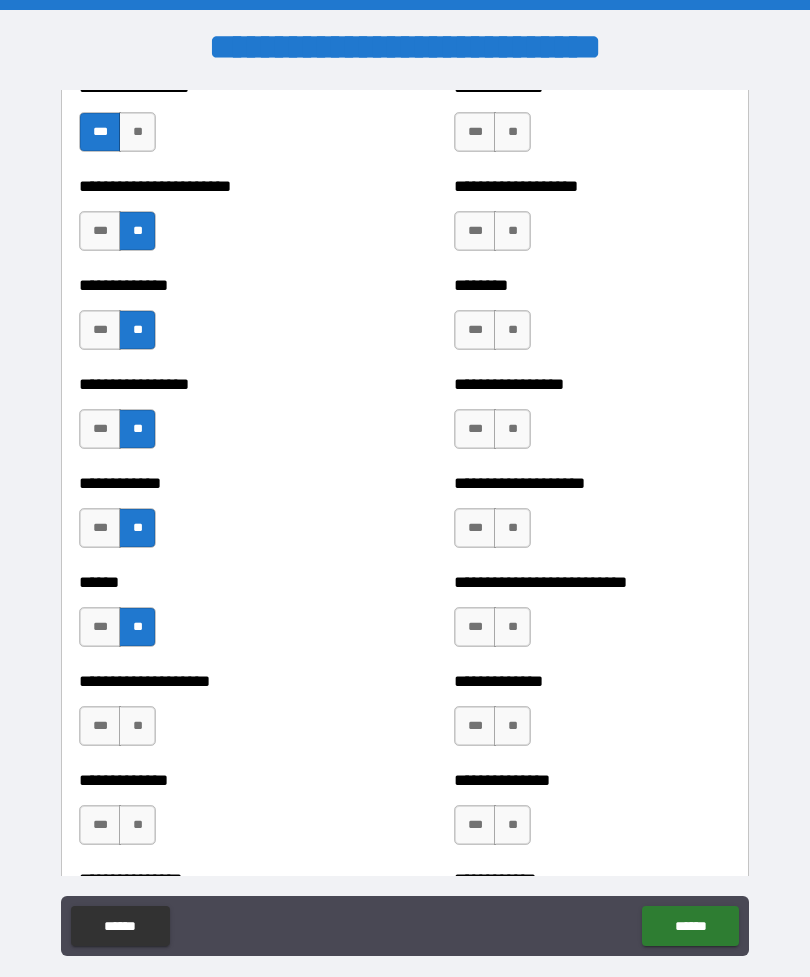 click on "**" at bounding box center (137, 726) 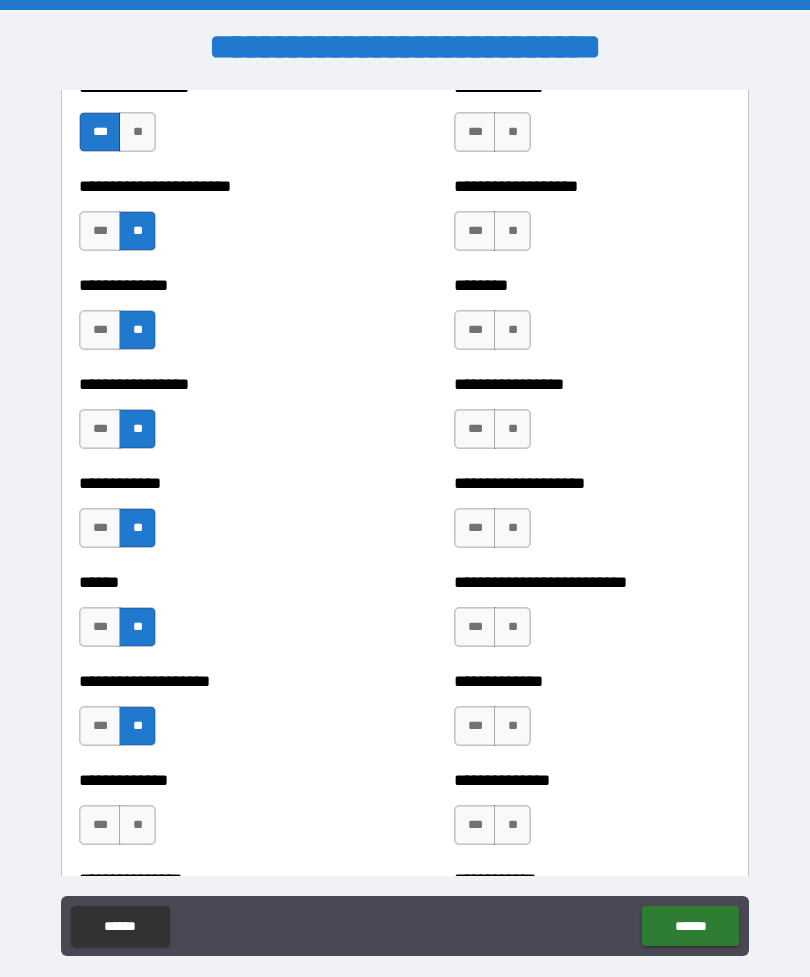 click on "**" at bounding box center [137, 825] 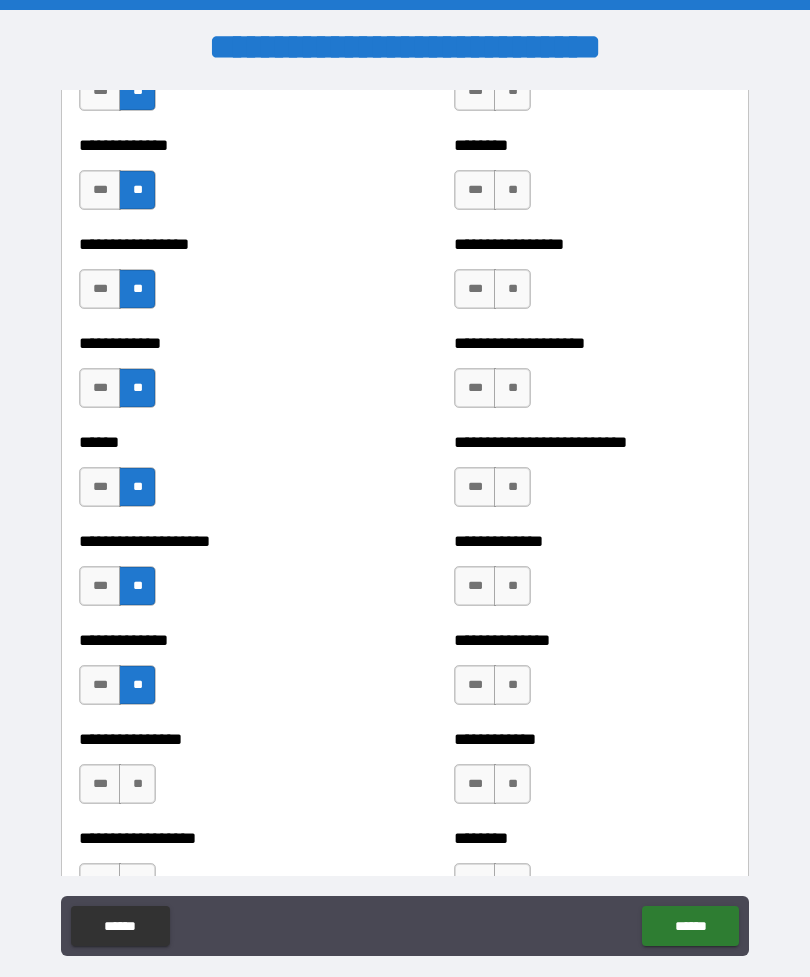 scroll, scrollTop: 6366, scrollLeft: 0, axis: vertical 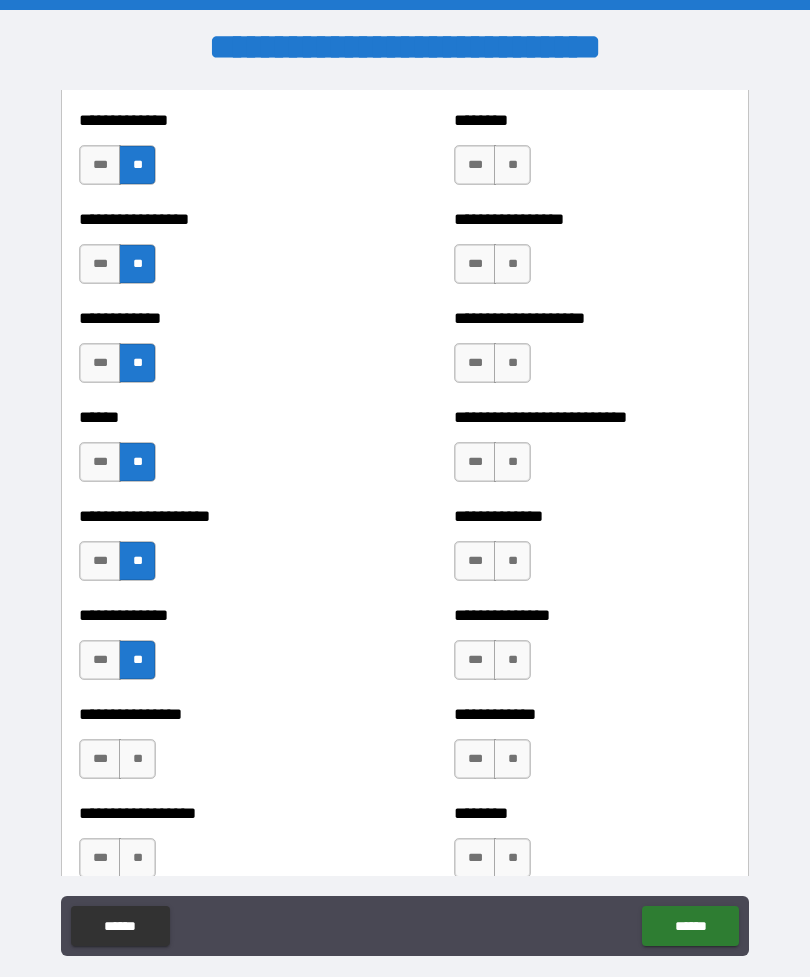 click on "**" at bounding box center [137, 759] 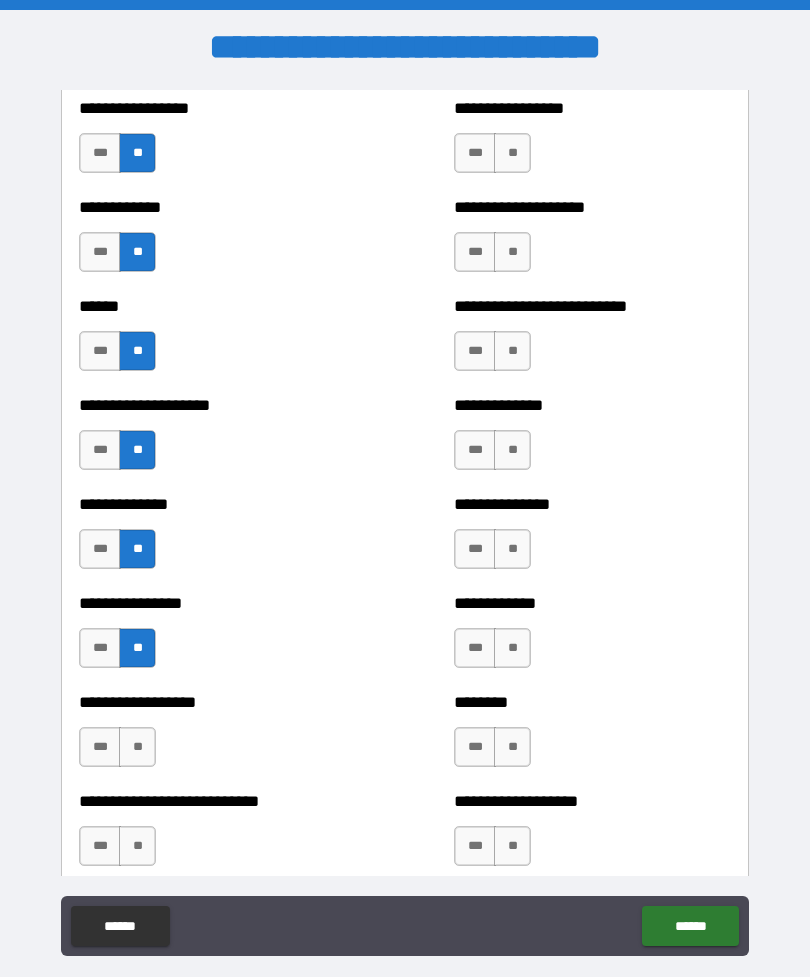 scroll, scrollTop: 6489, scrollLeft: 0, axis: vertical 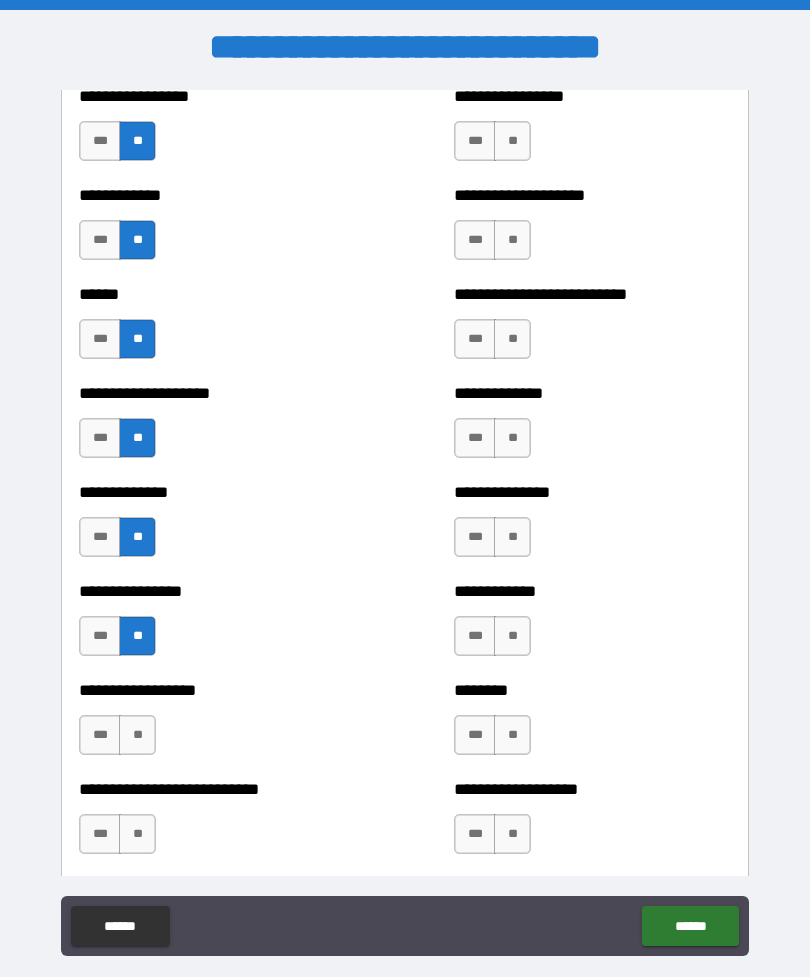 click on "**" at bounding box center [137, 735] 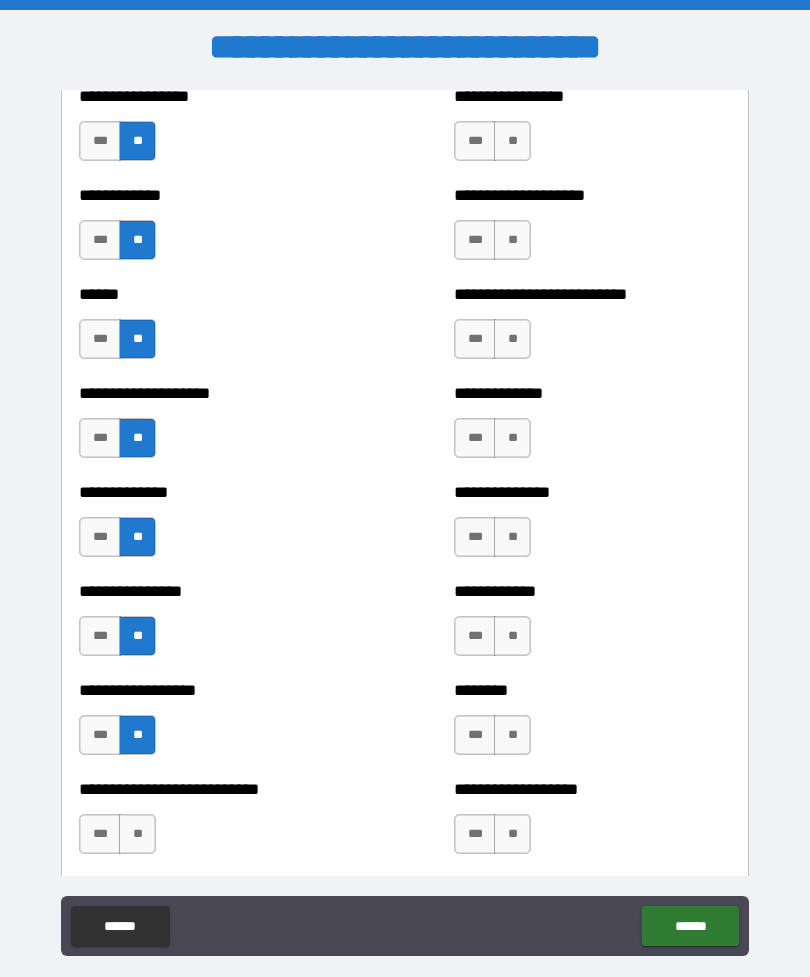 click on "**" at bounding box center (137, 834) 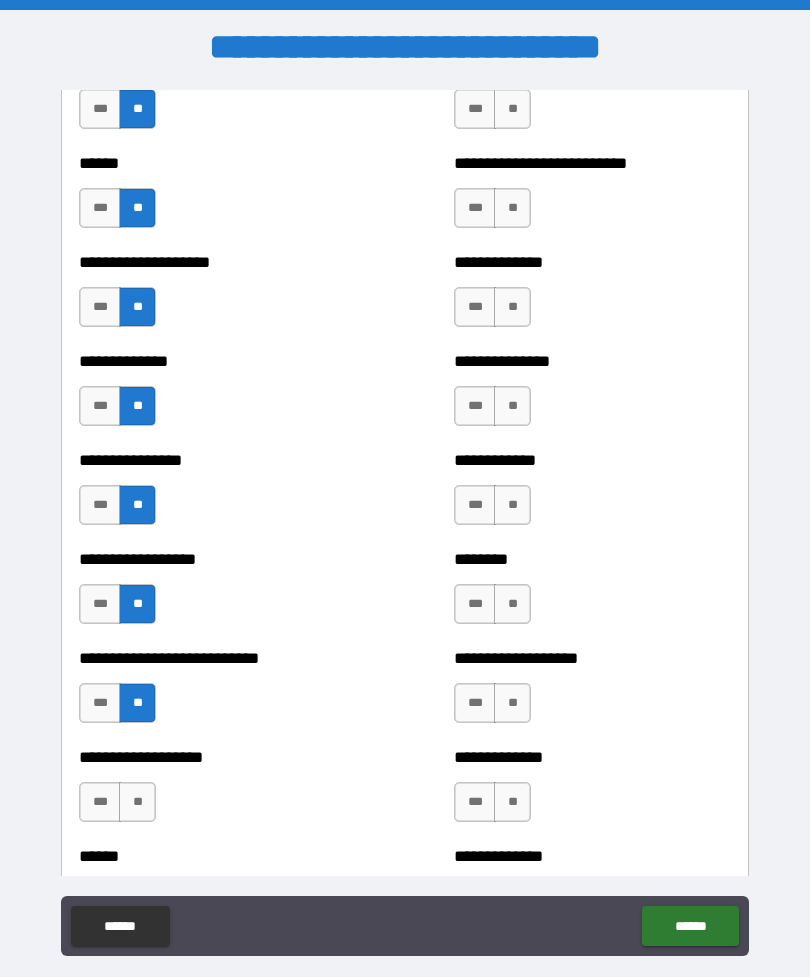 scroll, scrollTop: 6679, scrollLeft: 0, axis: vertical 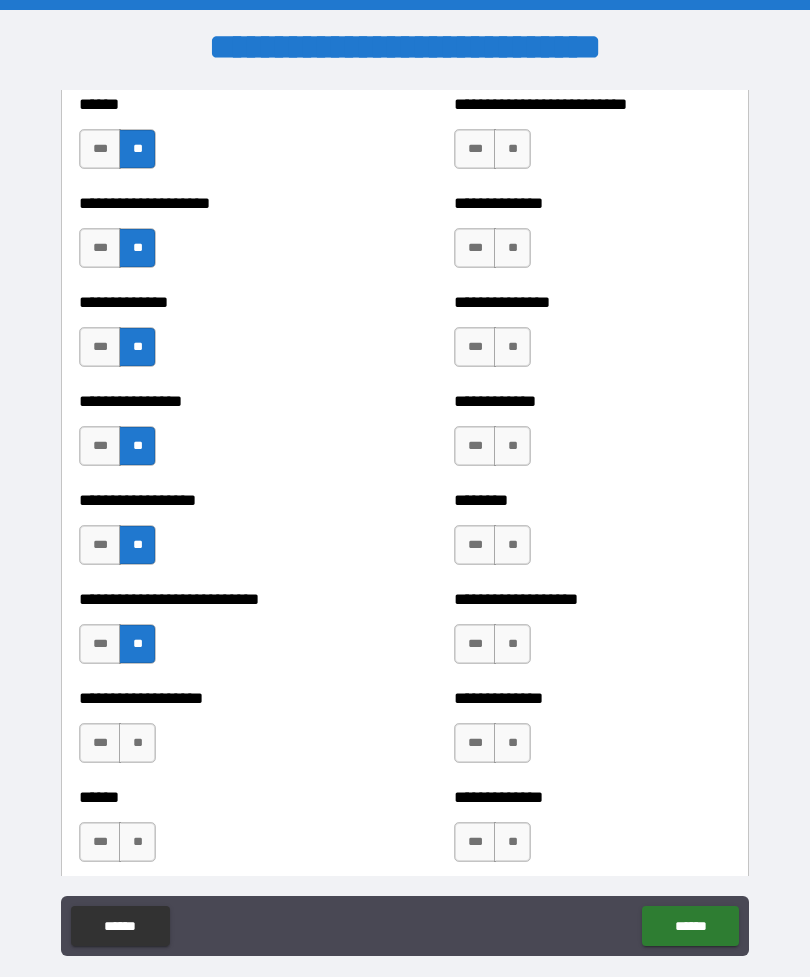 click on "**" at bounding box center [137, 743] 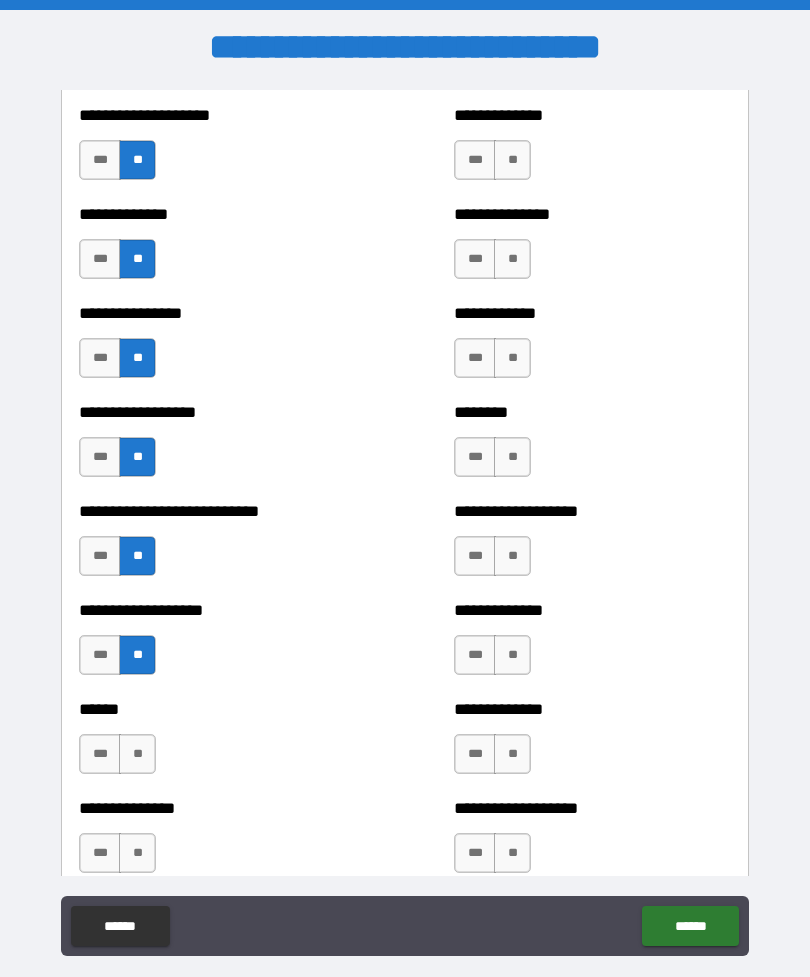 scroll, scrollTop: 6783, scrollLeft: 0, axis: vertical 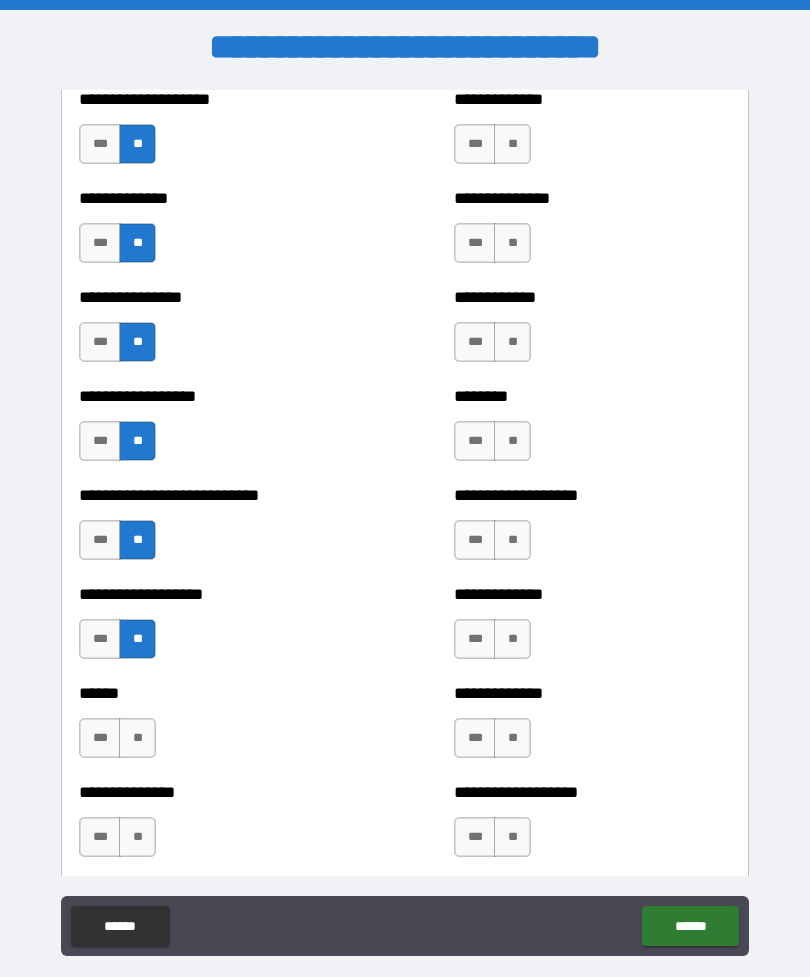 click on "**" at bounding box center (137, 738) 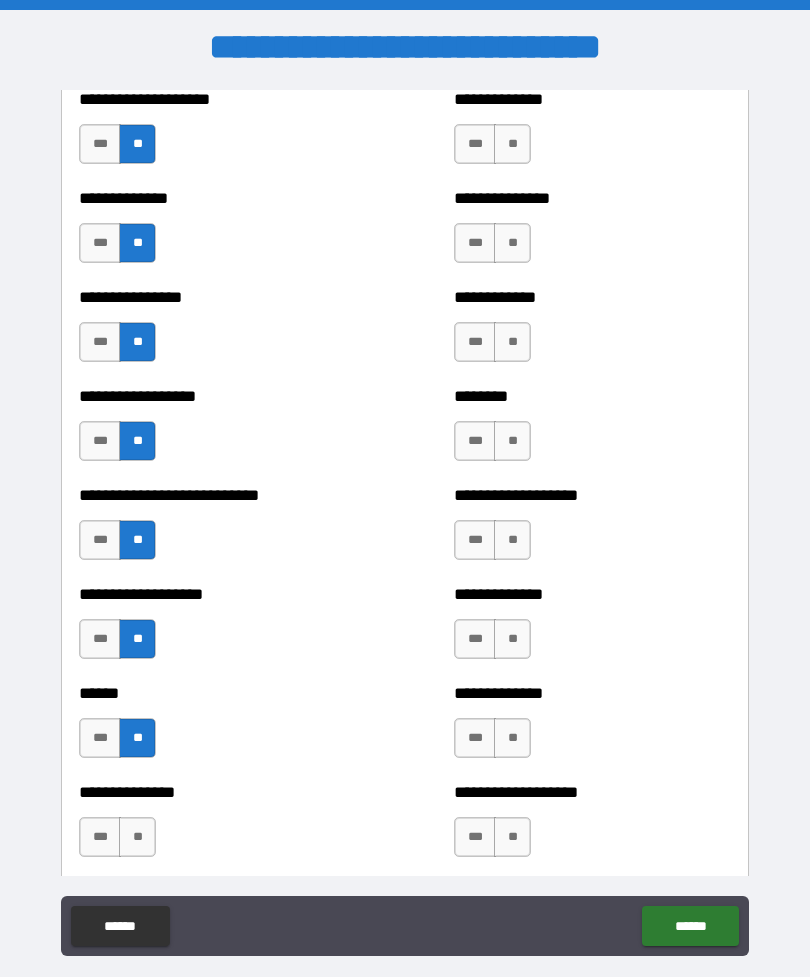 click on "**" at bounding box center (137, 837) 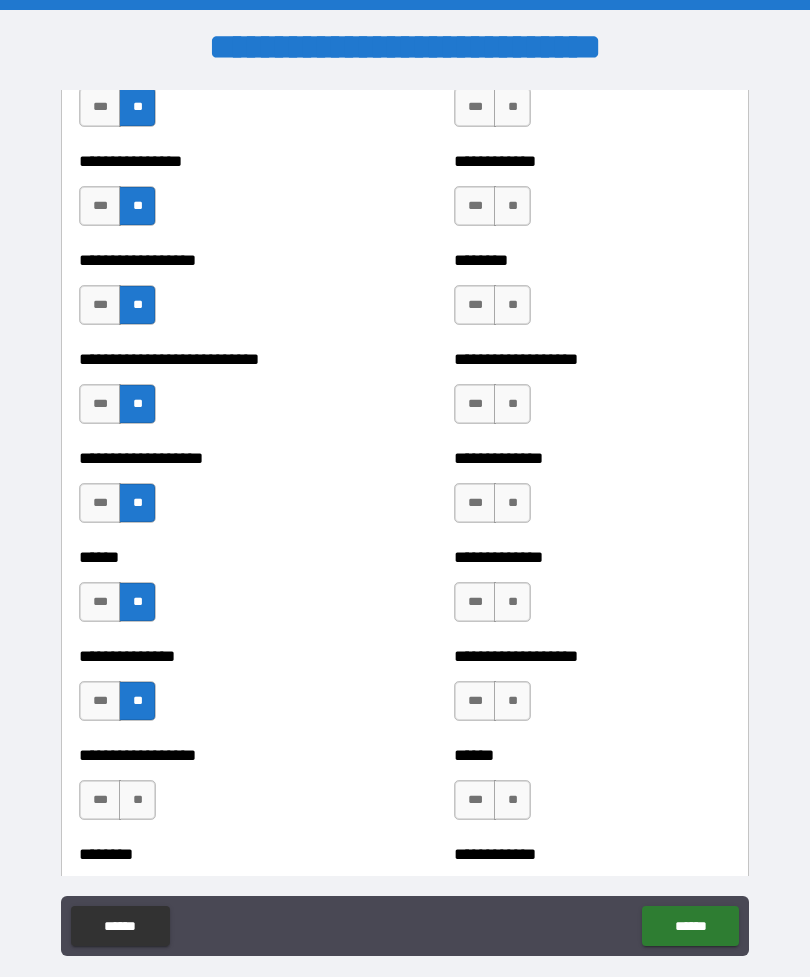 scroll, scrollTop: 6956, scrollLeft: 0, axis: vertical 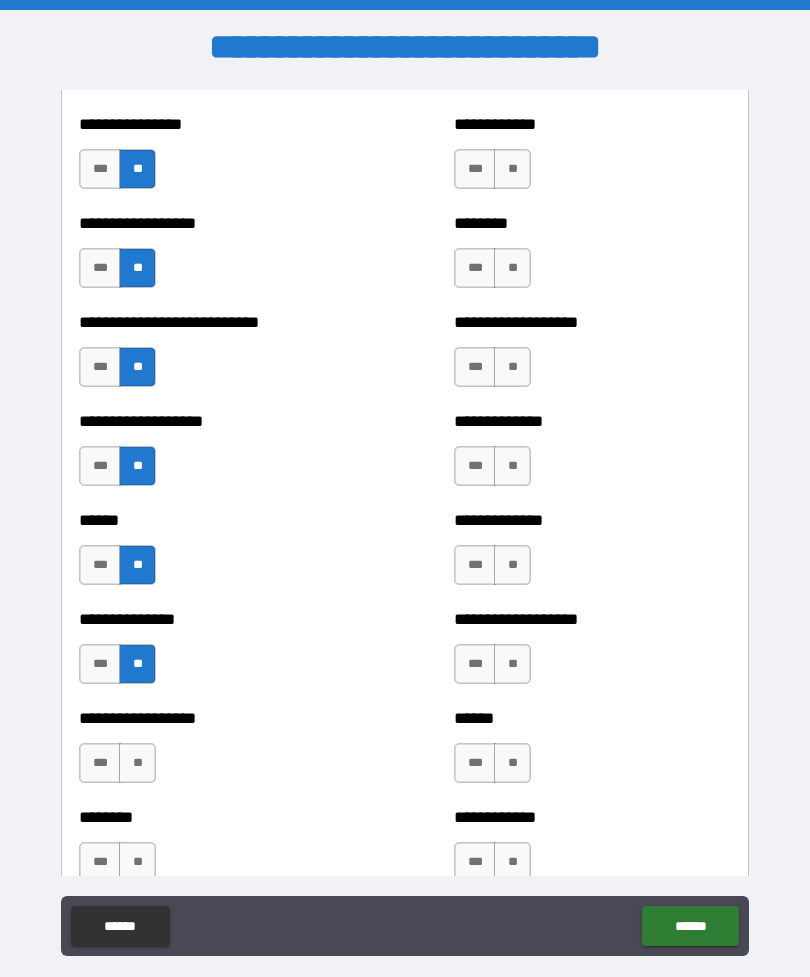 click on "**" at bounding box center [137, 763] 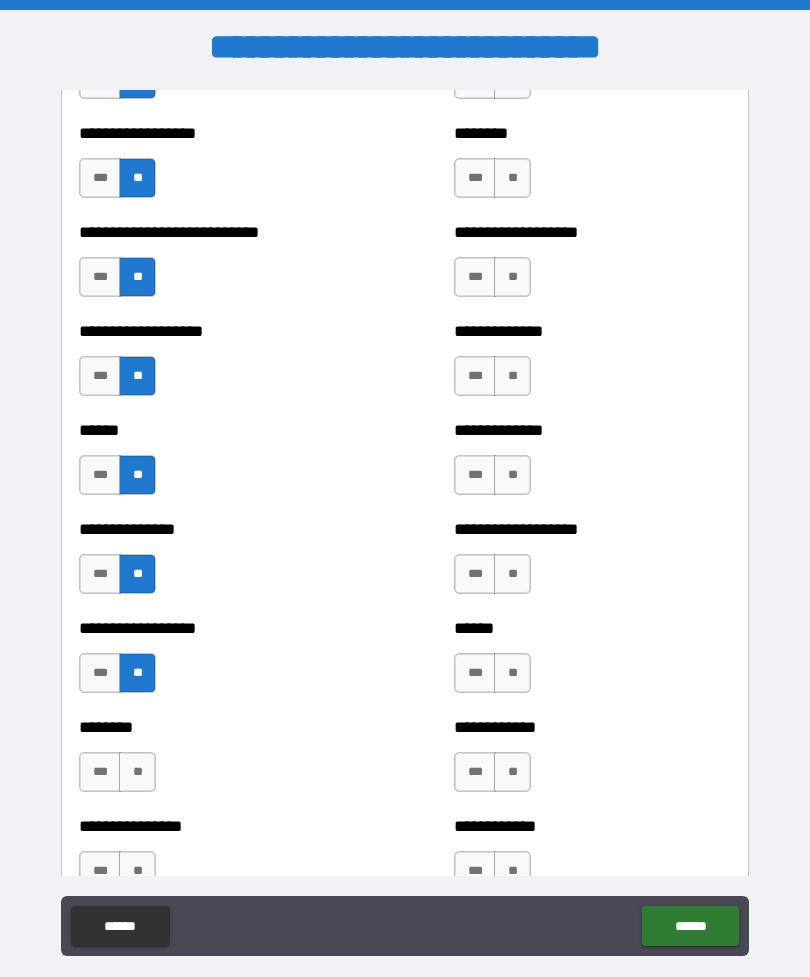scroll, scrollTop: 7065, scrollLeft: 0, axis: vertical 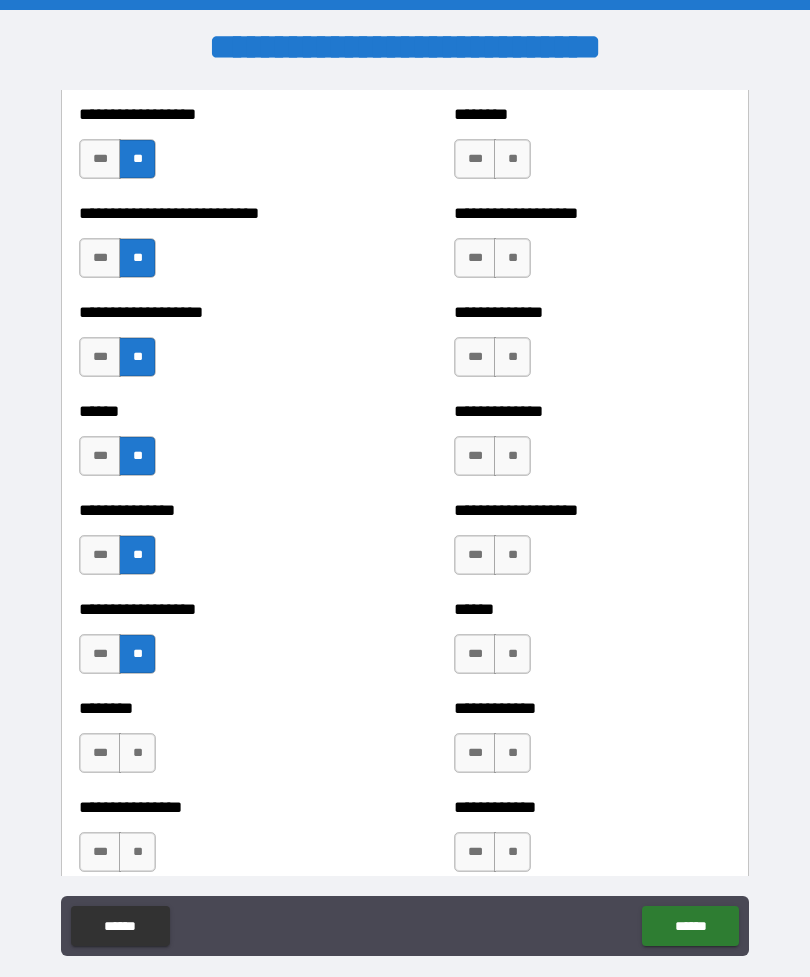 click on "**" at bounding box center [137, 753] 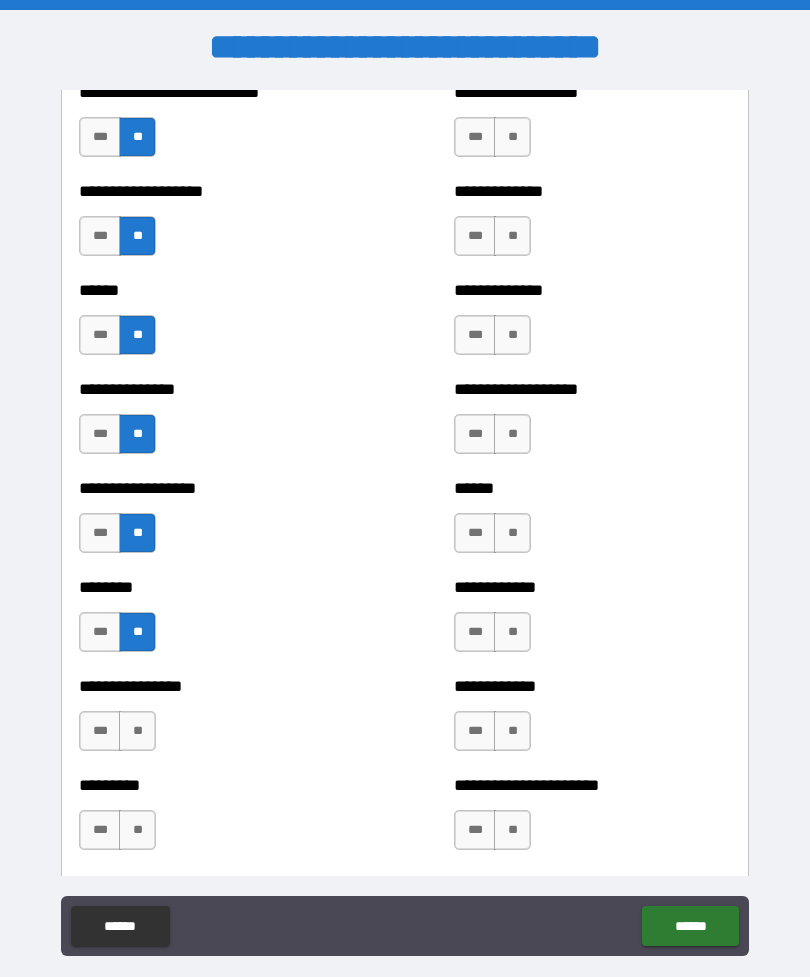 scroll, scrollTop: 7201, scrollLeft: 0, axis: vertical 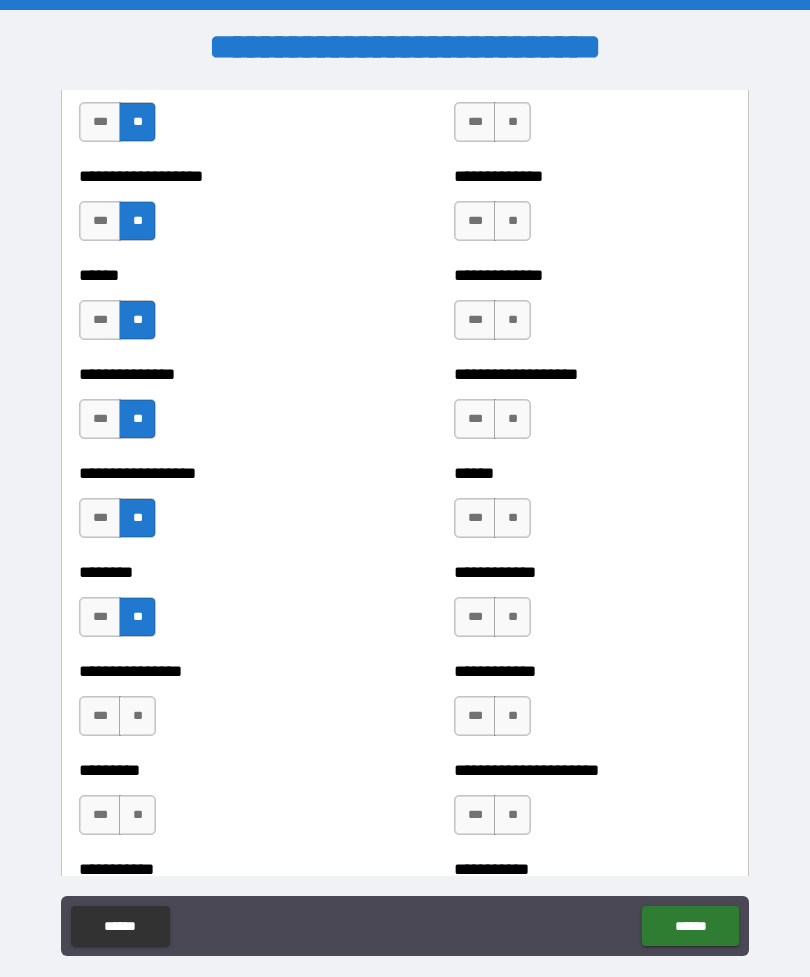 click on "**" at bounding box center [137, 716] 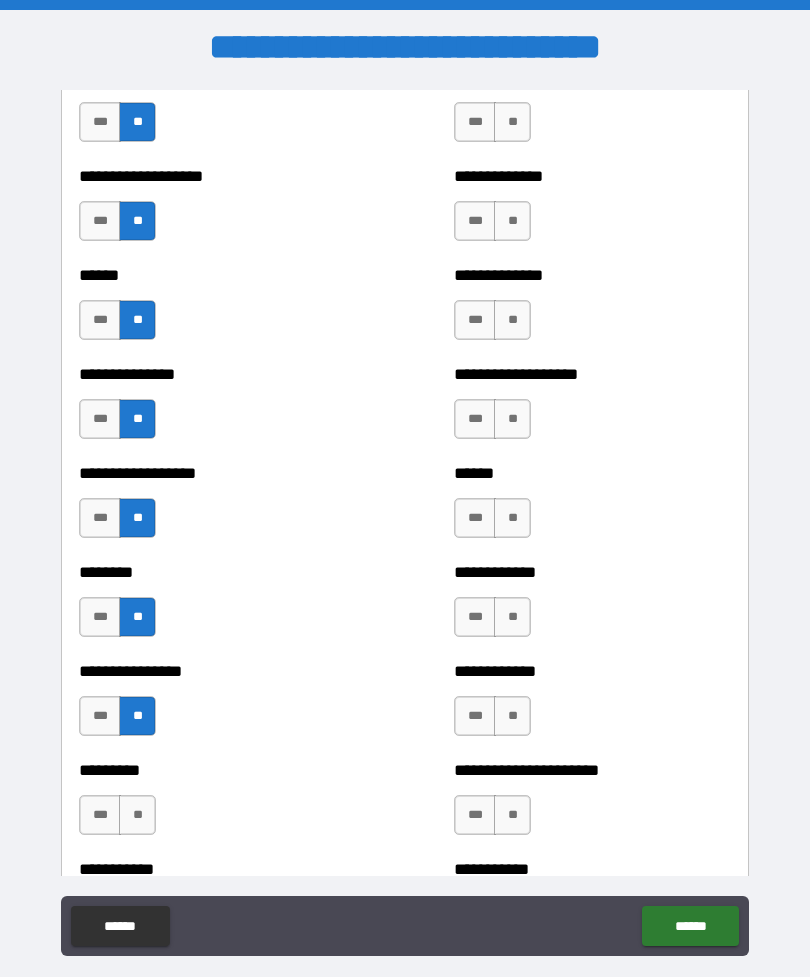 click on "***" at bounding box center (100, 815) 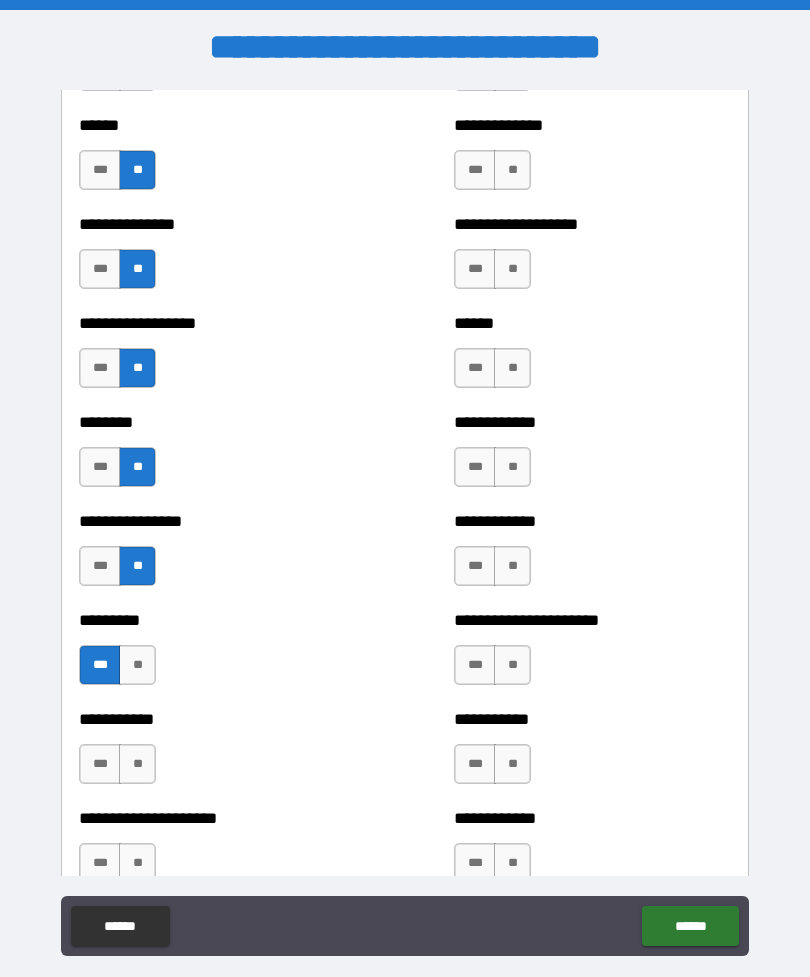 scroll, scrollTop: 7359, scrollLeft: 0, axis: vertical 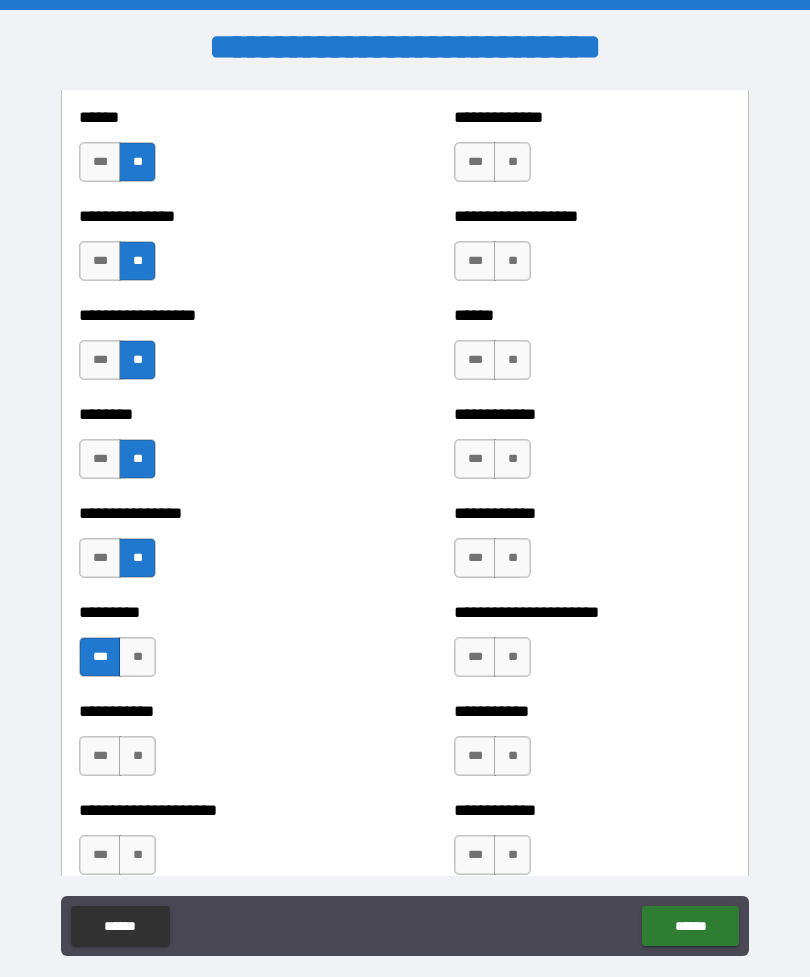 click on "**" at bounding box center (137, 756) 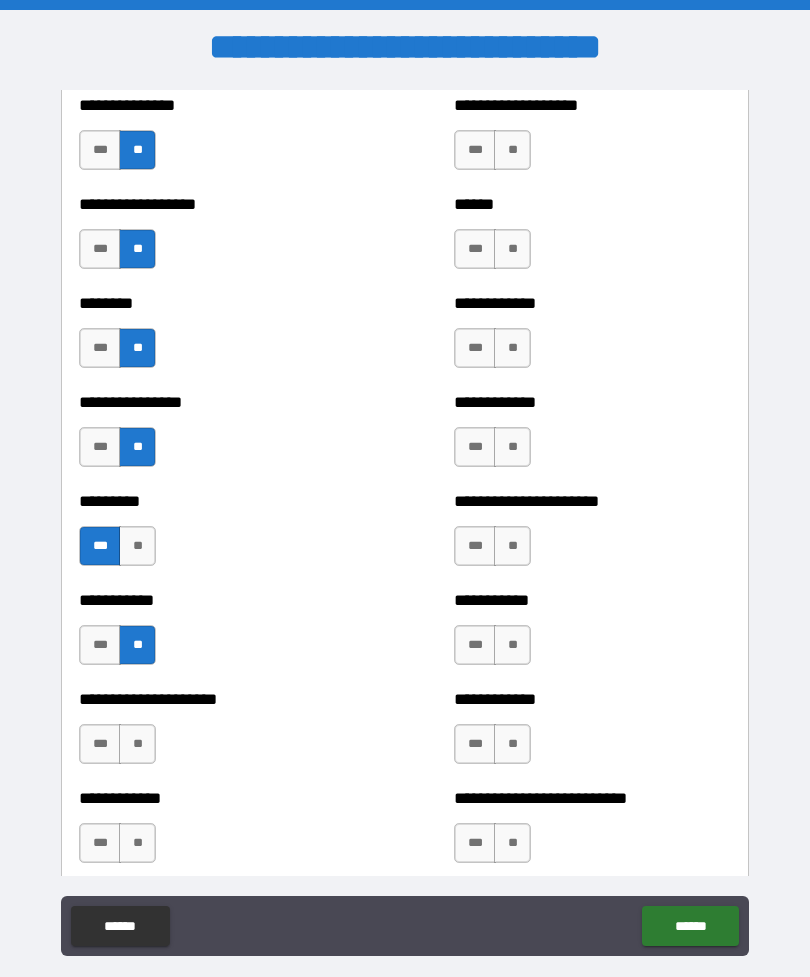 scroll, scrollTop: 7471, scrollLeft: 0, axis: vertical 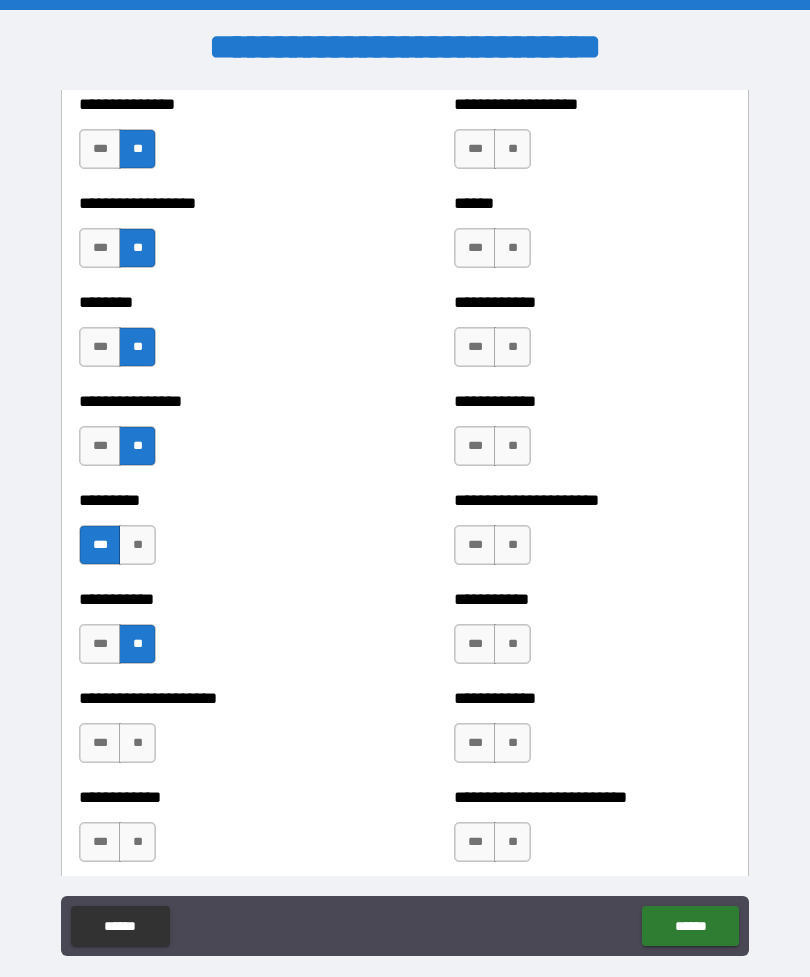 click on "**" at bounding box center (137, 743) 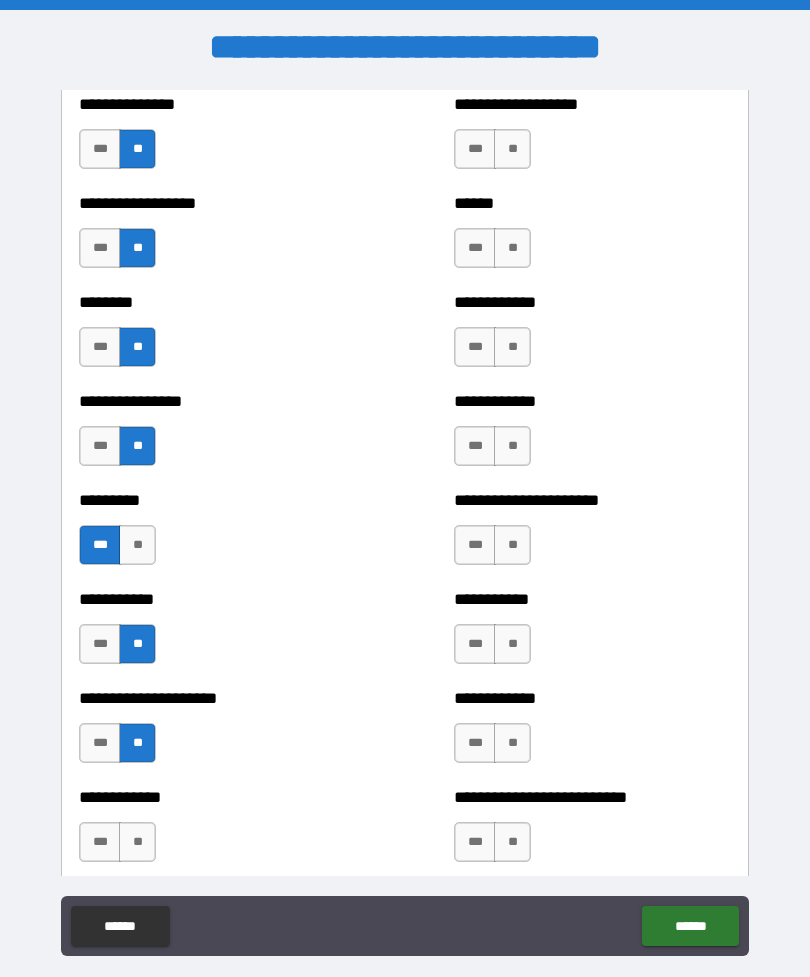 click on "**" at bounding box center [137, 842] 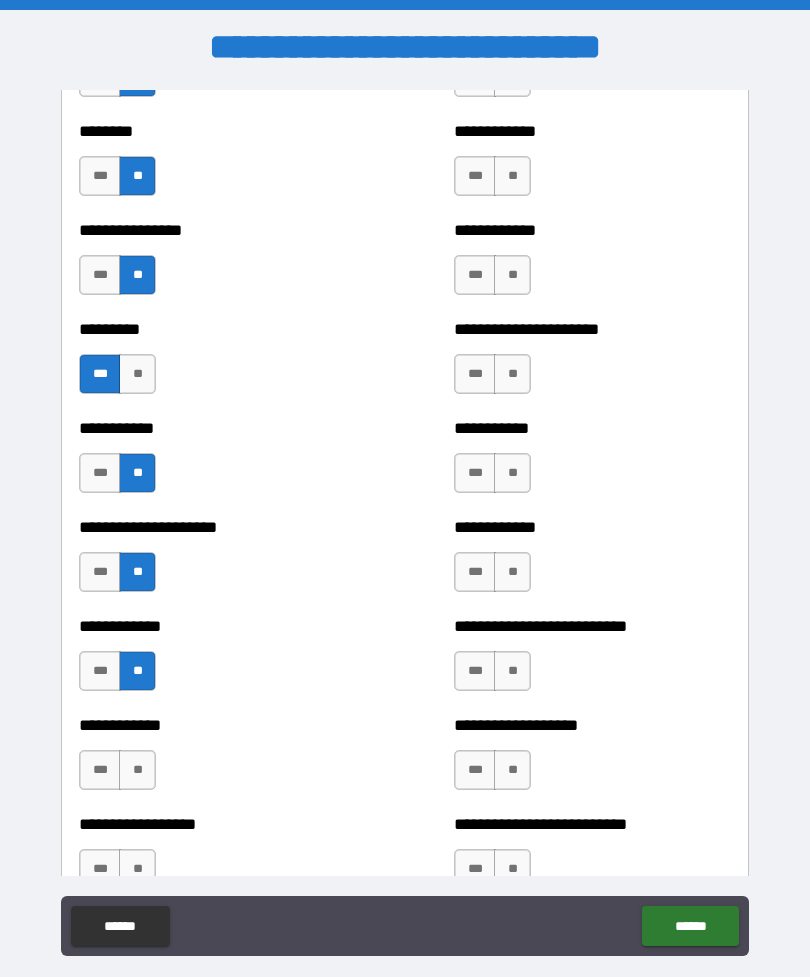 scroll, scrollTop: 7647, scrollLeft: 0, axis: vertical 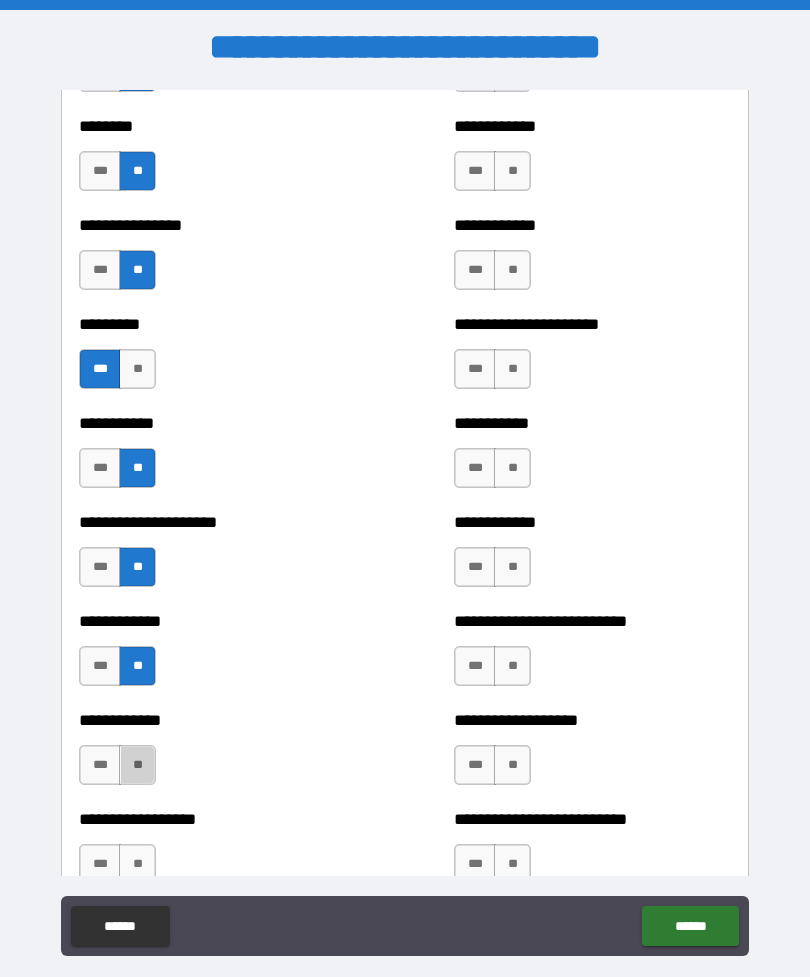 click on "**" at bounding box center [137, 765] 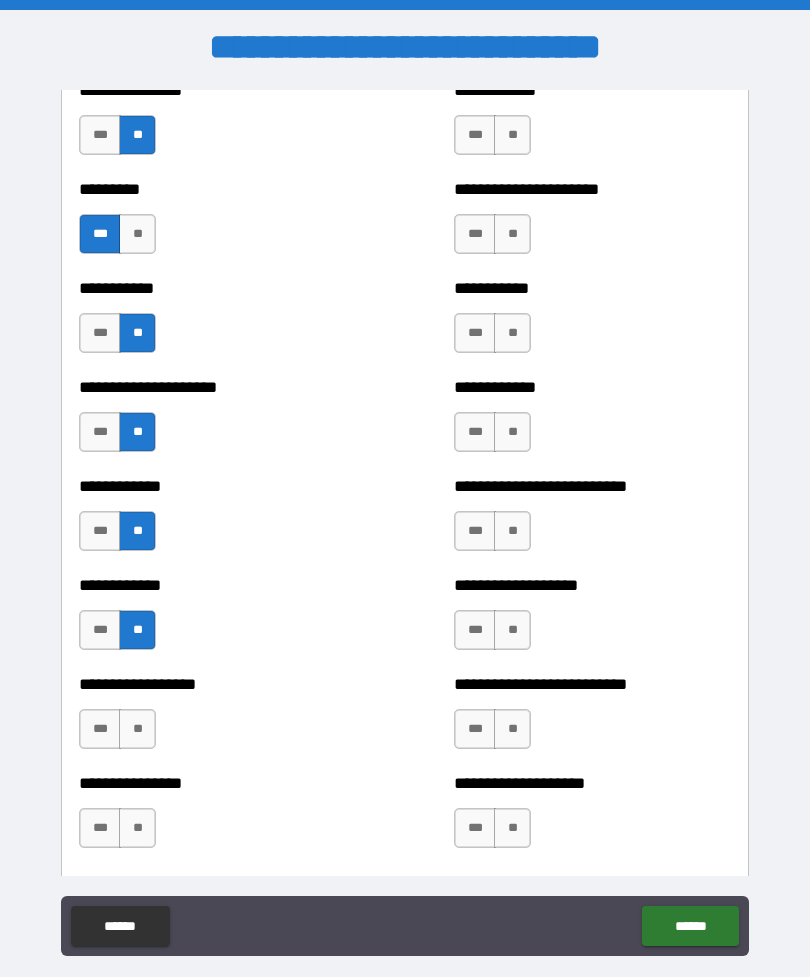 scroll, scrollTop: 7787, scrollLeft: 0, axis: vertical 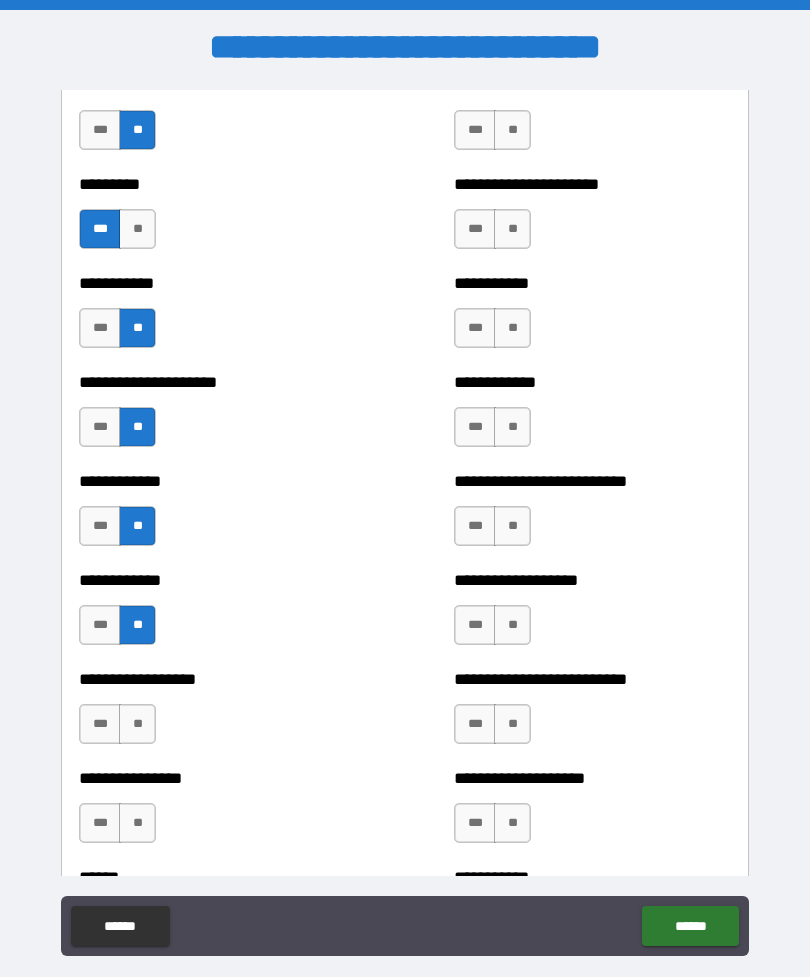 click on "**" at bounding box center [137, 724] 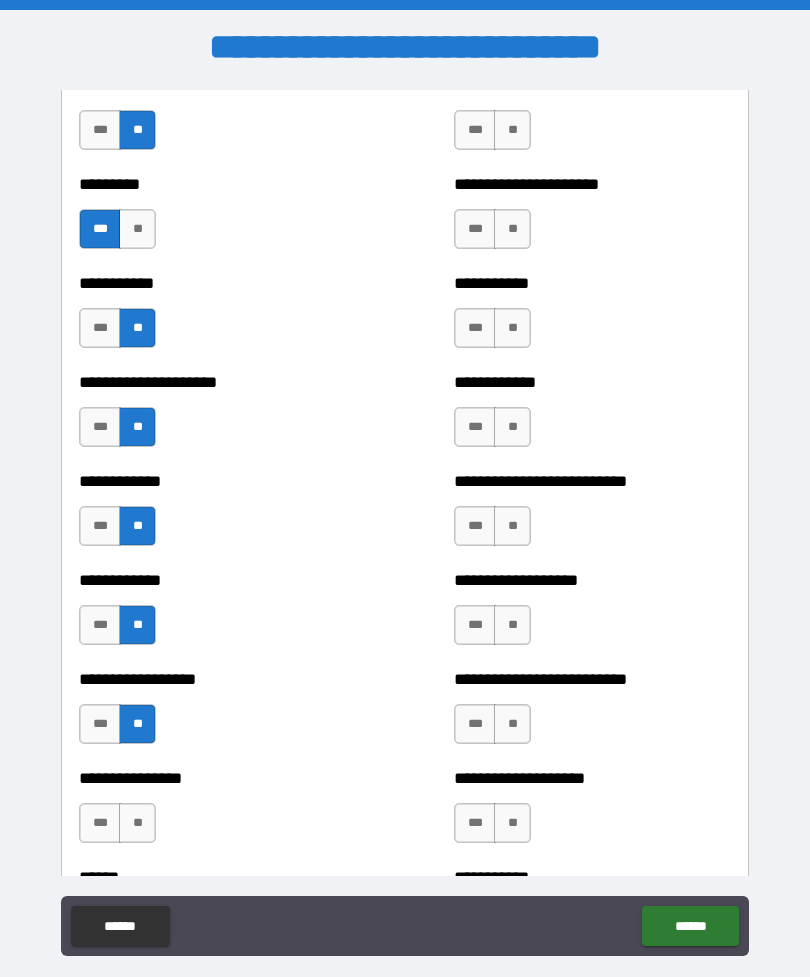 click on "**" at bounding box center (137, 823) 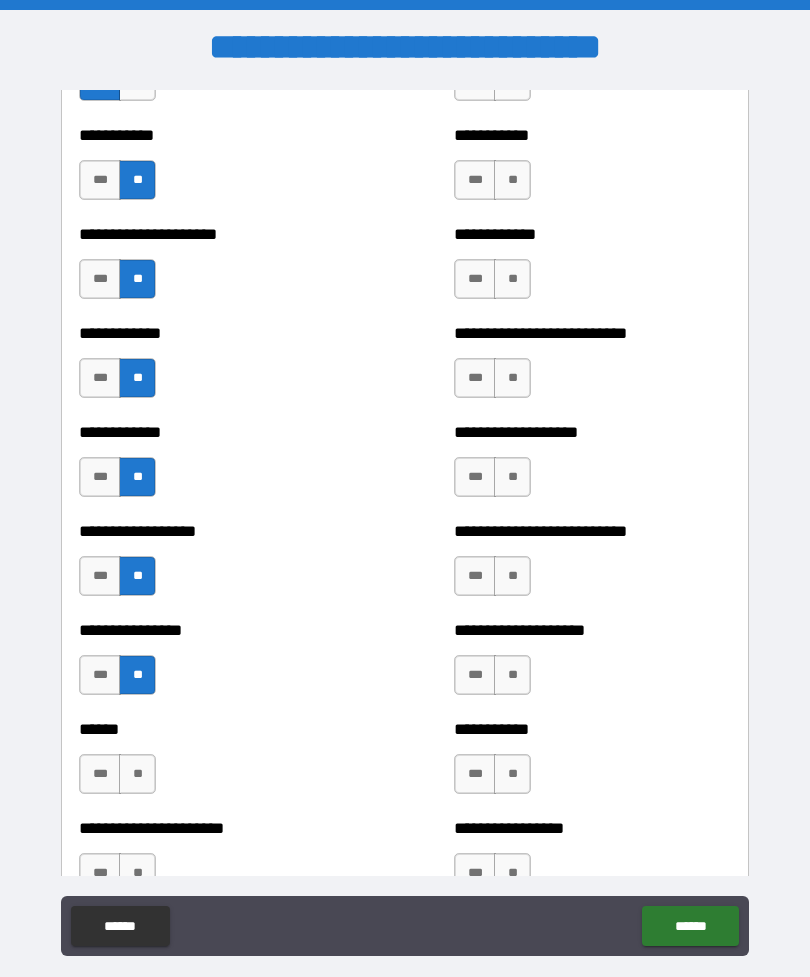 scroll, scrollTop: 7955, scrollLeft: 0, axis: vertical 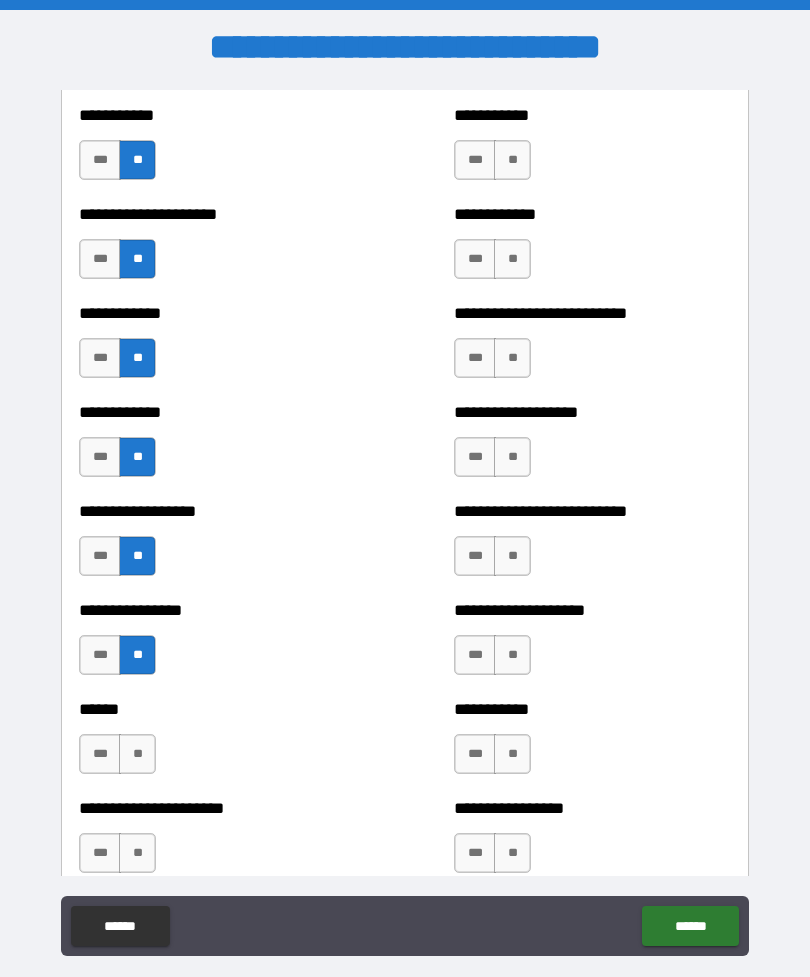 click on "**" at bounding box center (137, 754) 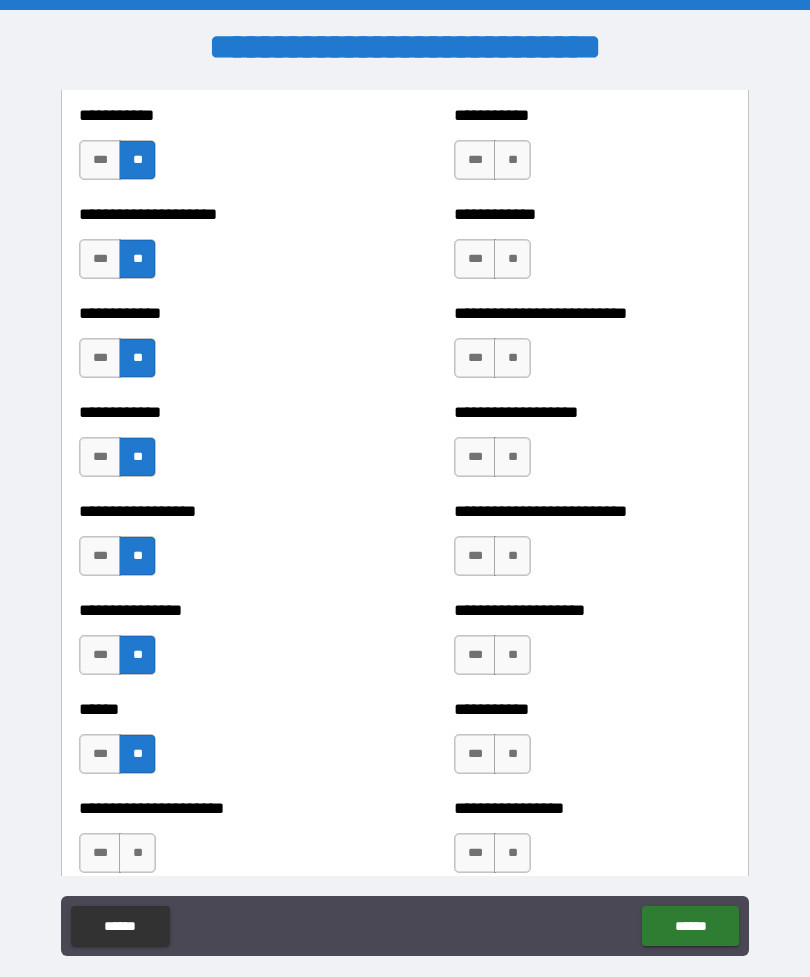 click on "**" at bounding box center [137, 853] 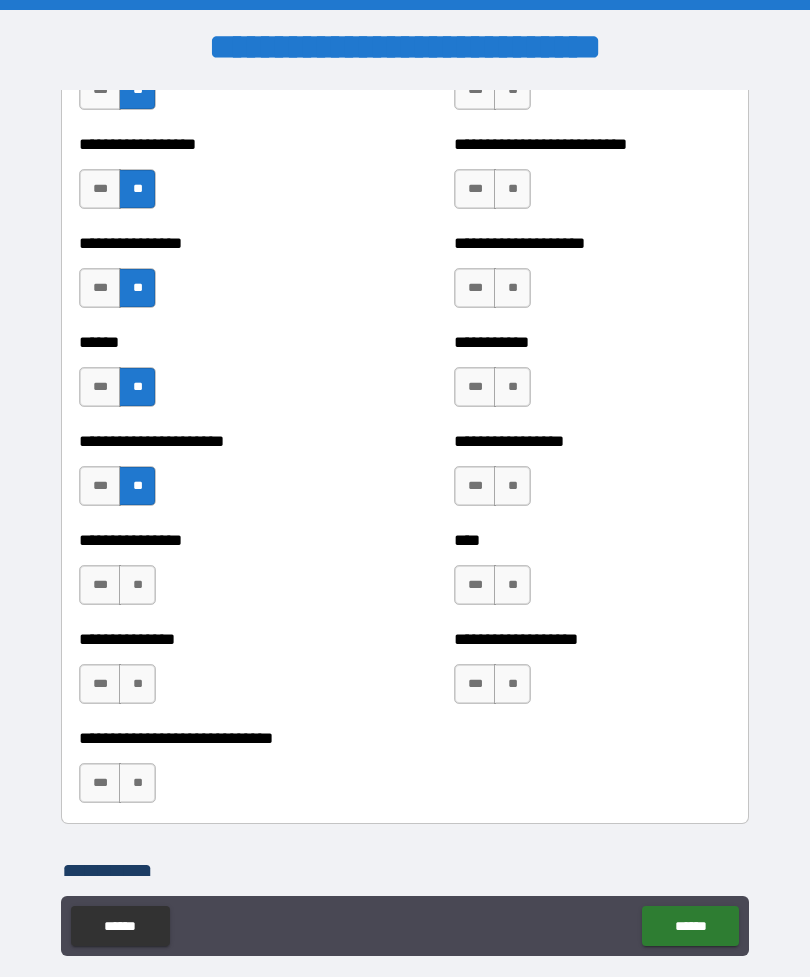 scroll, scrollTop: 8324, scrollLeft: 0, axis: vertical 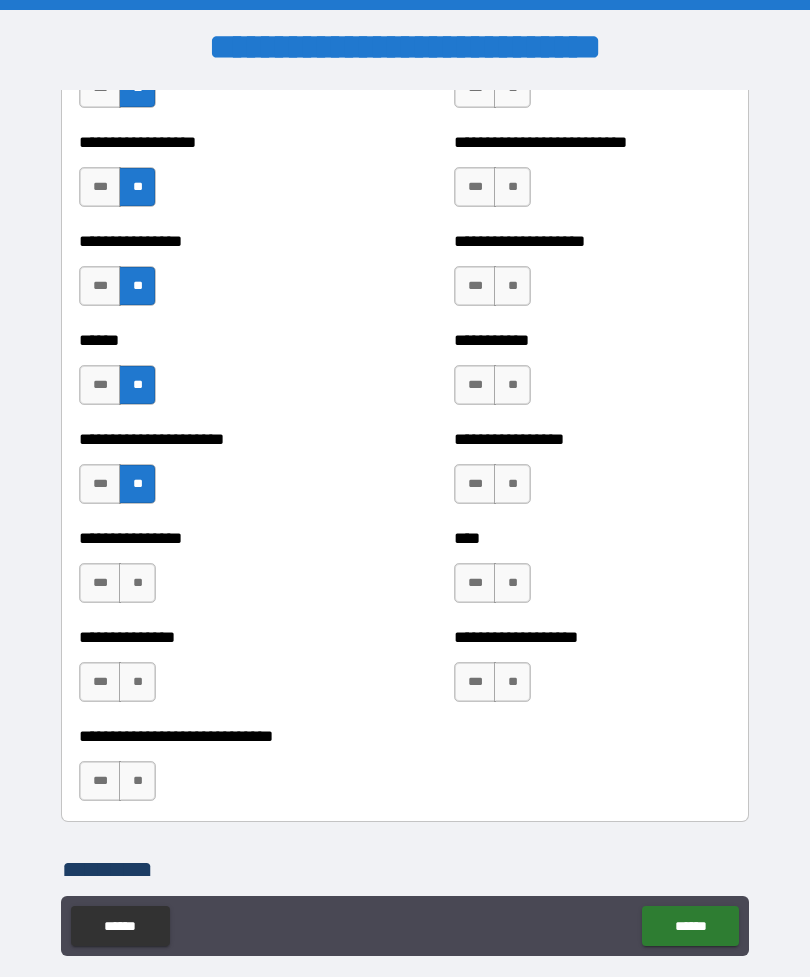 click on "**" at bounding box center [137, 682] 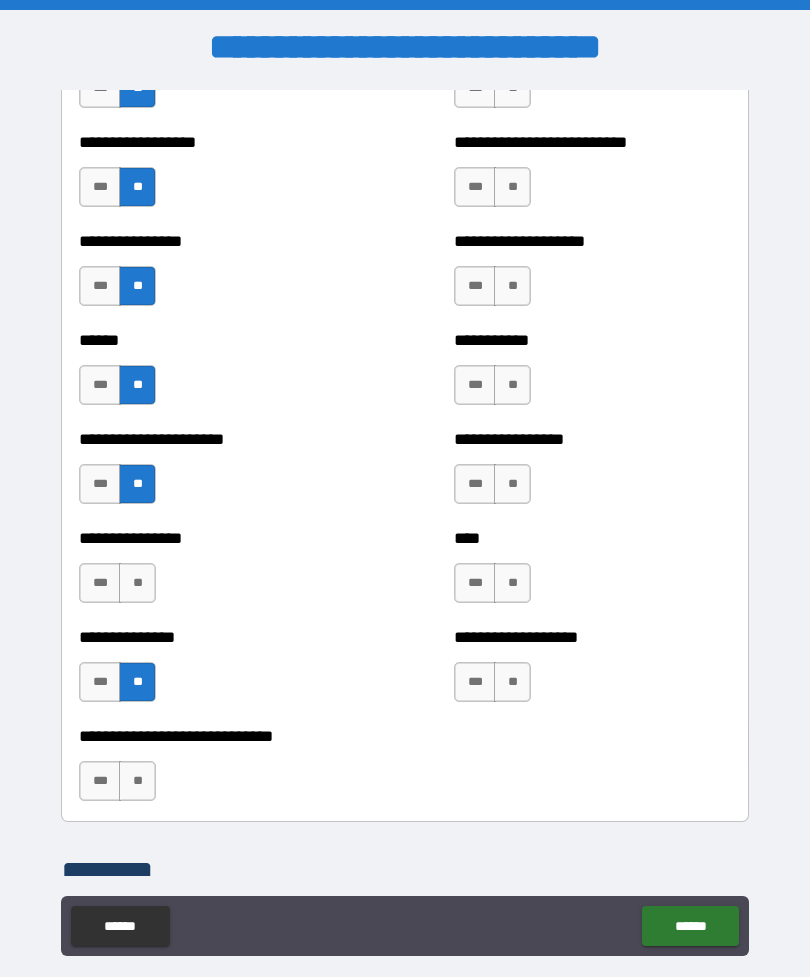 click on "**" at bounding box center (137, 781) 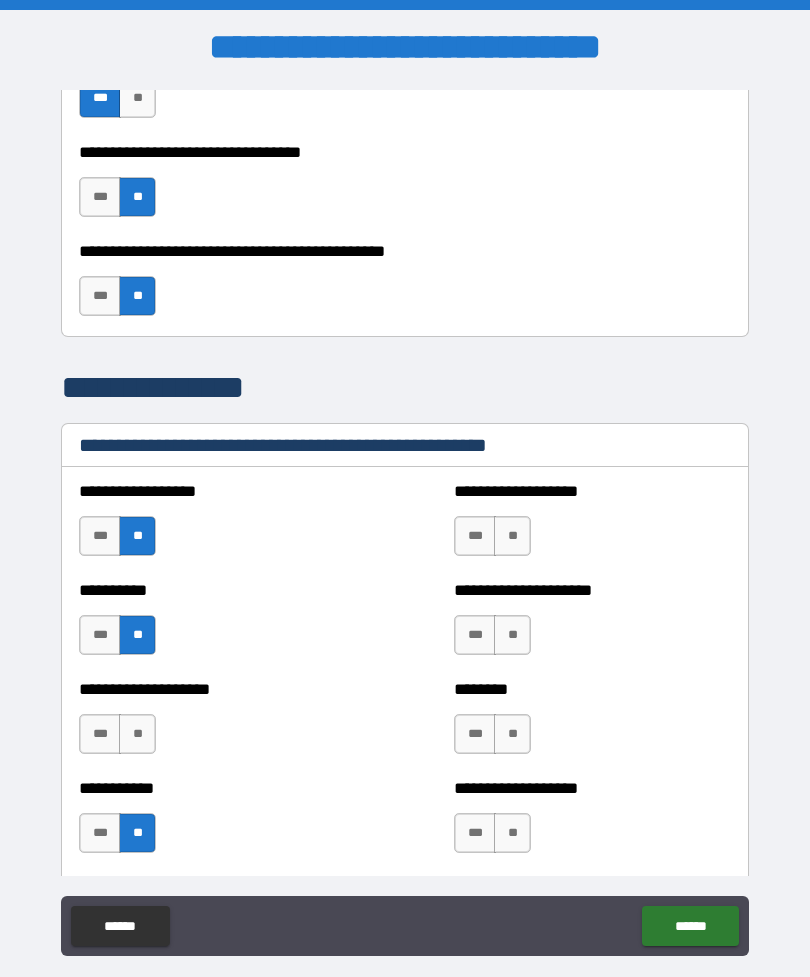 scroll, scrollTop: 4712, scrollLeft: 0, axis: vertical 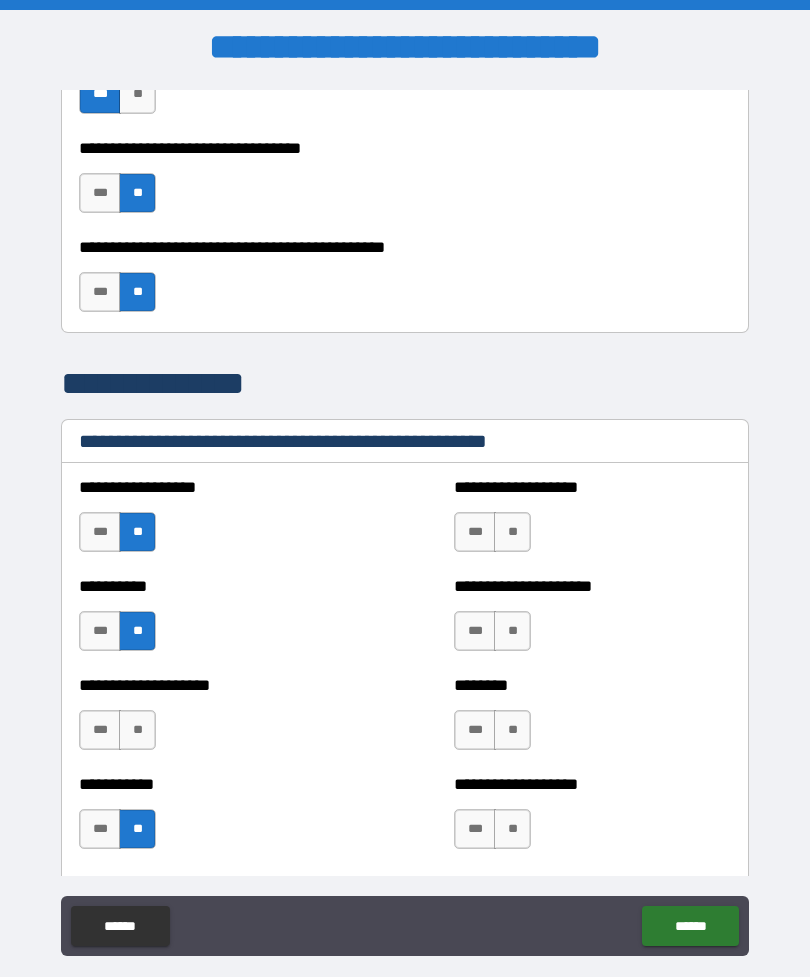 click on "**" at bounding box center (512, 532) 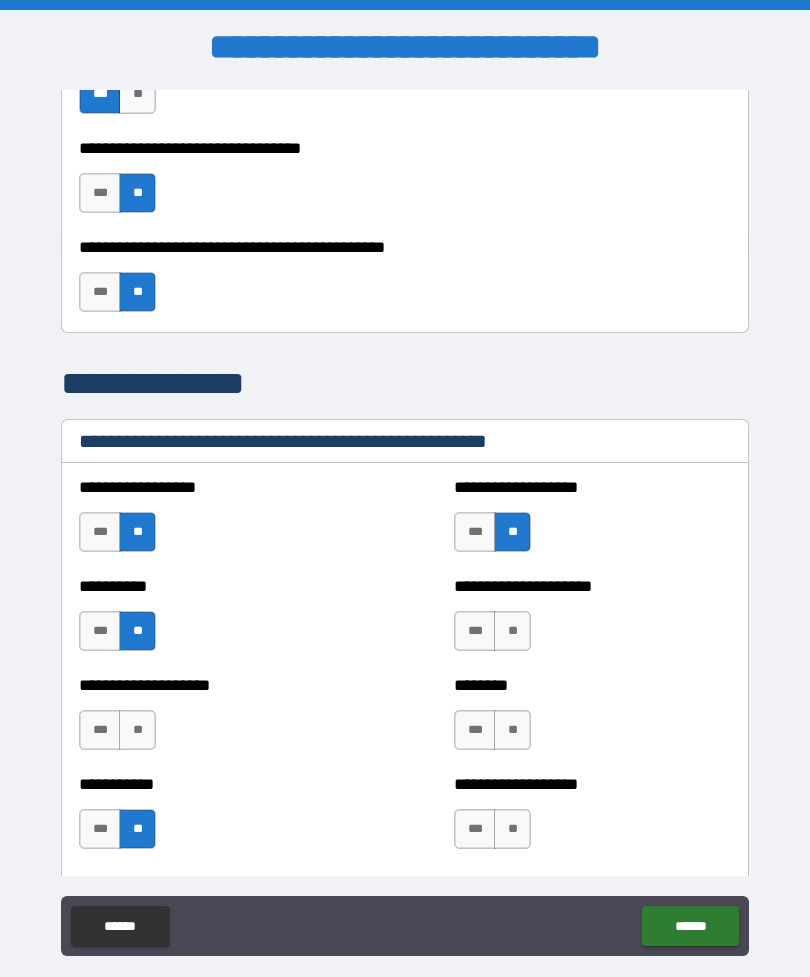 click on "**" at bounding box center (512, 631) 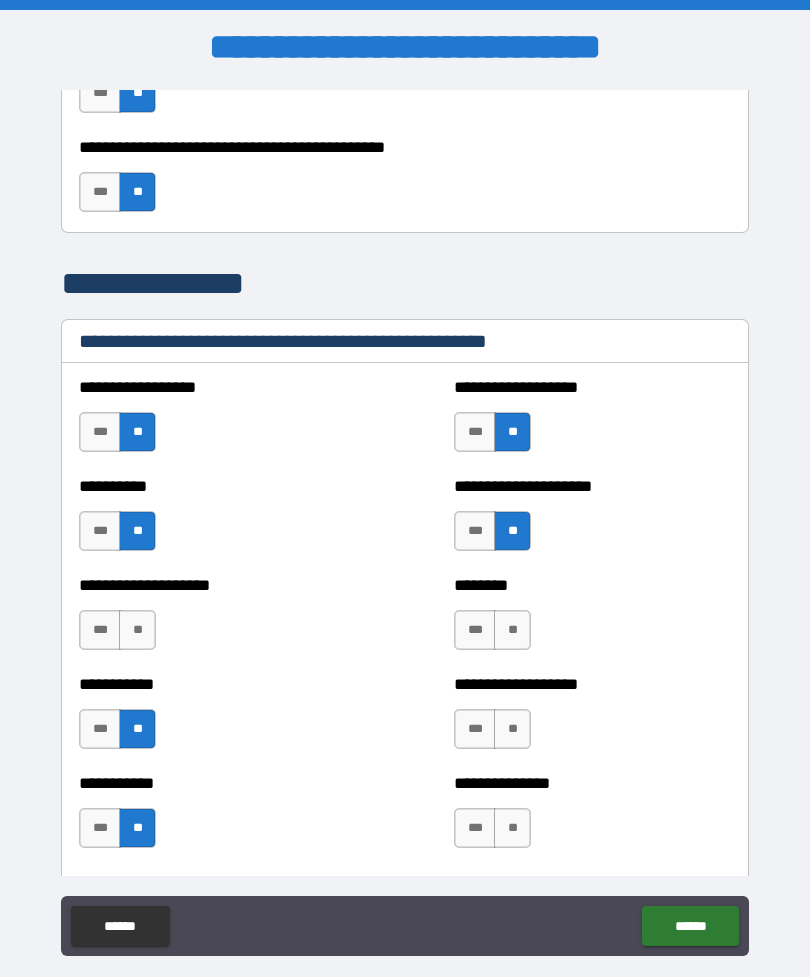 scroll, scrollTop: 4830, scrollLeft: 0, axis: vertical 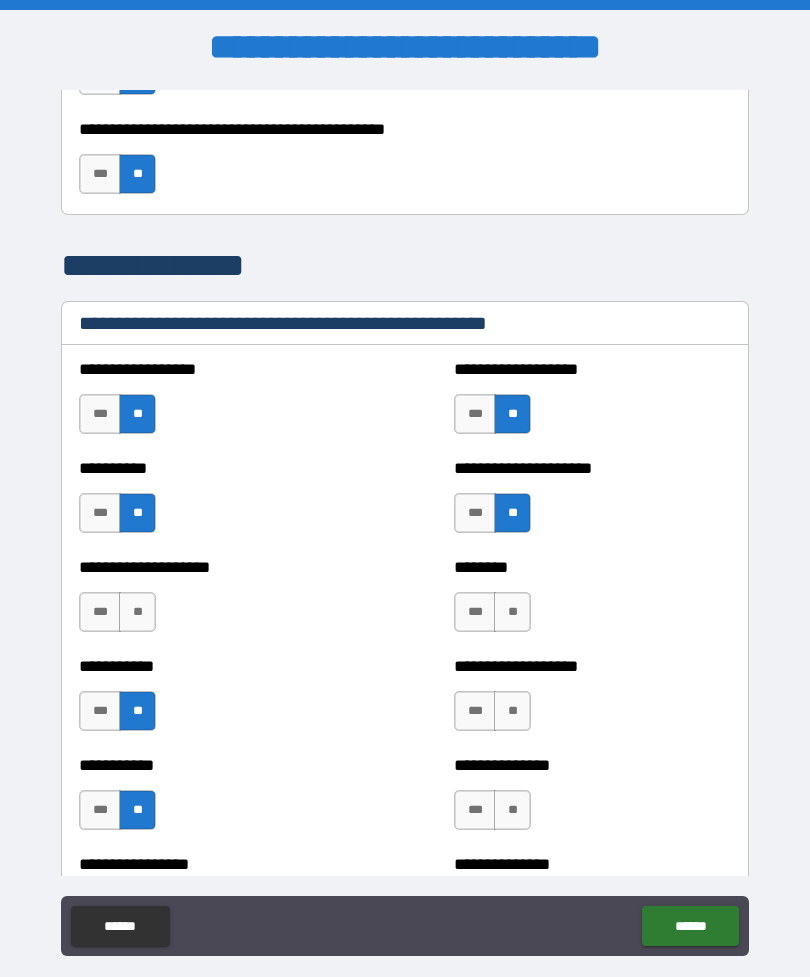 click on "**" at bounding box center [512, 612] 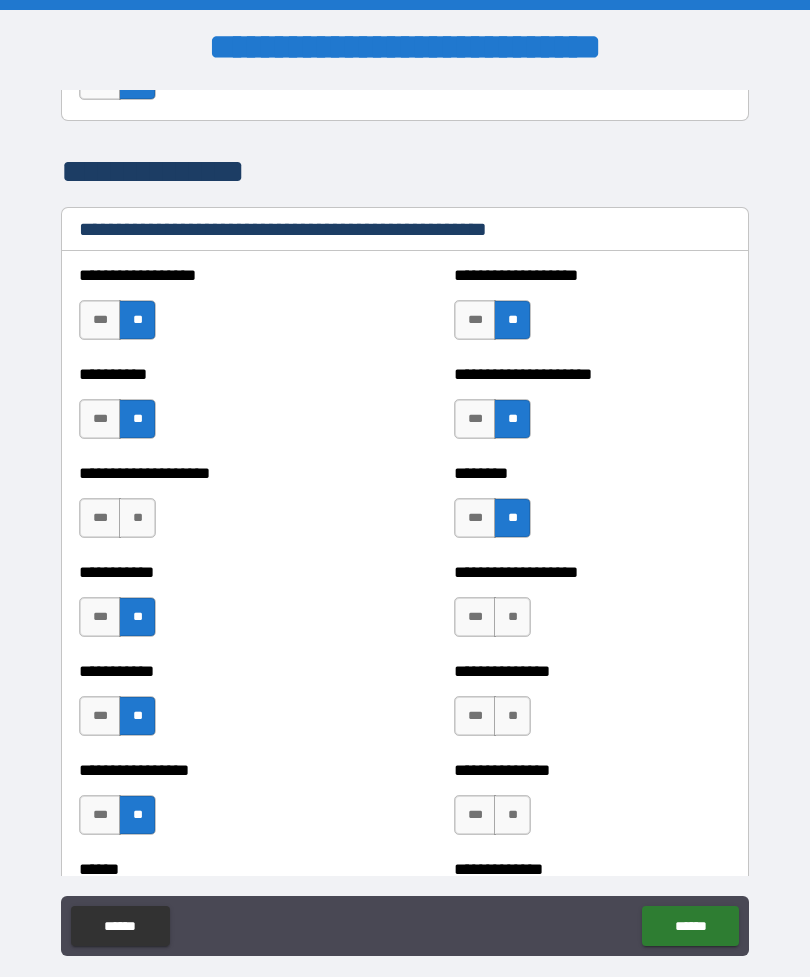 scroll, scrollTop: 4925, scrollLeft: 0, axis: vertical 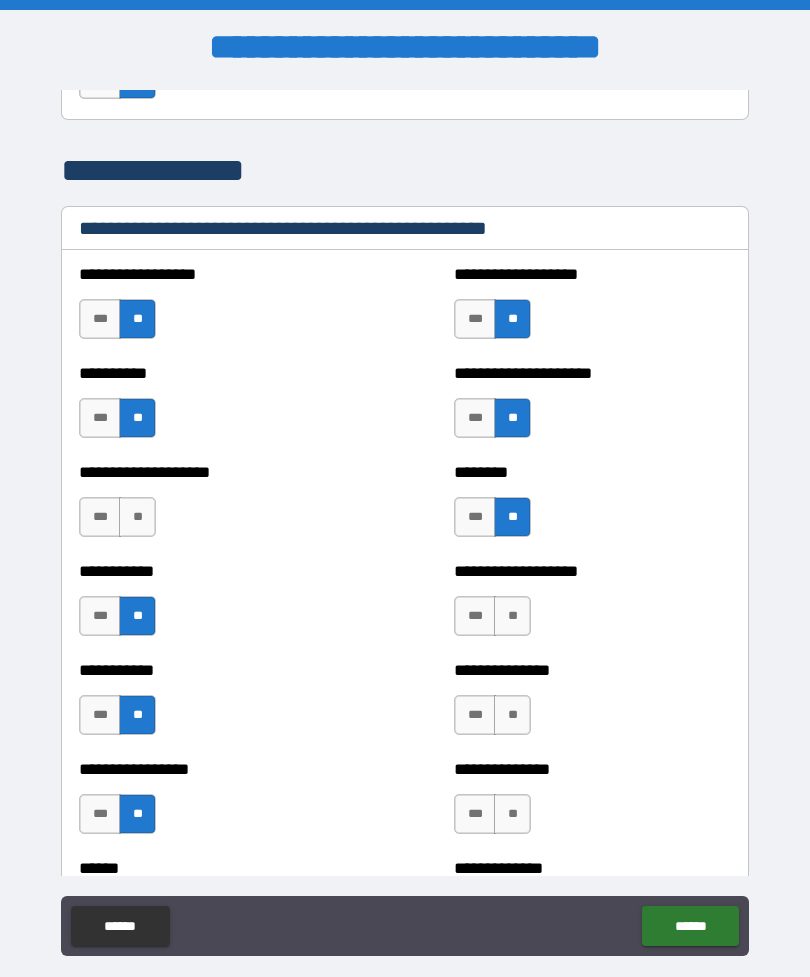 click on "**" at bounding box center (512, 616) 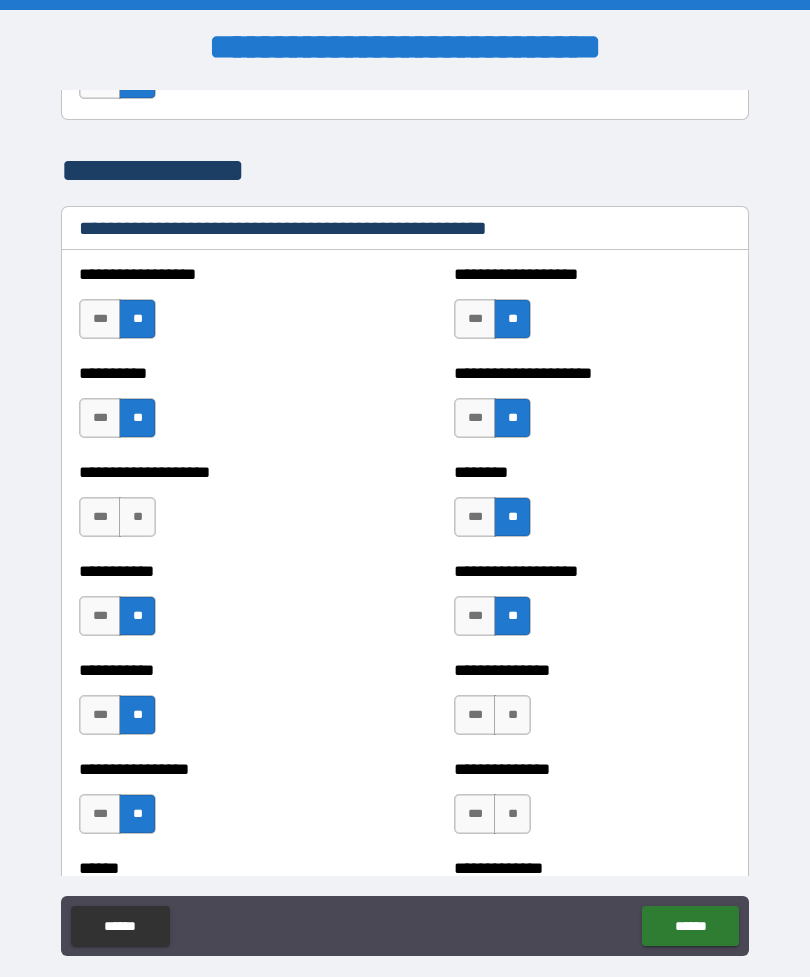 click on "**" at bounding box center [512, 715] 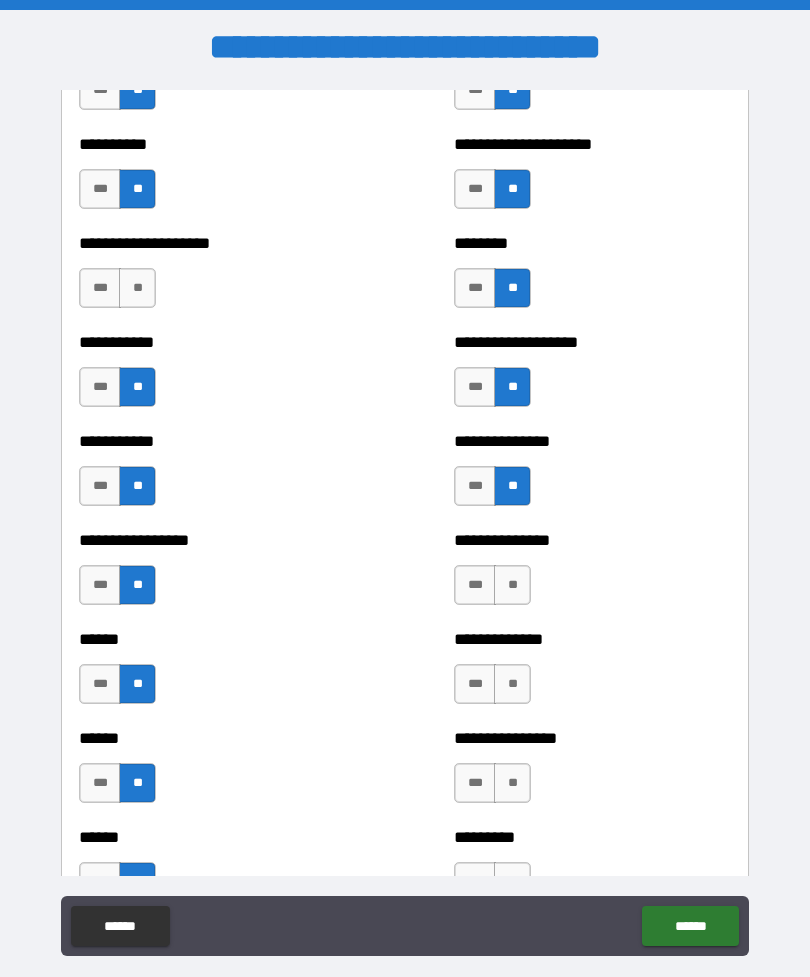 scroll, scrollTop: 5155, scrollLeft: 0, axis: vertical 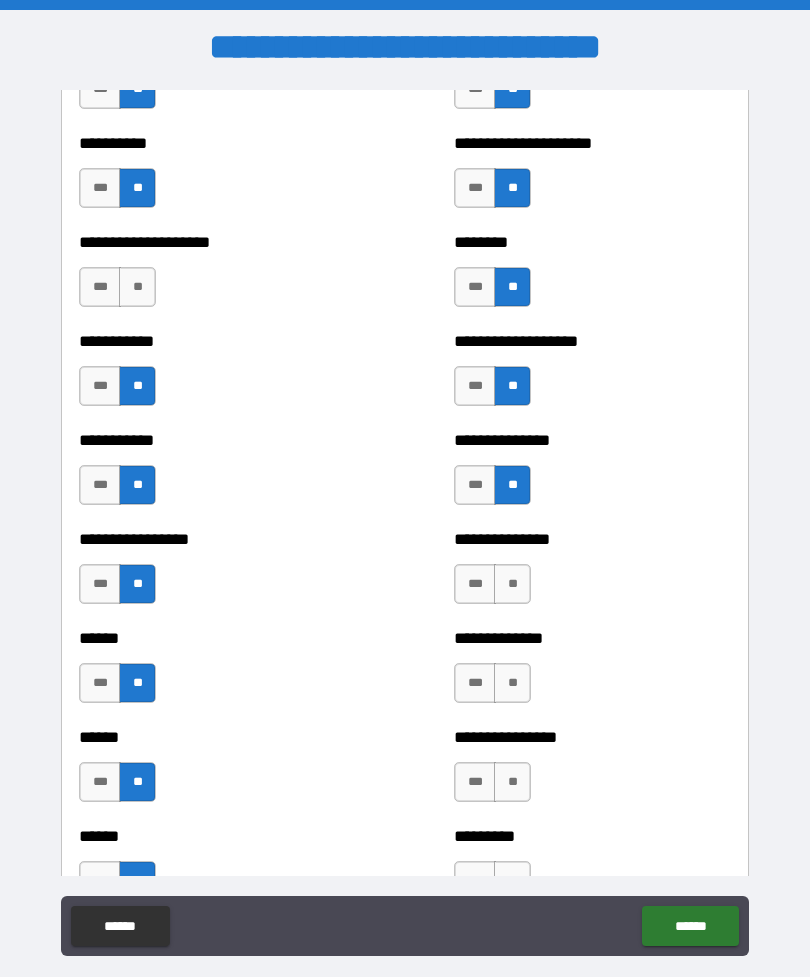 click on "**" at bounding box center (512, 683) 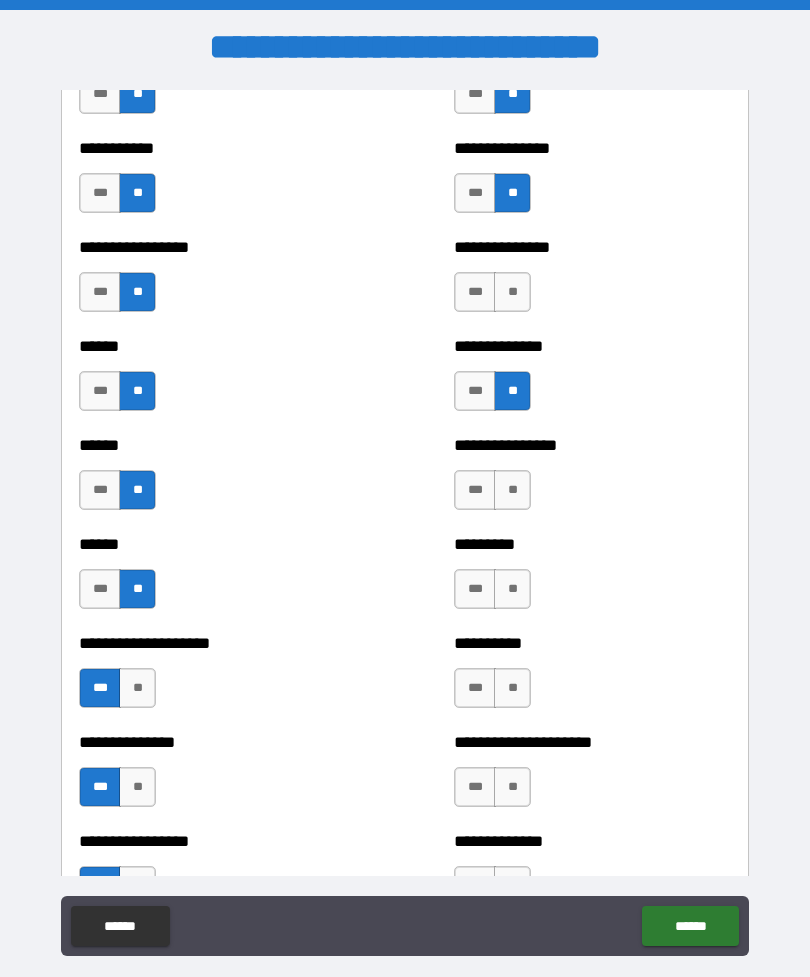 scroll, scrollTop: 5452, scrollLeft: 0, axis: vertical 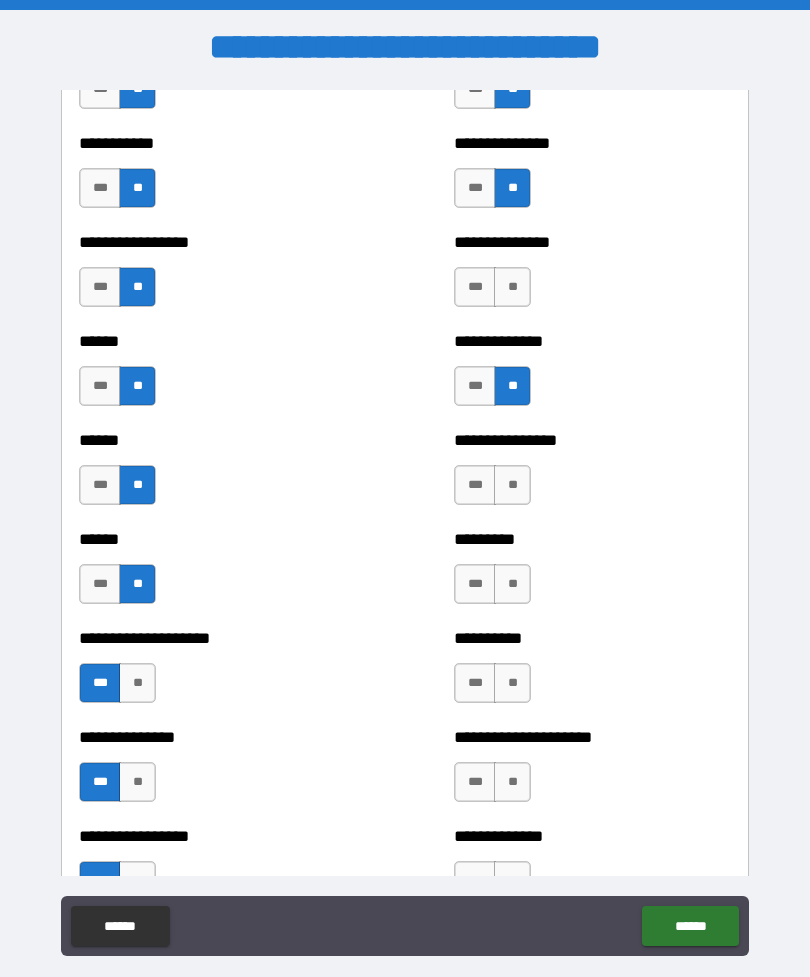 click on "**" at bounding box center [512, 485] 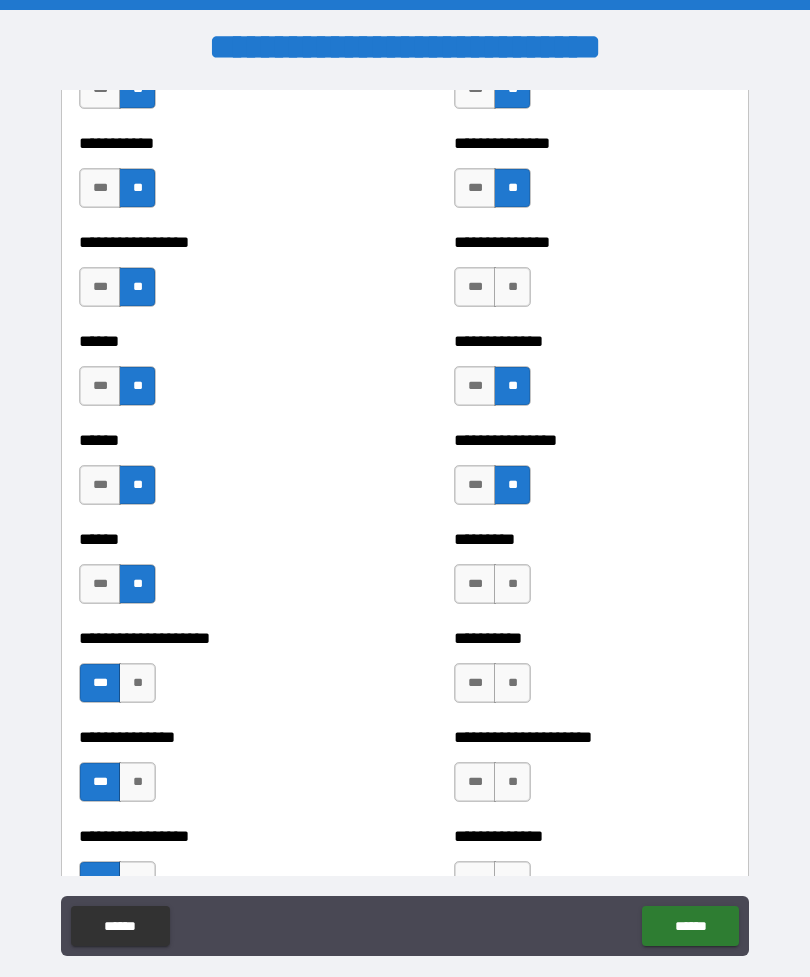 click on "**" at bounding box center (512, 584) 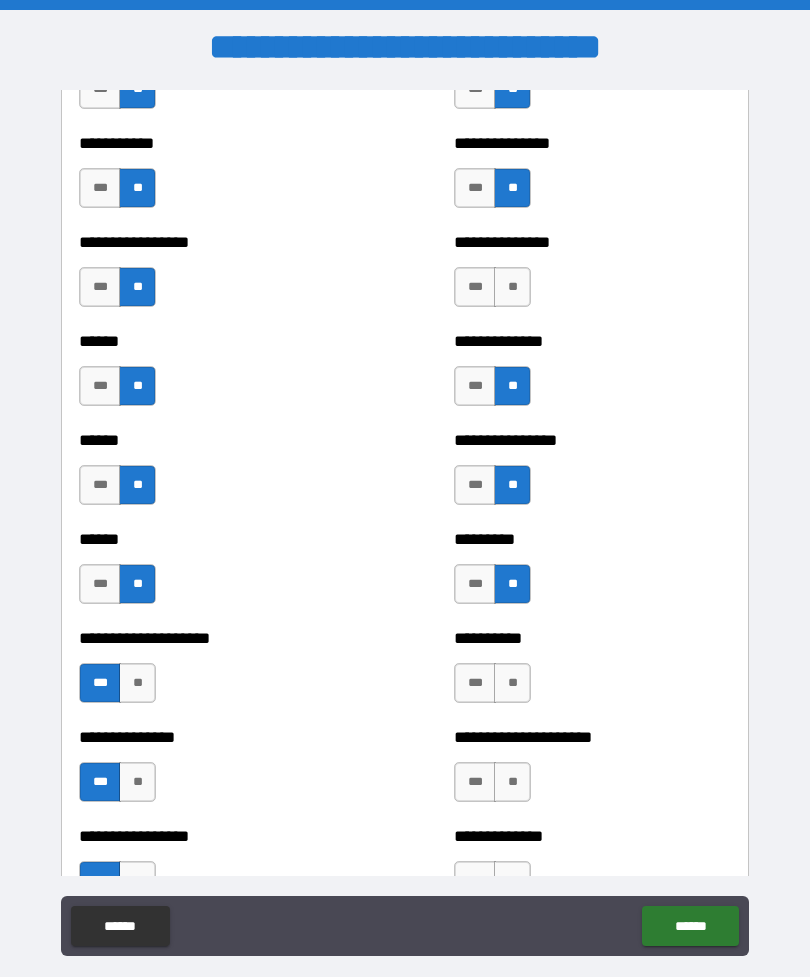 click on "**" at bounding box center [512, 683] 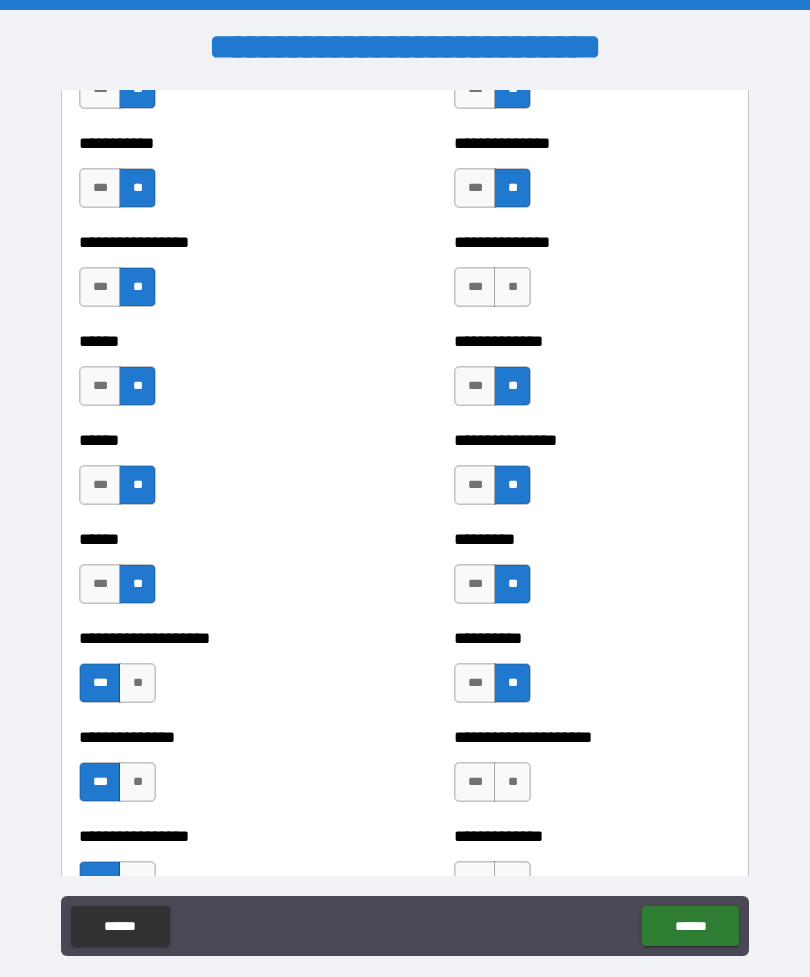 click on "***" at bounding box center (475, 782) 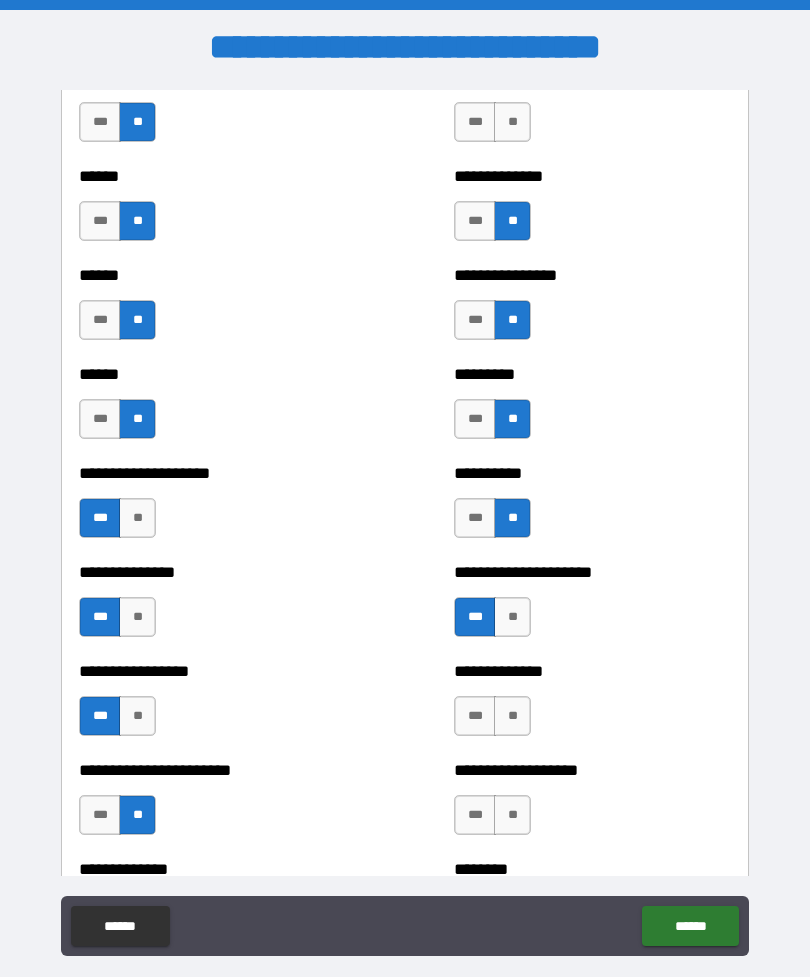 scroll, scrollTop: 5619, scrollLeft: 0, axis: vertical 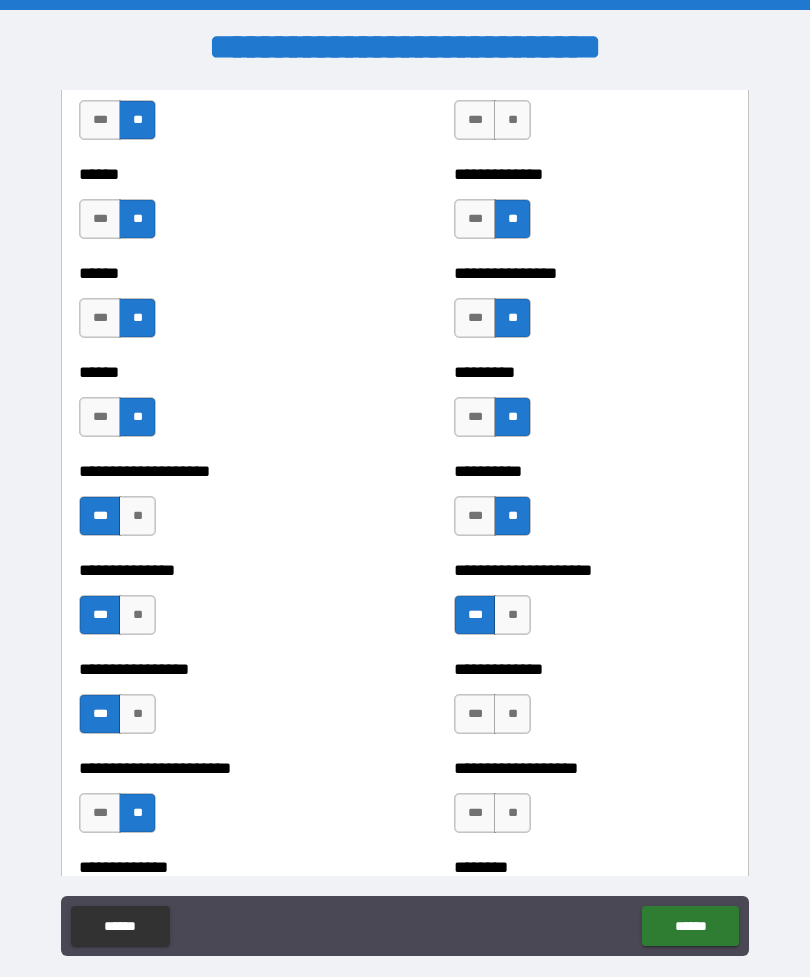 click on "**" at bounding box center [512, 714] 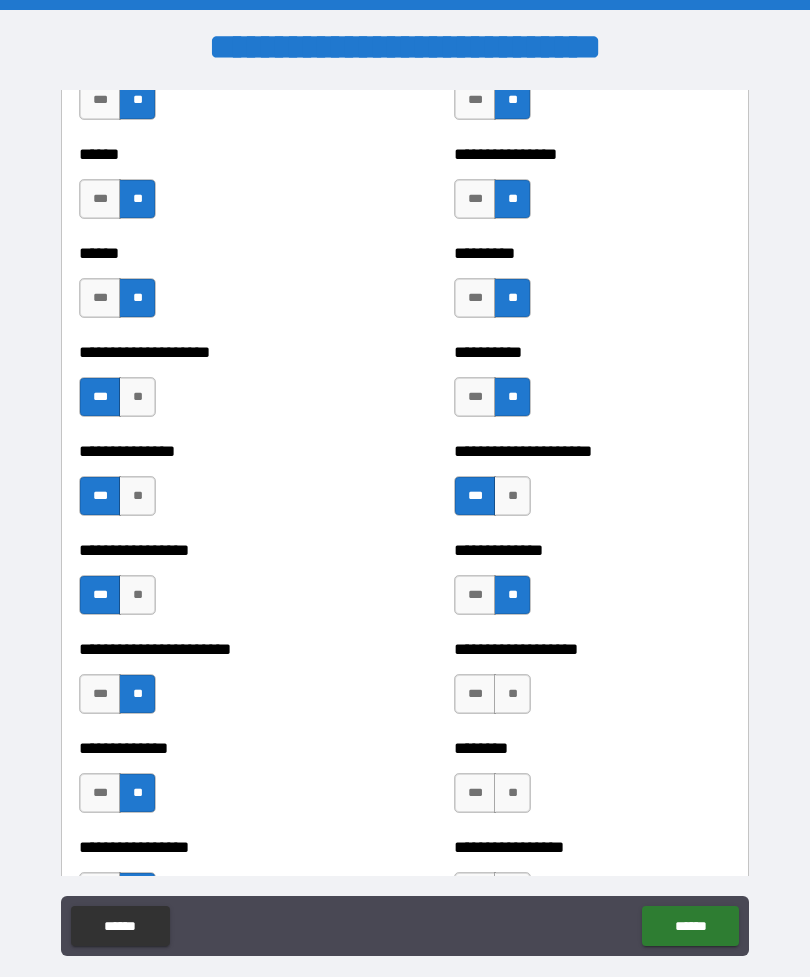 scroll, scrollTop: 5755, scrollLeft: 0, axis: vertical 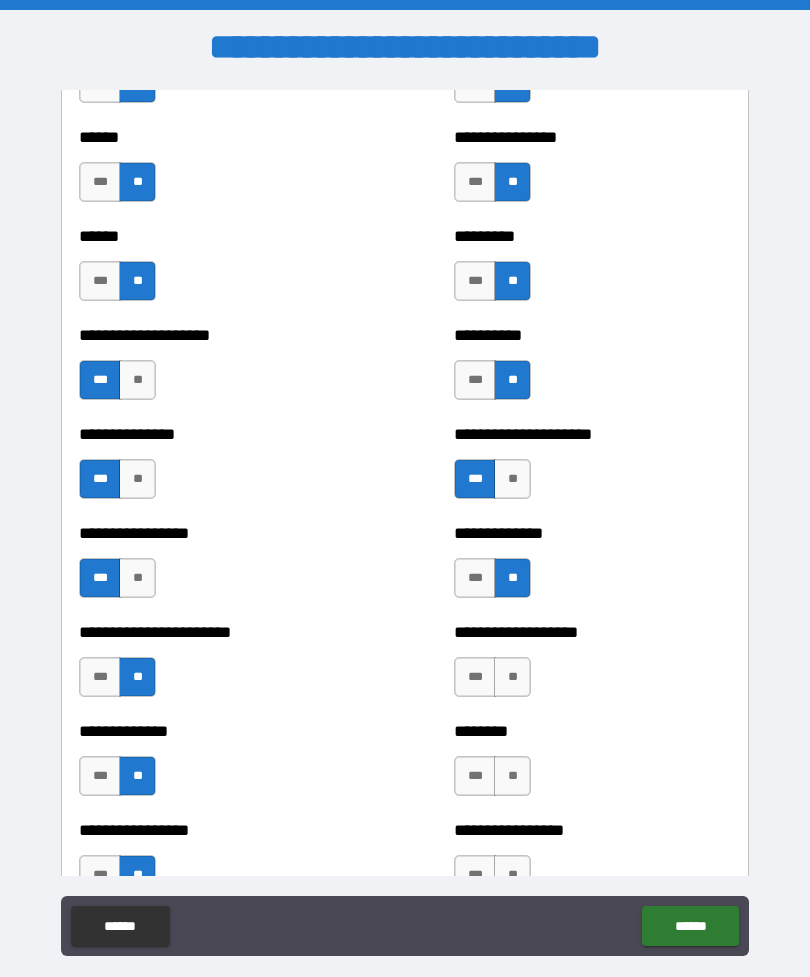 click on "**" at bounding box center [512, 677] 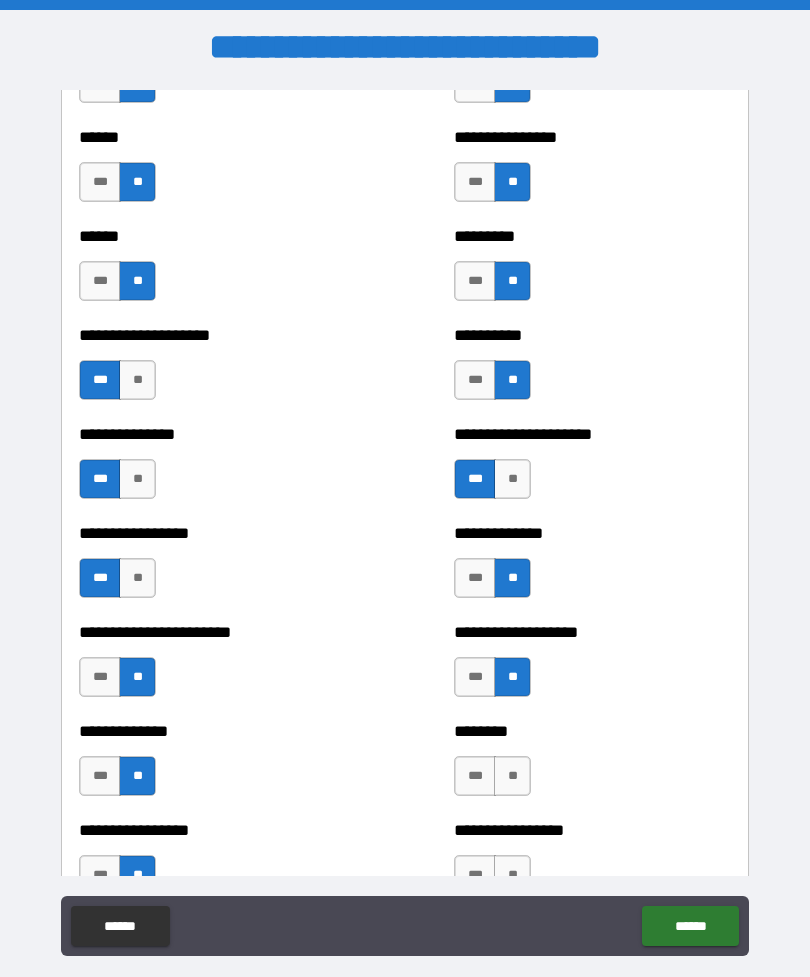 click on "**" at bounding box center (512, 776) 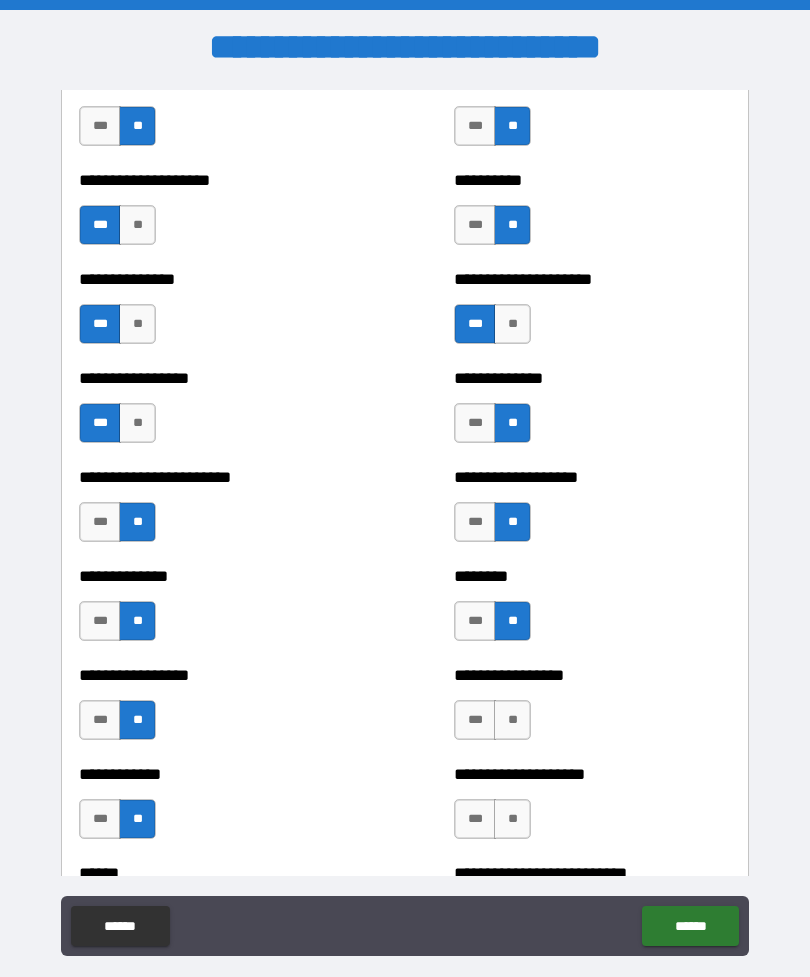 scroll, scrollTop: 5935, scrollLeft: 0, axis: vertical 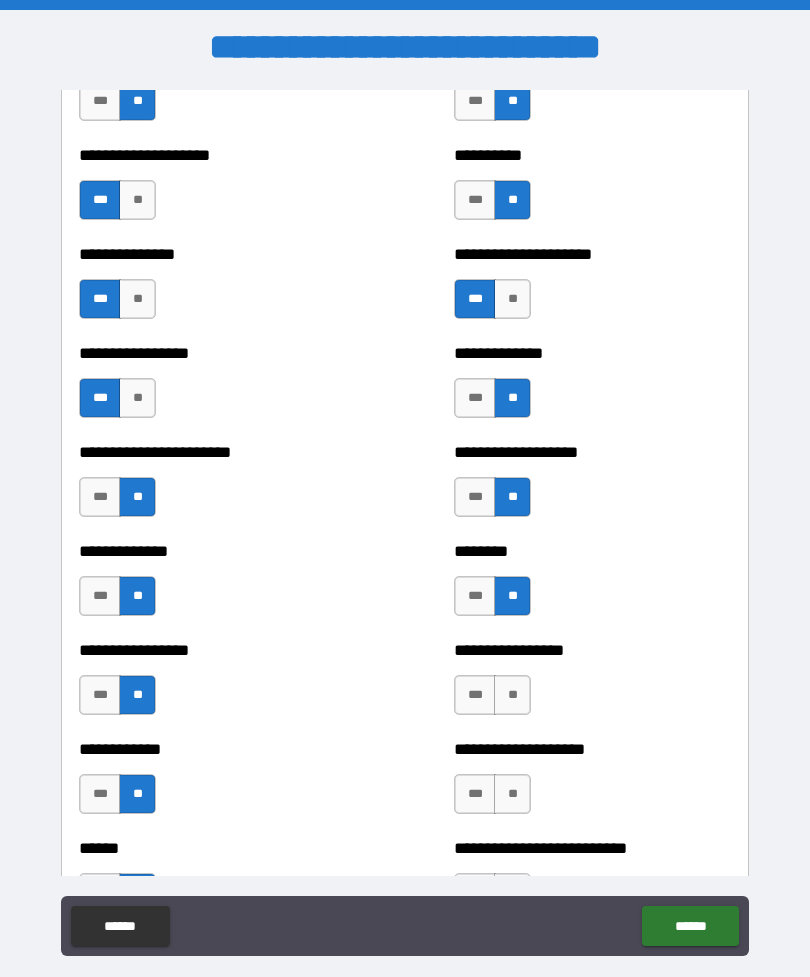click on "**" at bounding box center (512, 695) 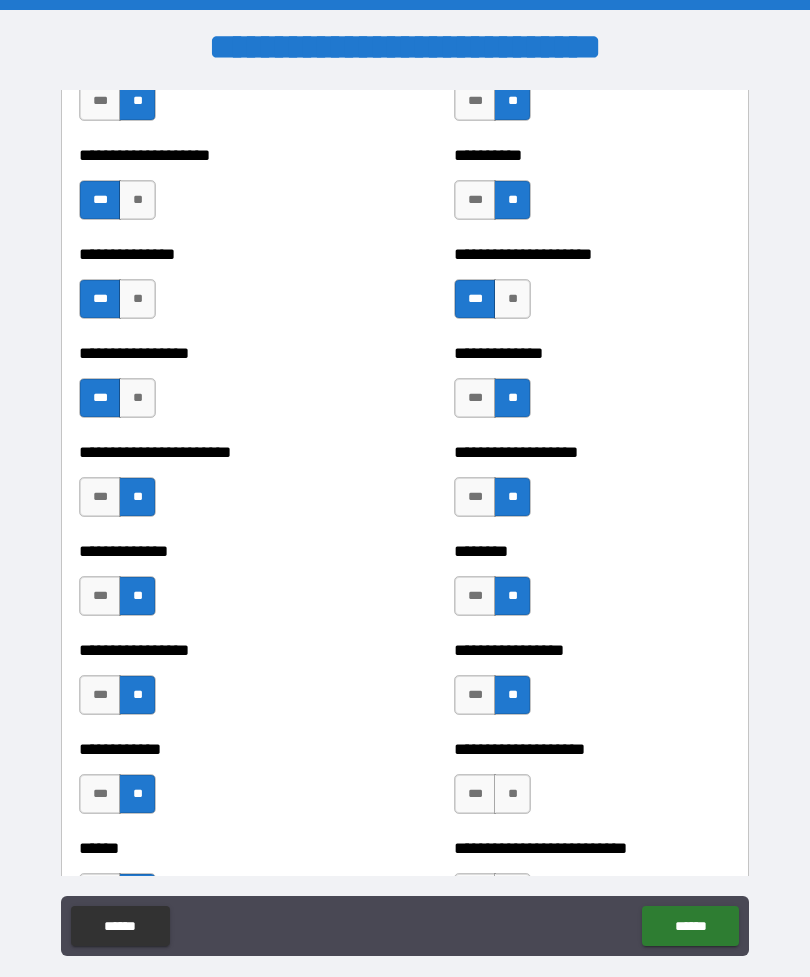 click on "**" at bounding box center [512, 794] 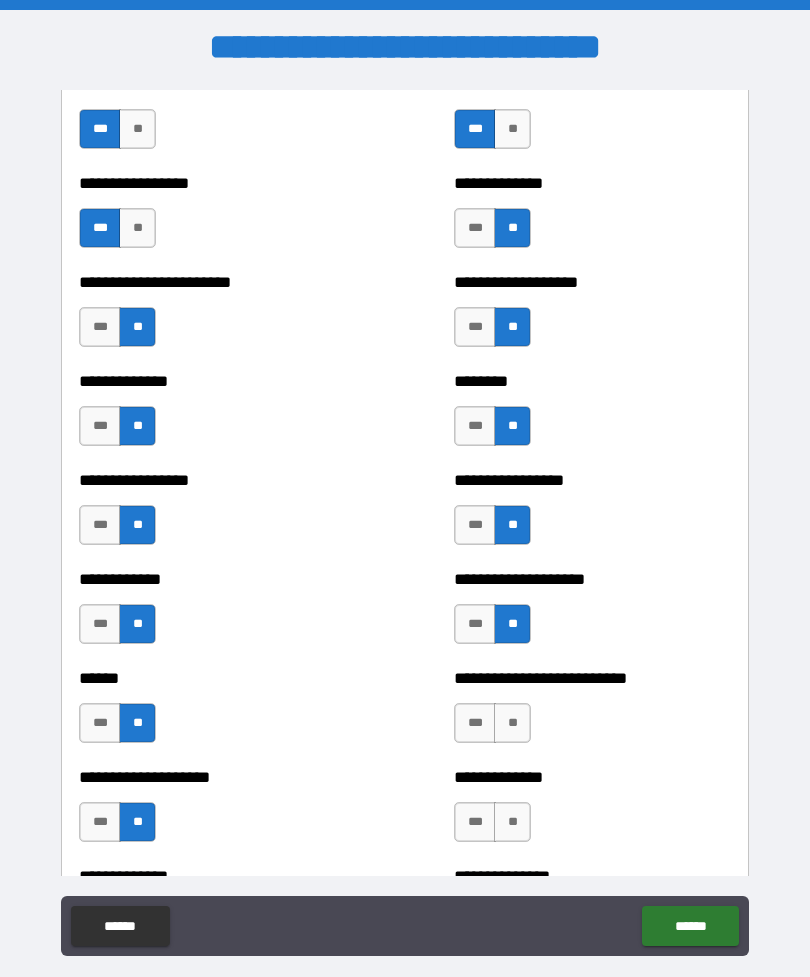 scroll, scrollTop: 6118, scrollLeft: 0, axis: vertical 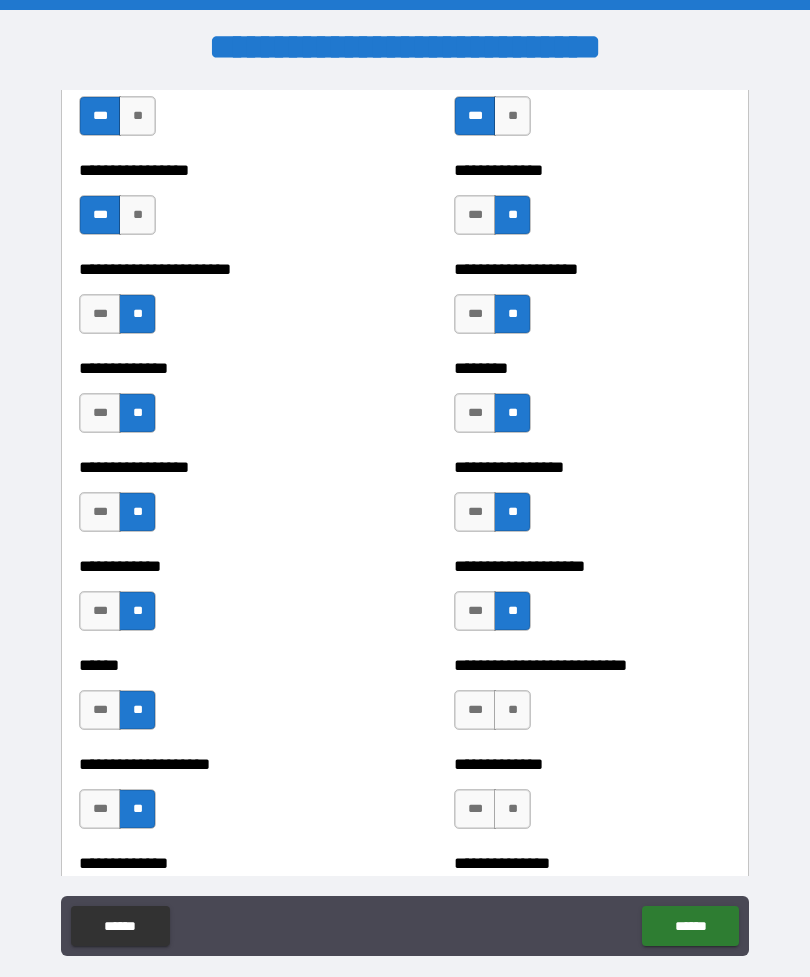 click on "**" at bounding box center [512, 710] 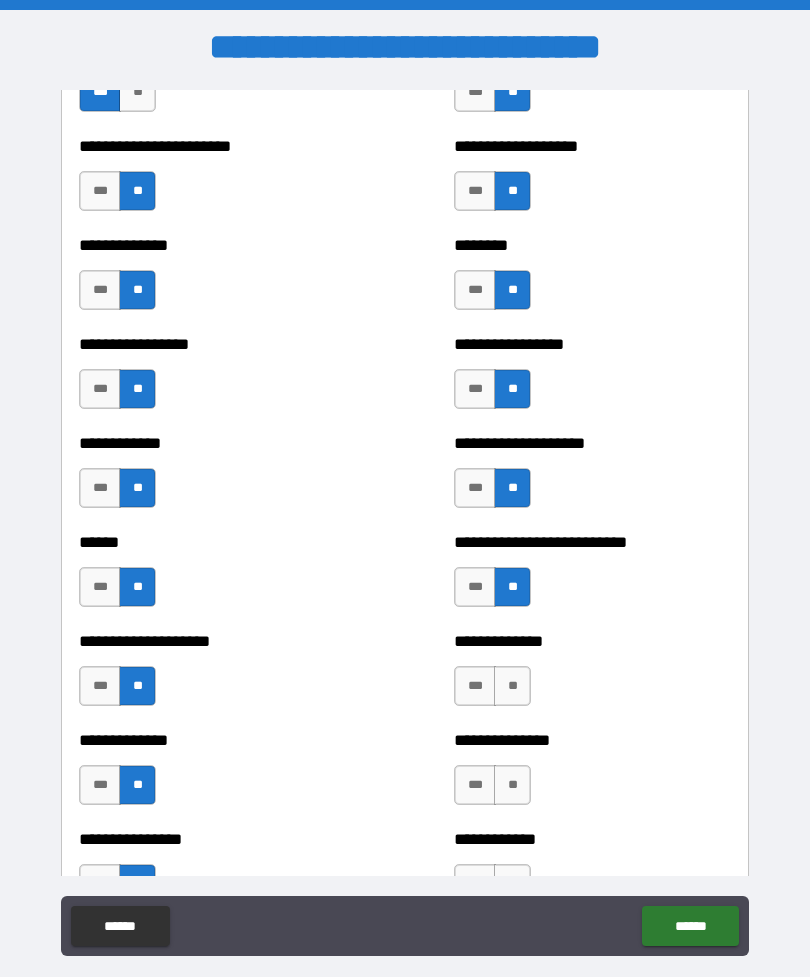 scroll, scrollTop: 6247, scrollLeft: 0, axis: vertical 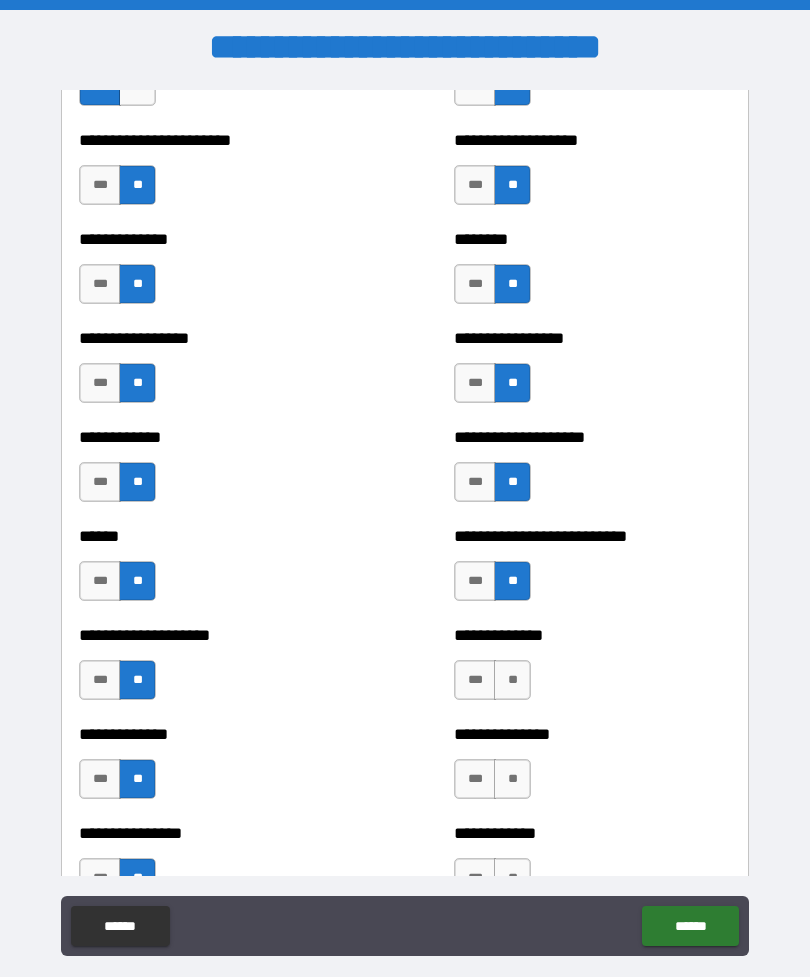 click on "**" at bounding box center [512, 680] 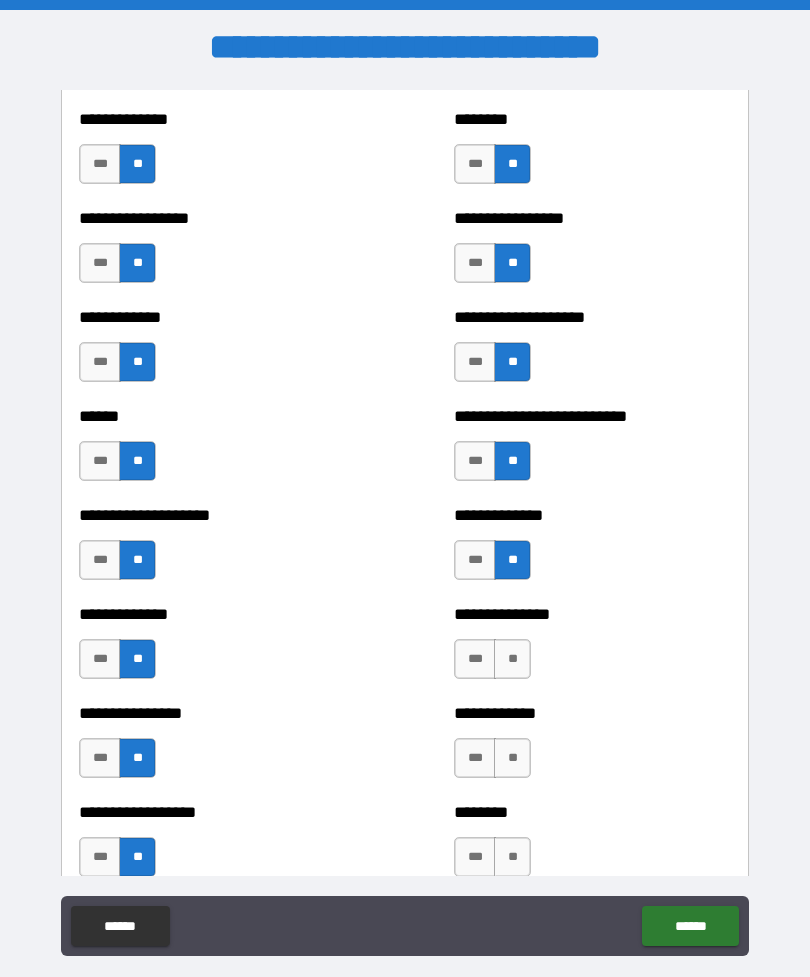 scroll, scrollTop: 6378, scrollLeft: 0, axis: vertical 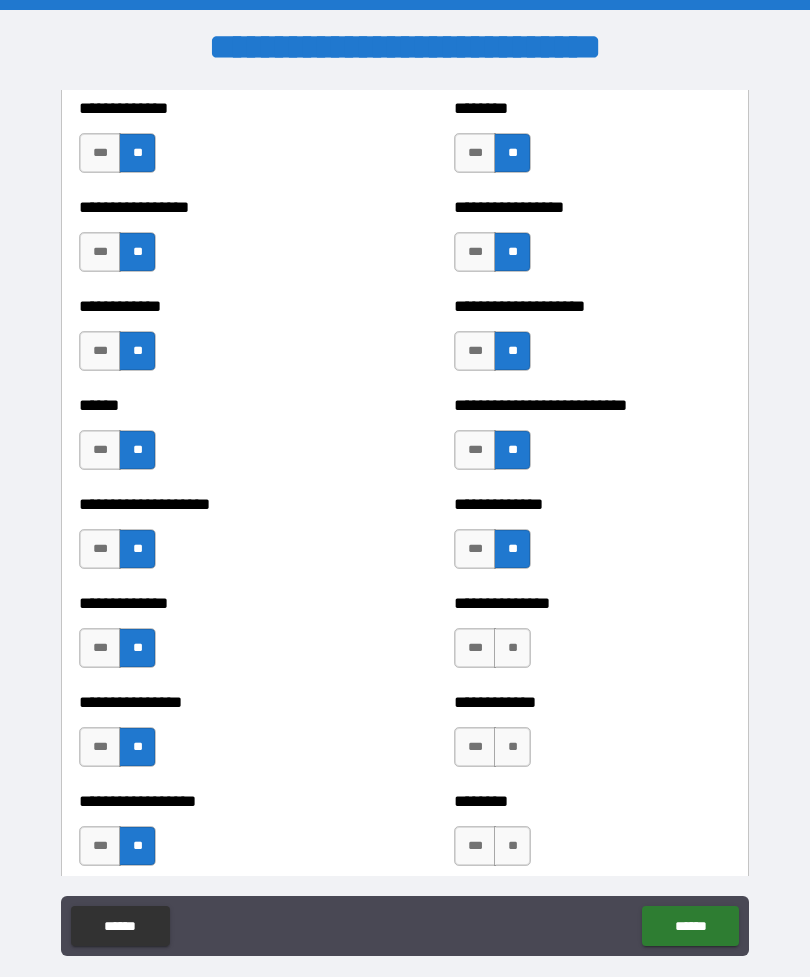 click on "**" at bounding box center (512, 648) 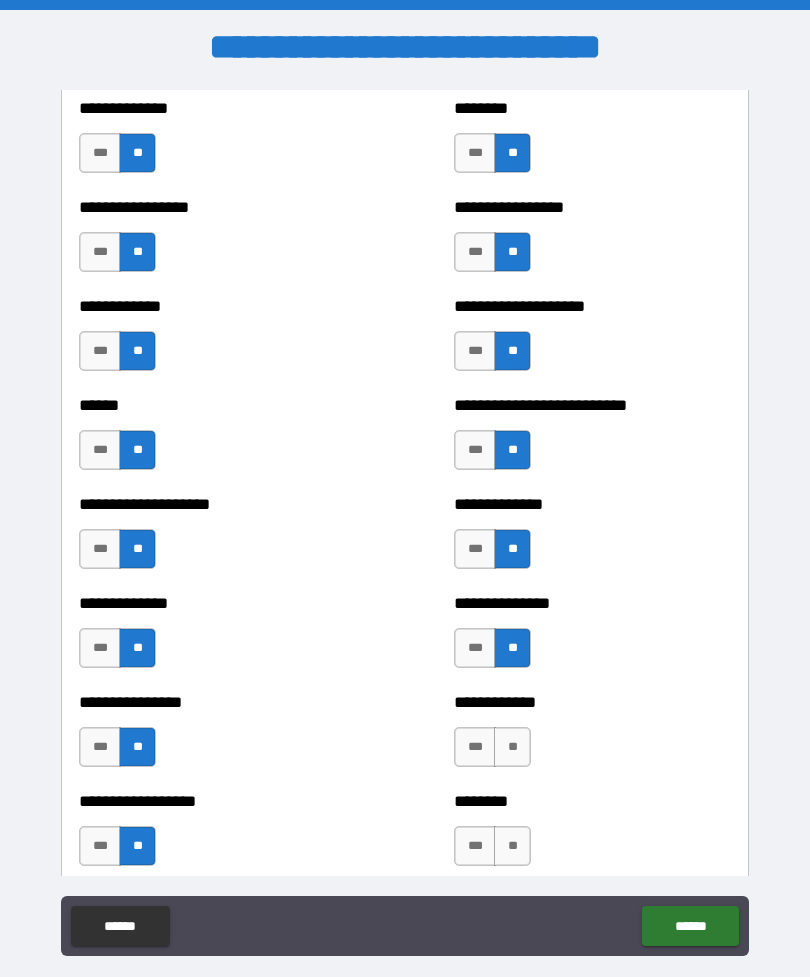 click on "**" at bounding box center [512, 747] 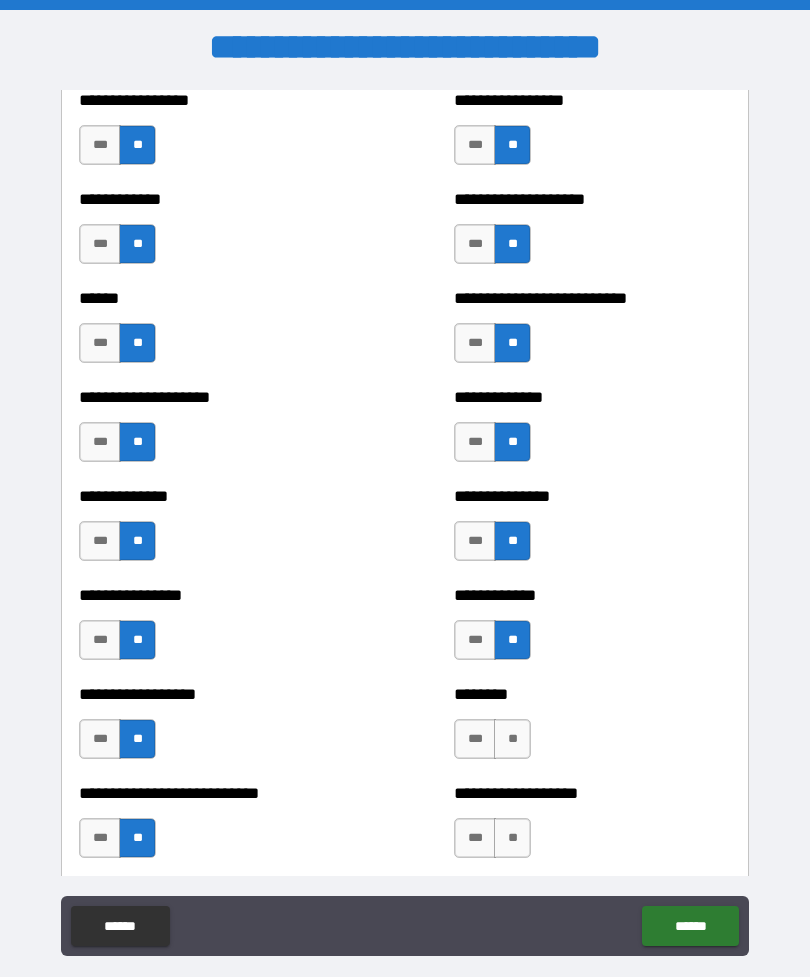 scroll, scrollTop: 6497, scrollLeft: 0, axis: vertical 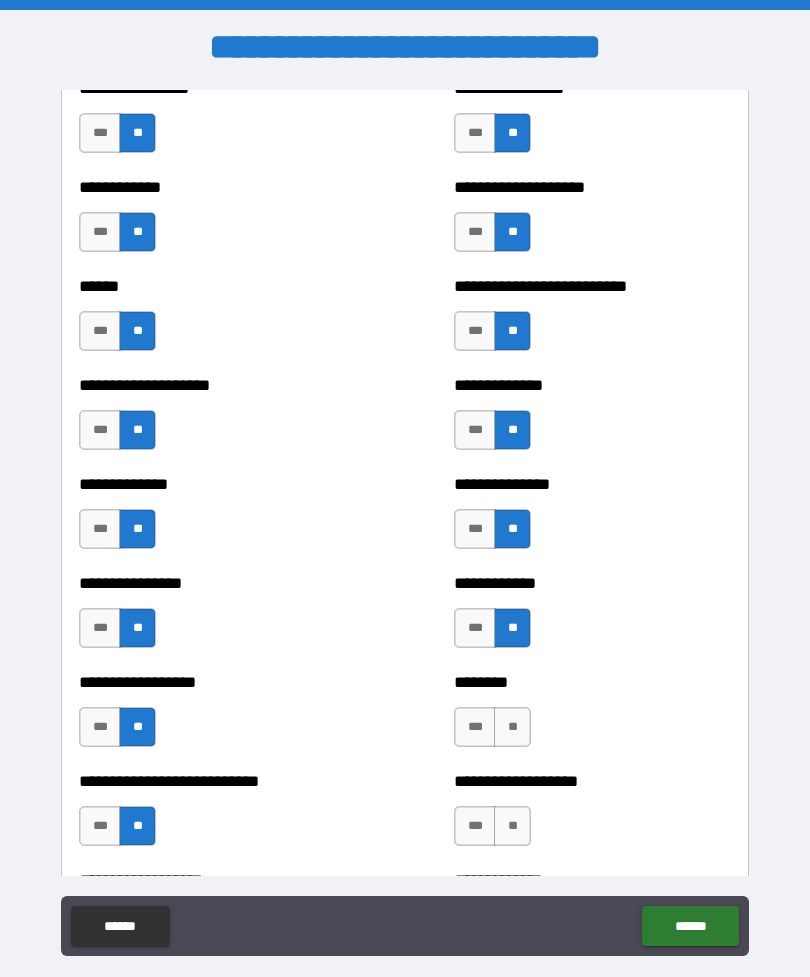 click on "**" at bounding box center (512, 727) 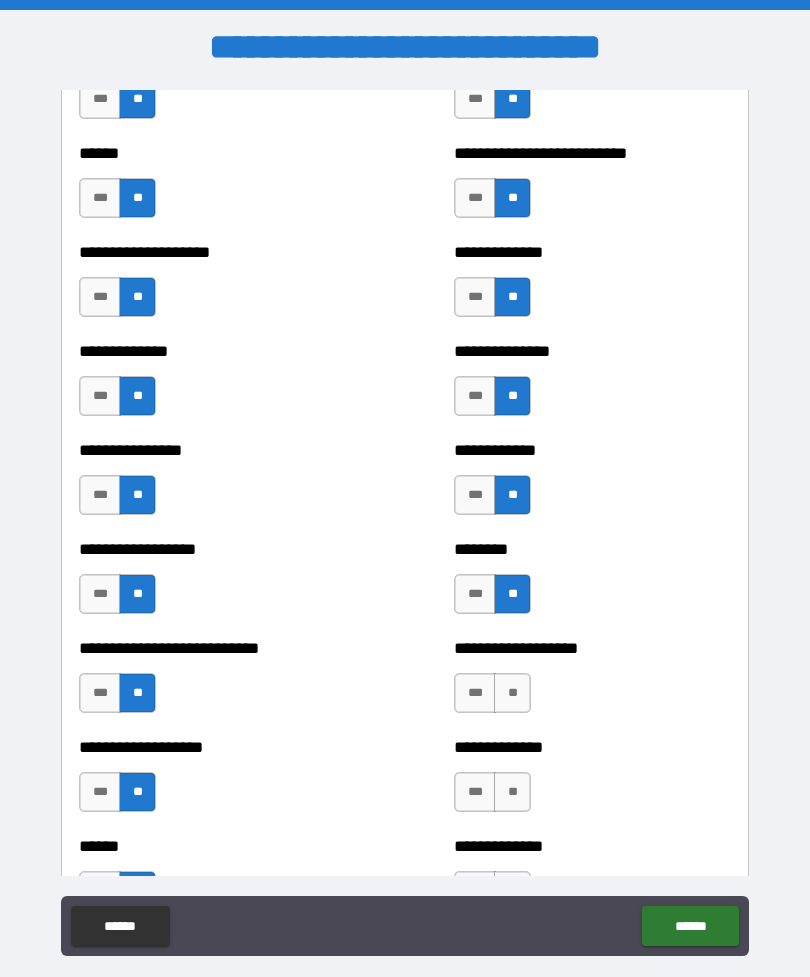 scroll, scrollTop: 6638, scrollLeft: 0, axis: vertical 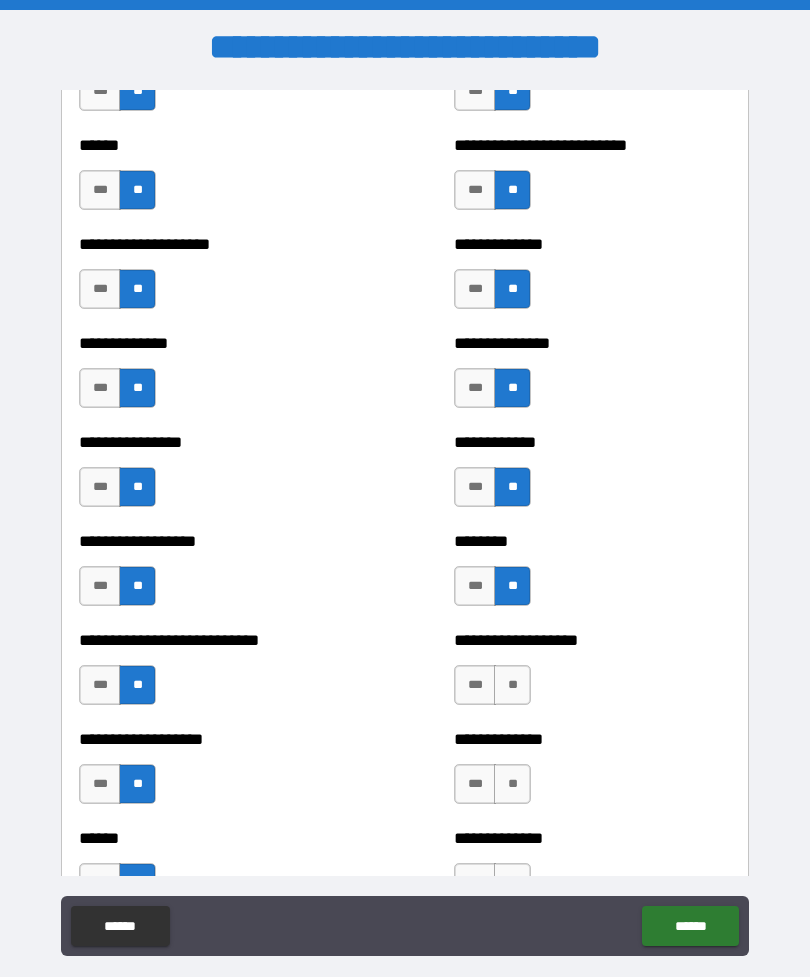 click on "**" at bounding box center (512, 685) 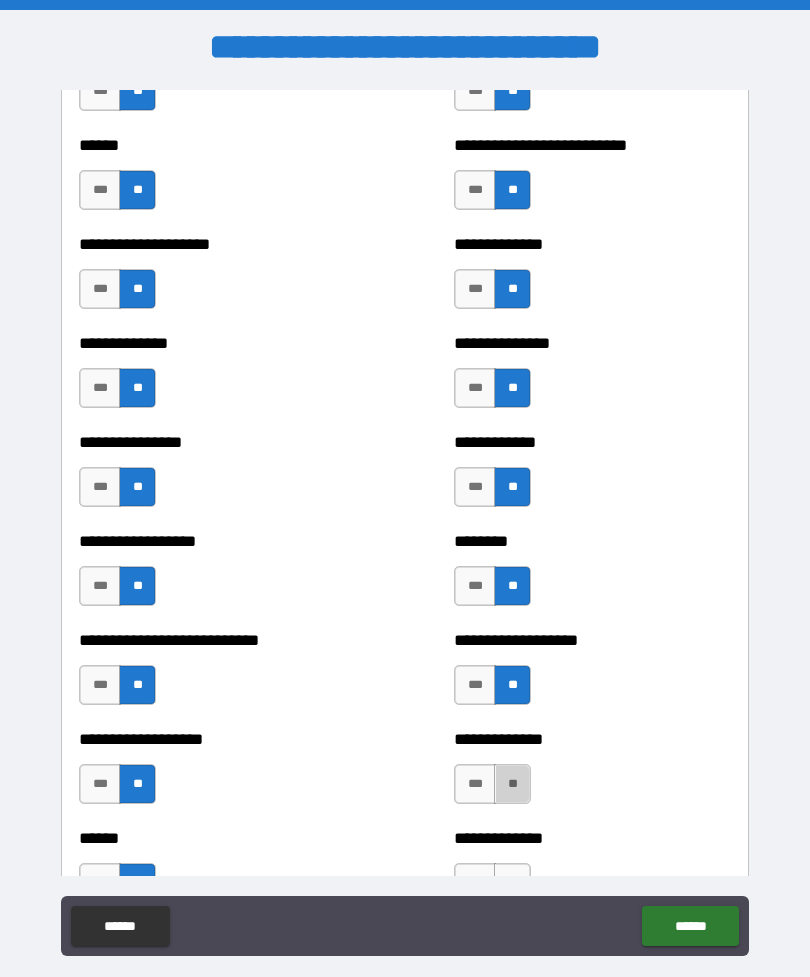 click on "**" at bounding box center [512, 784] 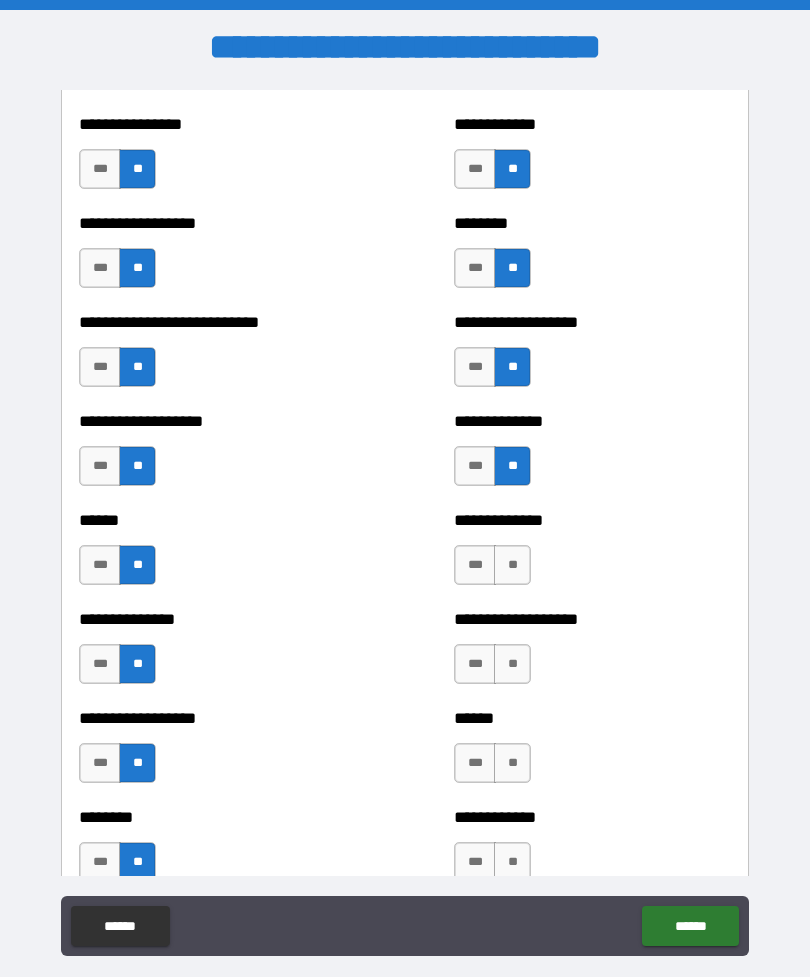scroll, scrollTop: 6959, scrollLeft: 0, axis: vertical 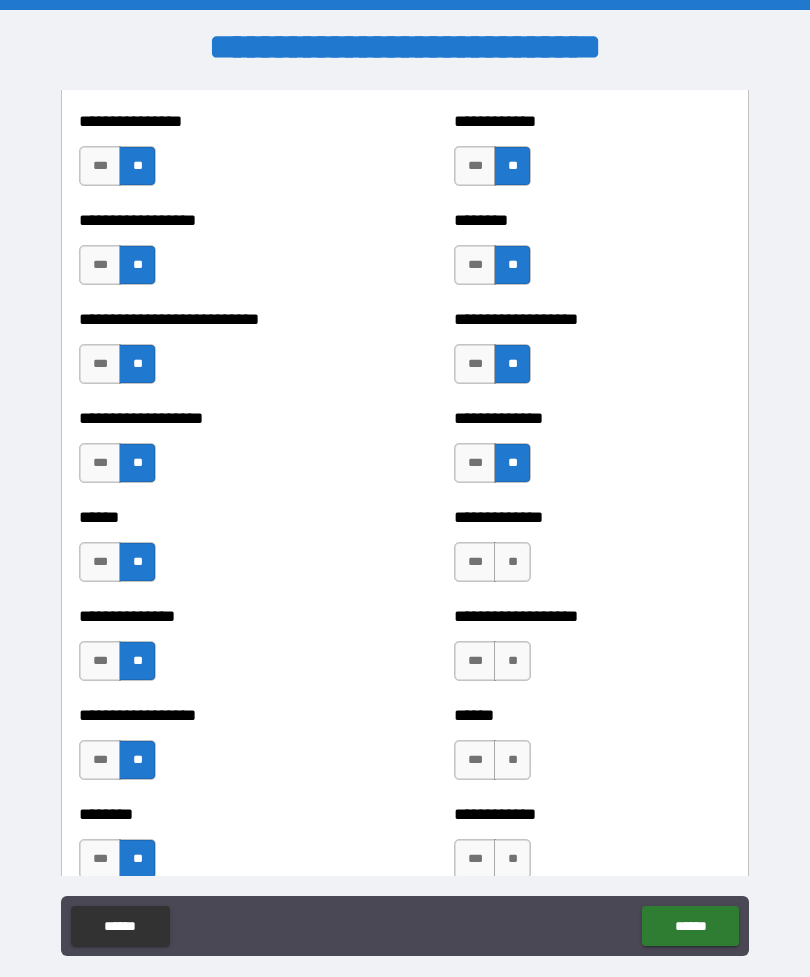 click on "**" at bounding box center (512, 661) 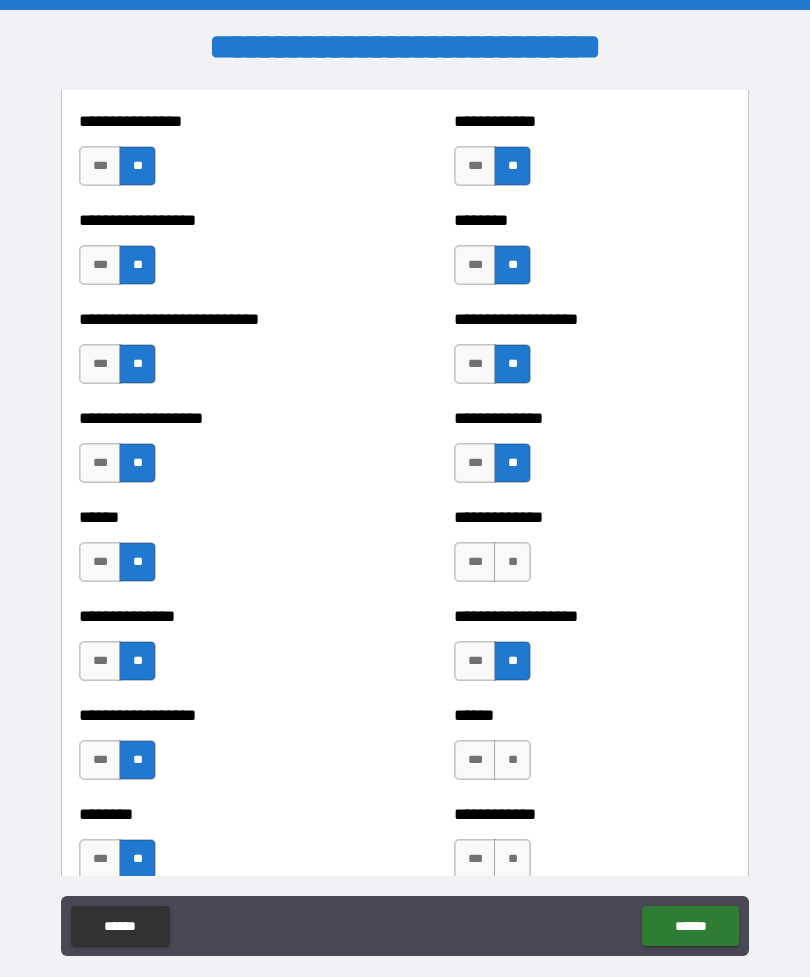 click on "**" at bounding box center (512, 760) 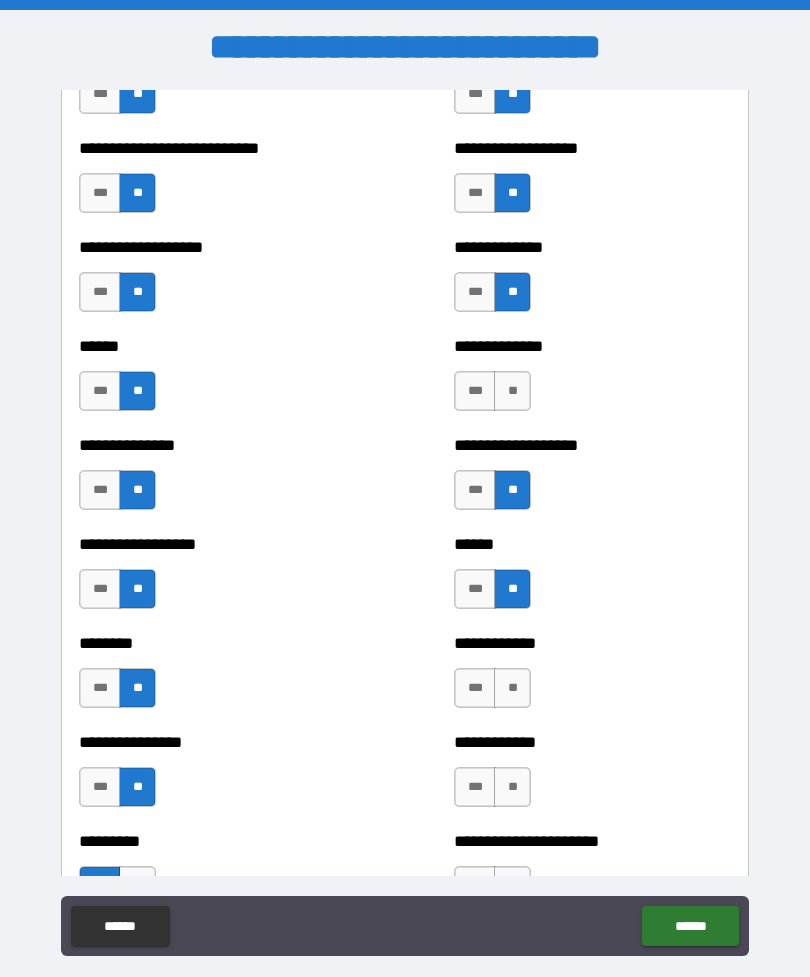 scroll, scrollTop: 7129, scrollLeft: 0, axis: vertical 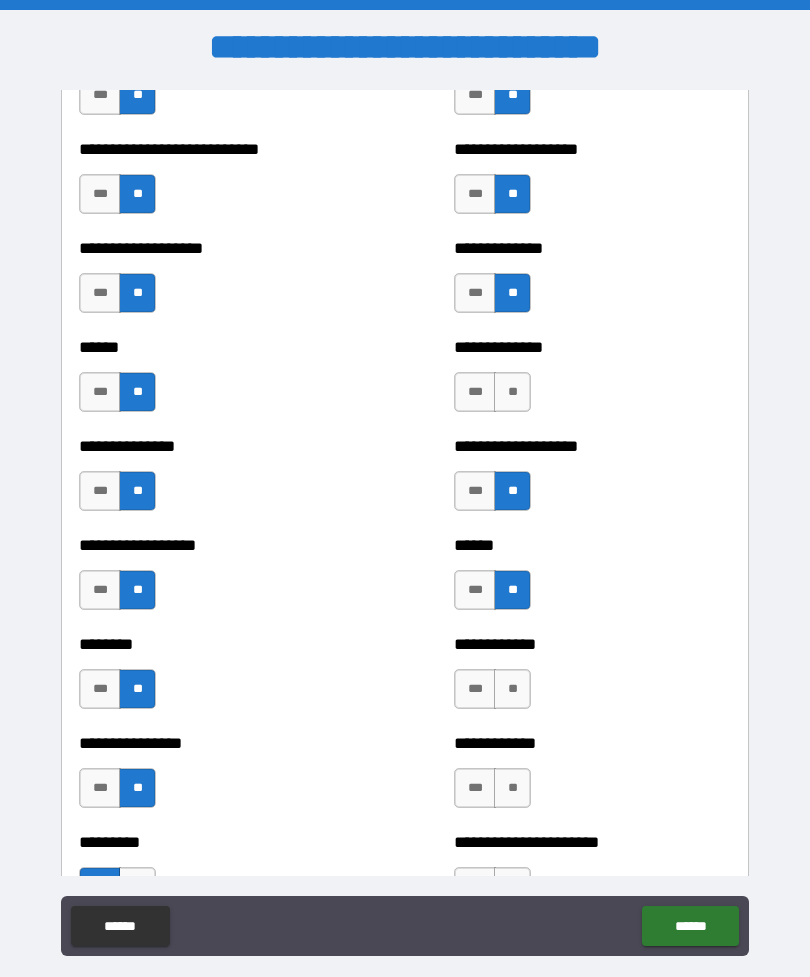 click on "**" at bounding box center (512, 689) 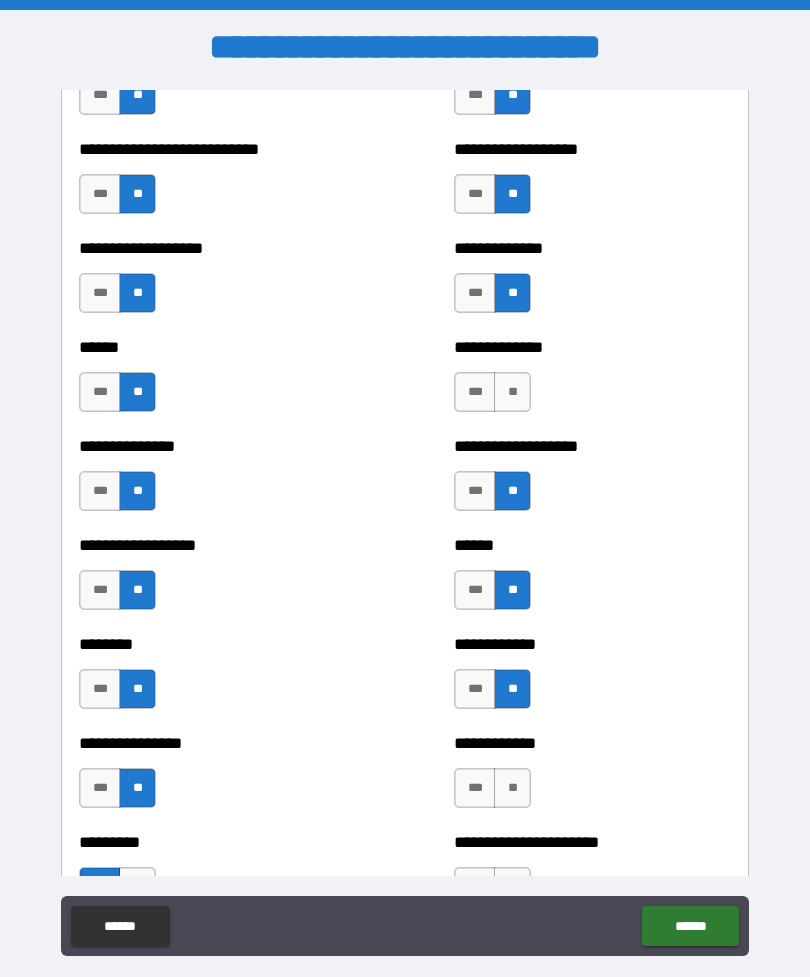 click on "**" at bounding box center (512, 788) 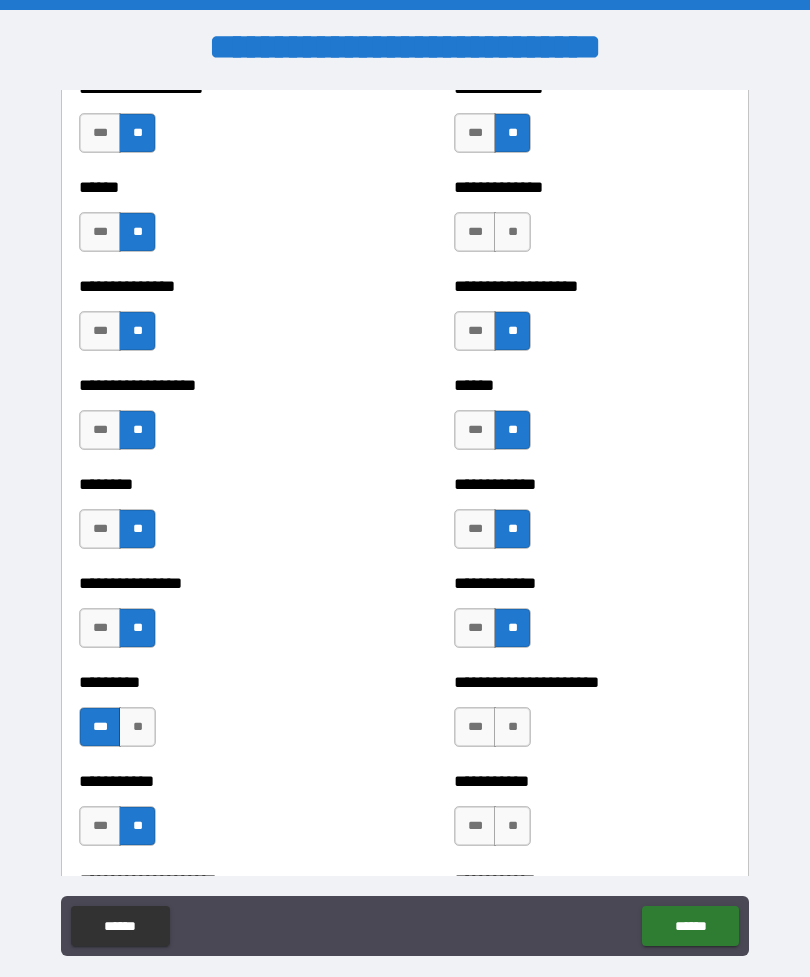 scroll, scrollTop: 7291, scrollLeft: 0, axis: vertical 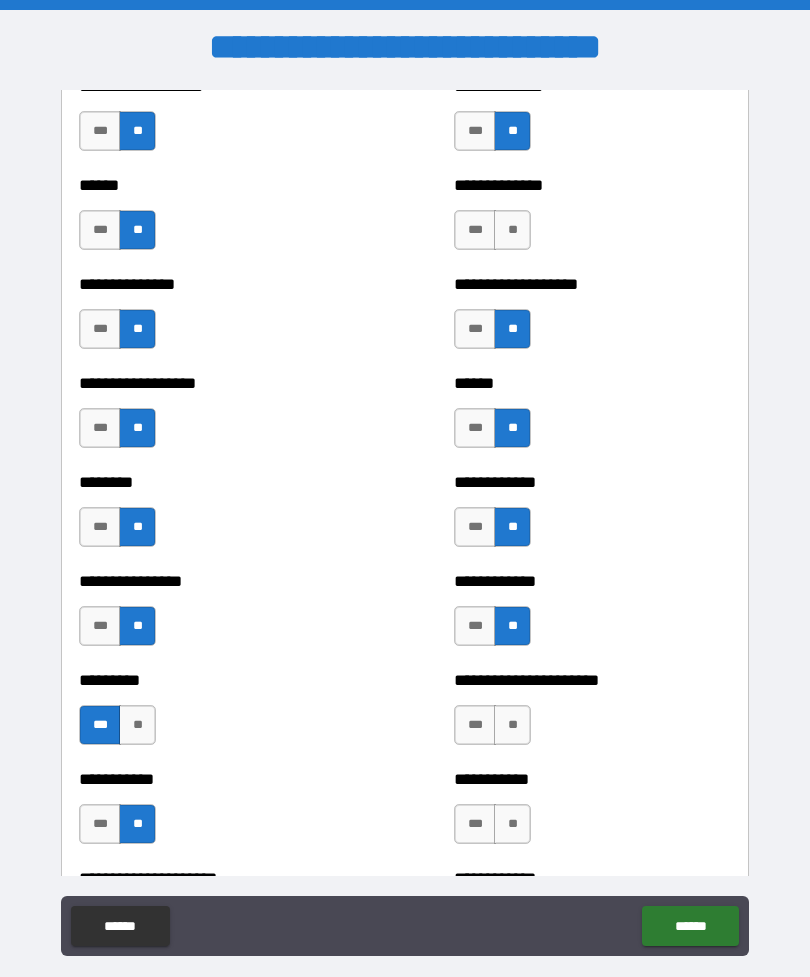 click on "**" at bounding box center (512, 725) 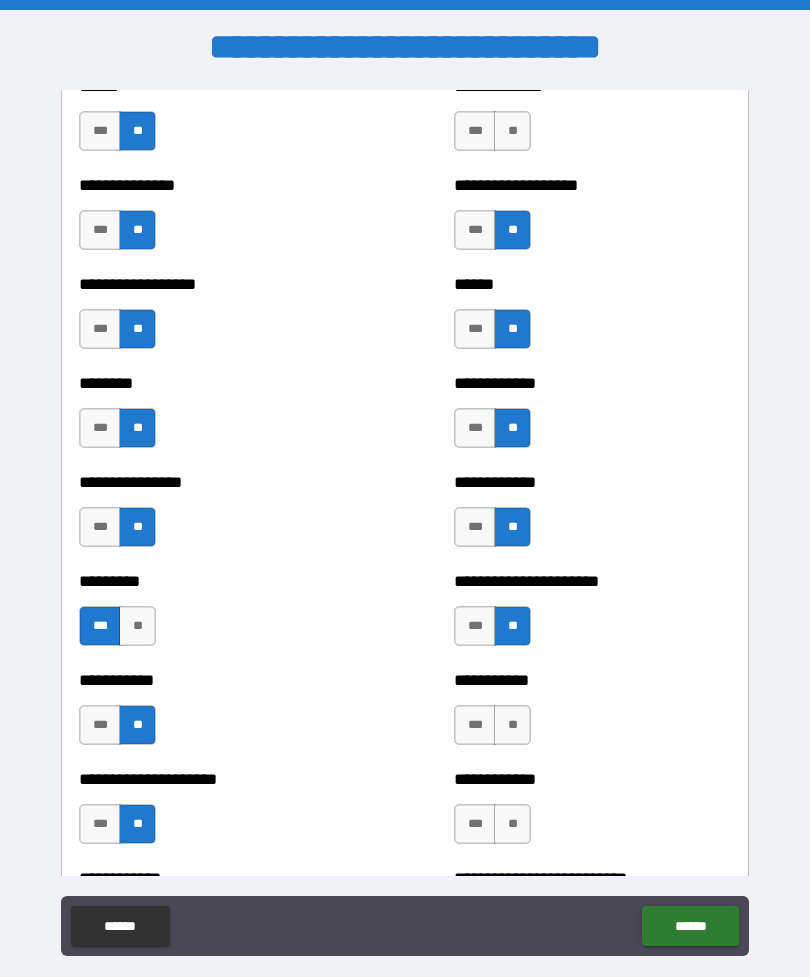 scroll, scrollTop: 7392, scrollLeft: 0, axis: vertical 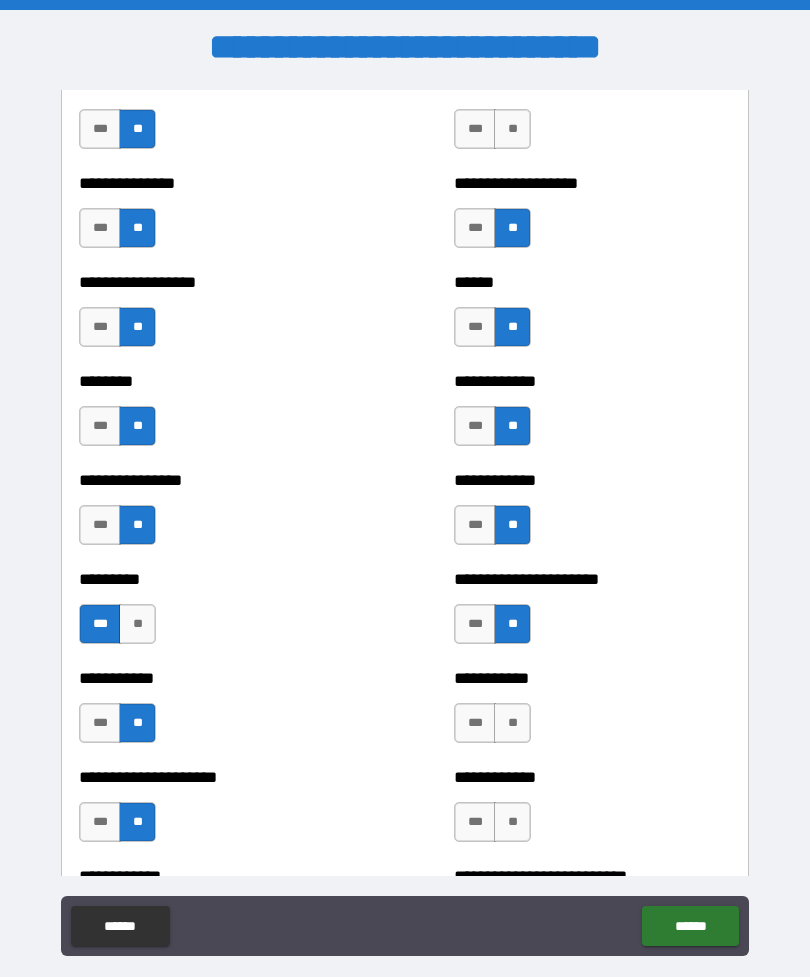 click on "**" at bounding box center [512, 723] 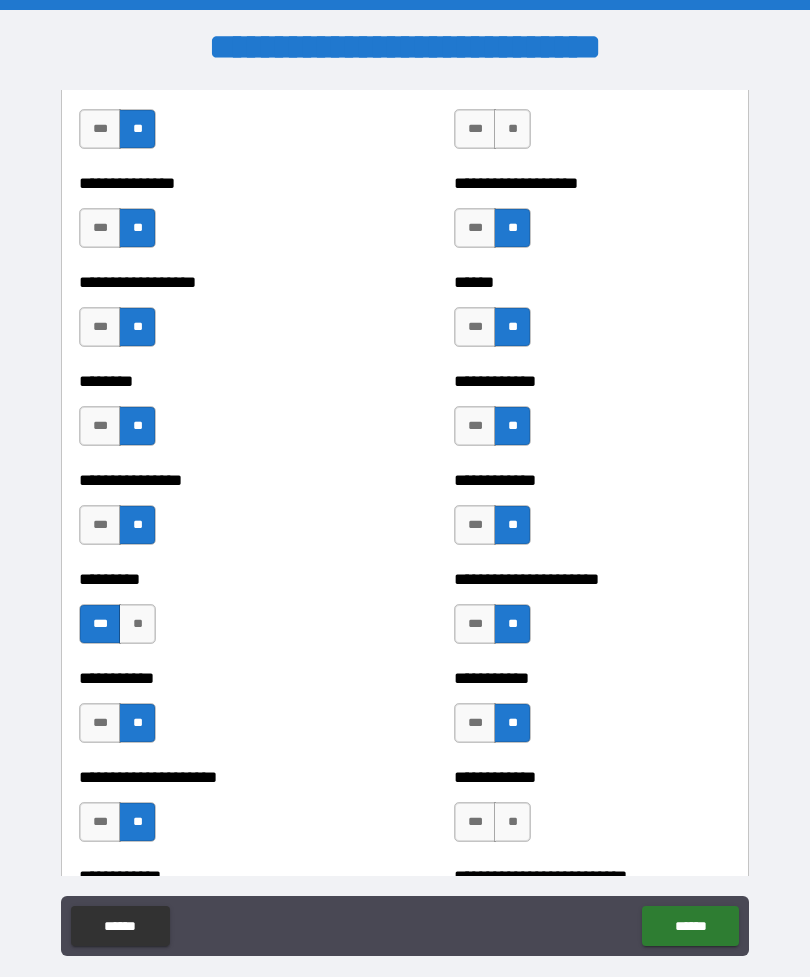 click on "**" at bounding box center [512, 822] 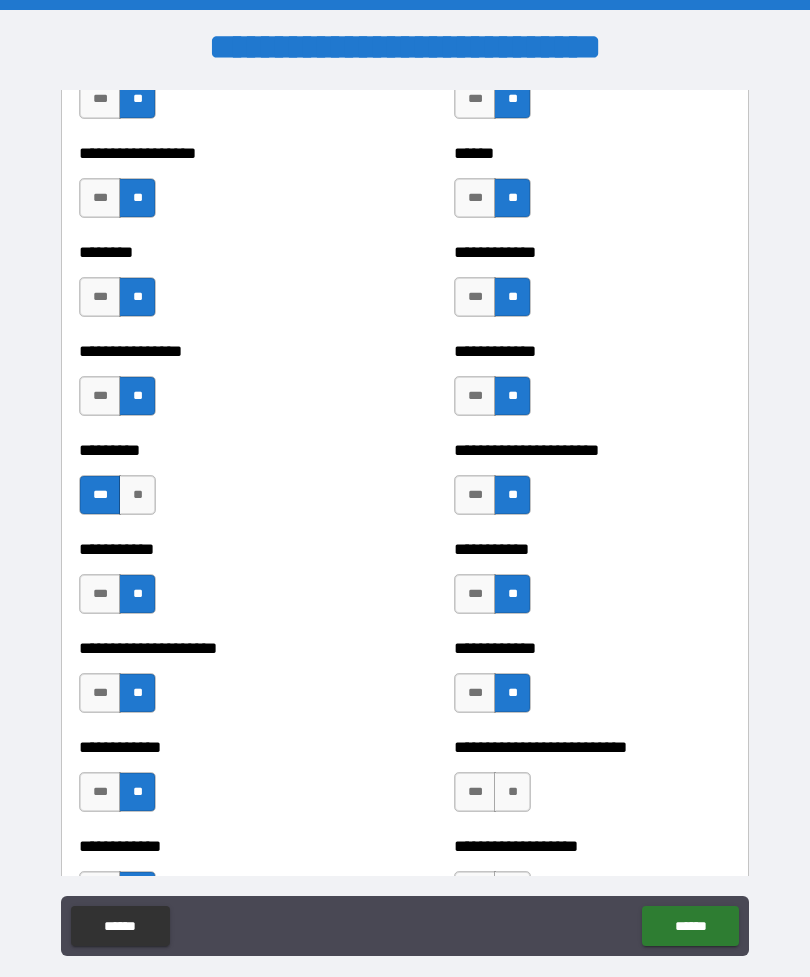 scroll, scrollTop: 7591, scrollLeft: 0, axis: vertical 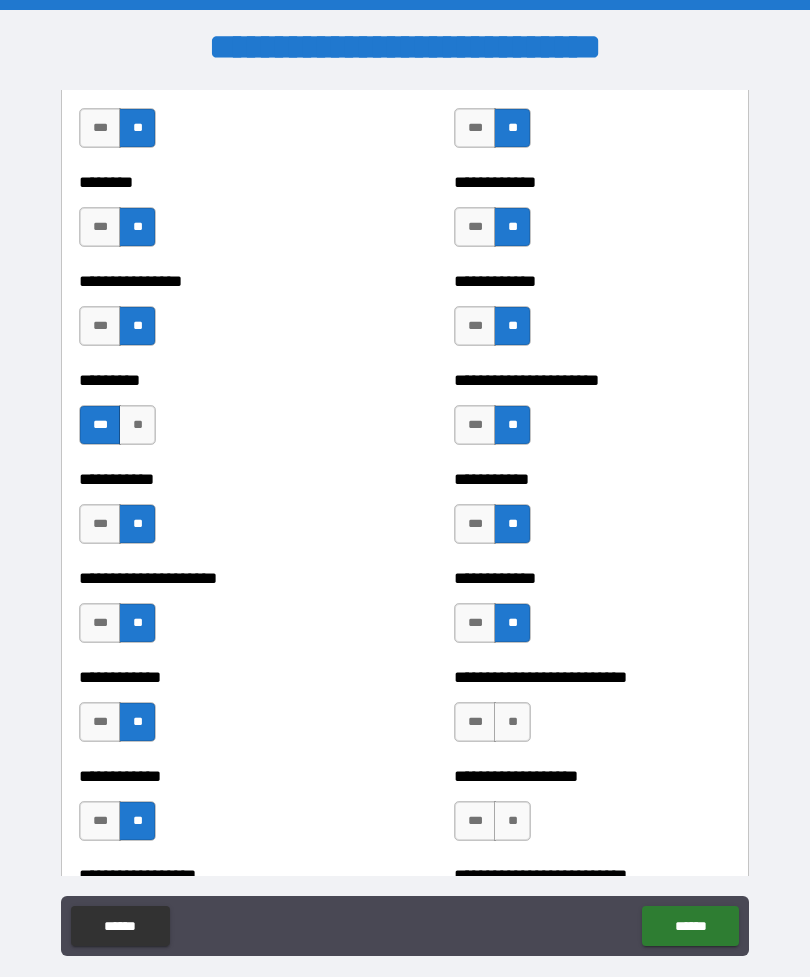 click on "**" at bounding box center [512, 722] 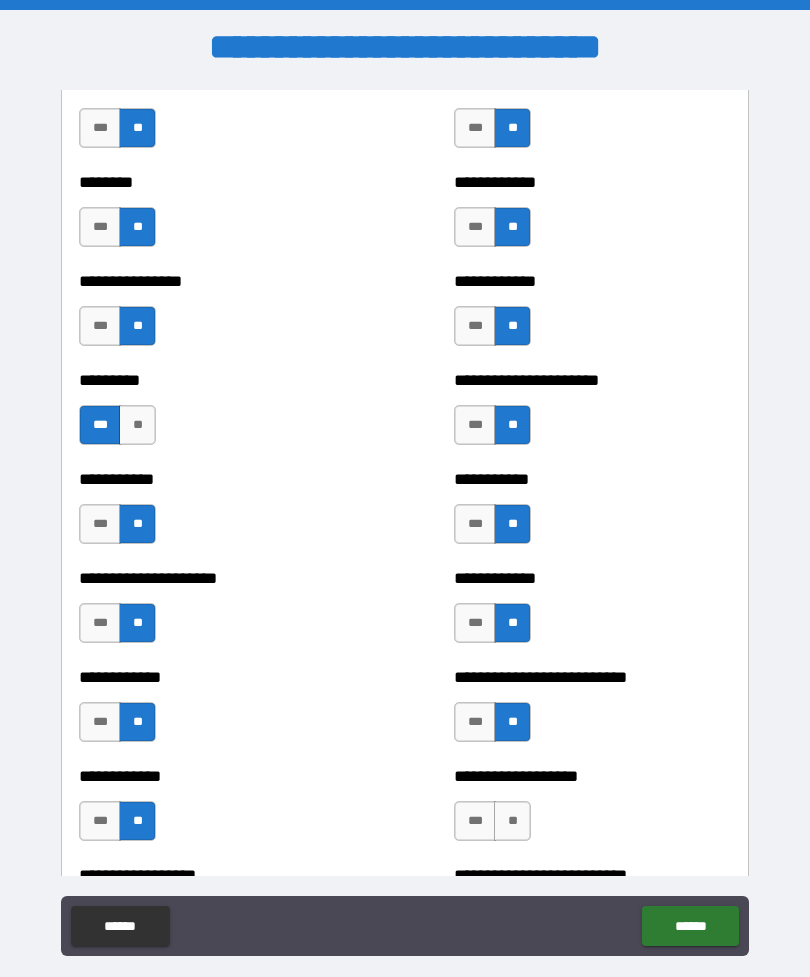 click on "**" at bounding box center (512, 821) 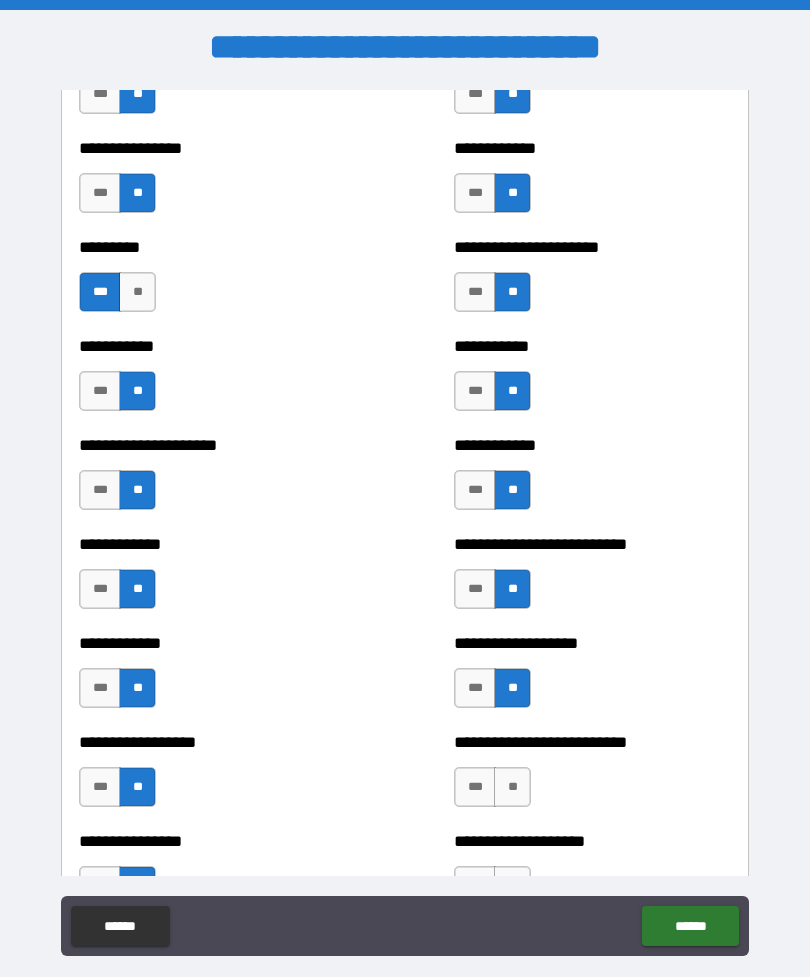 scroll, scrollTop: 7780, scrollLeft: 0, axis: vertical 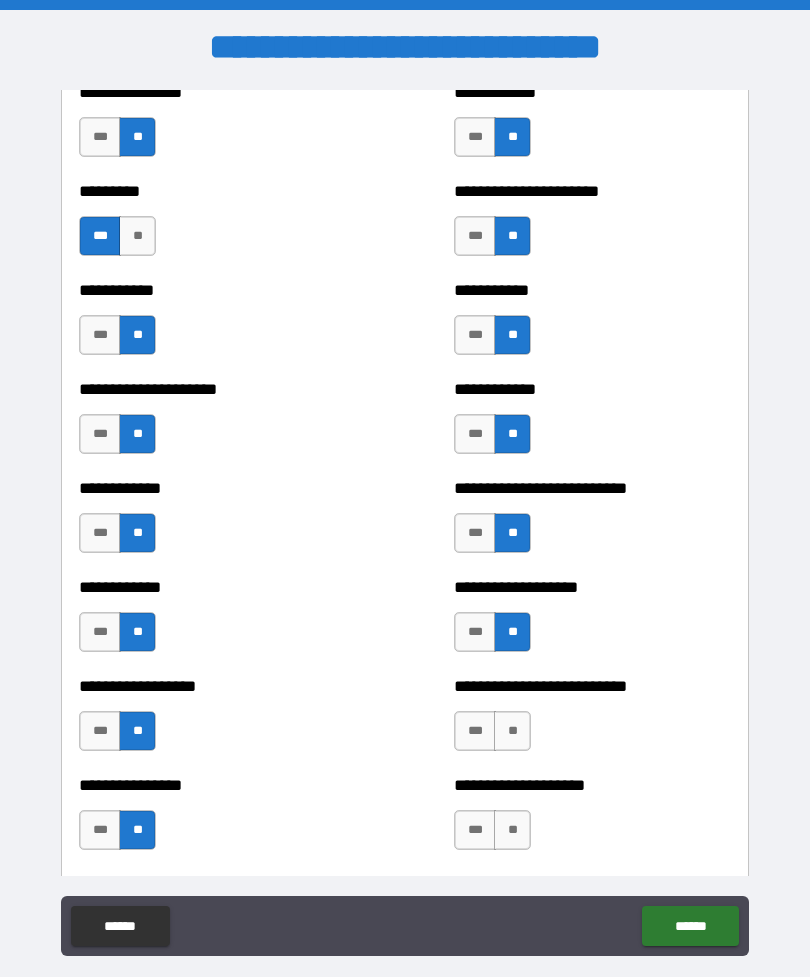 click on "**" at bounding box center (512, 731) 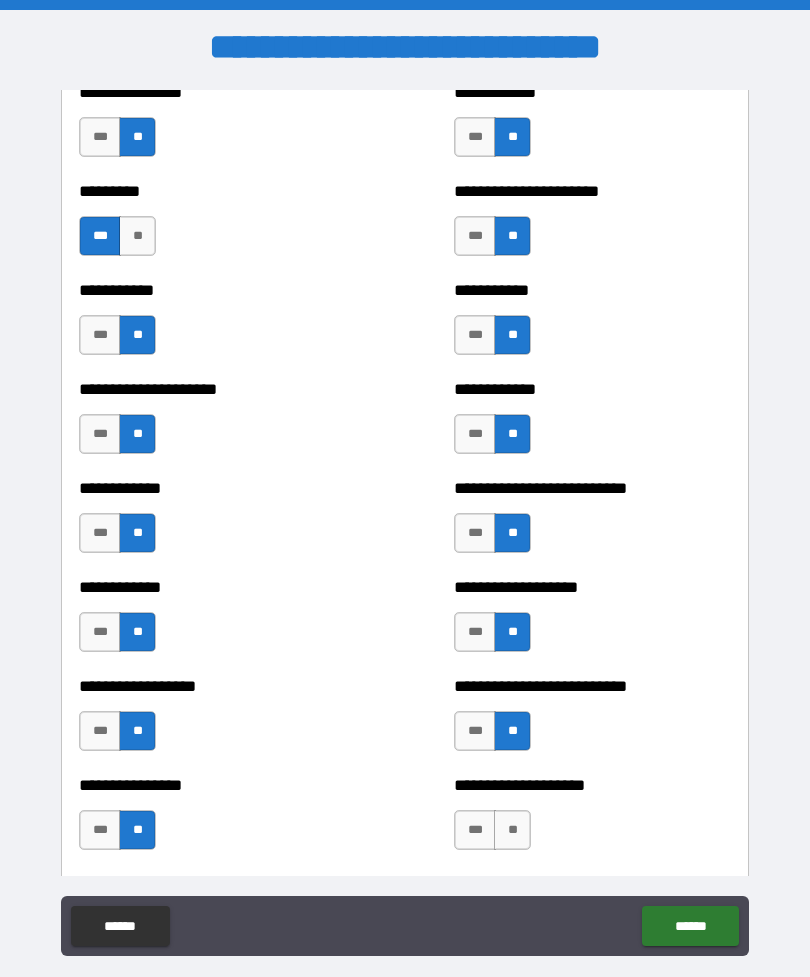 click on "**" at bounding box center [512, 830] 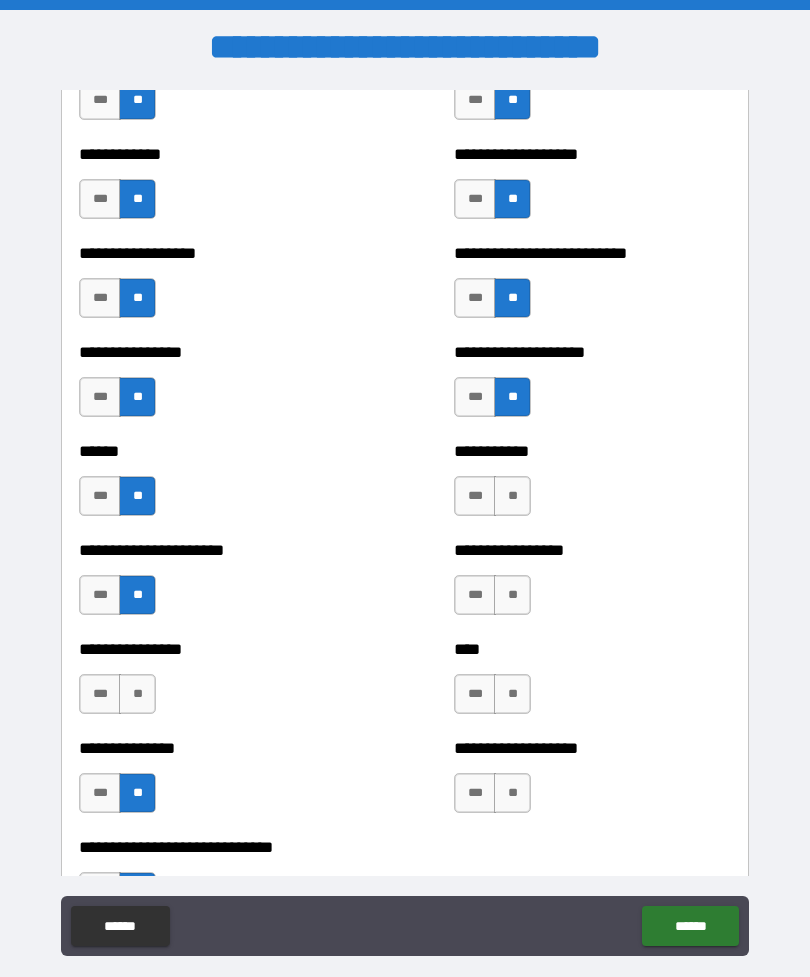 scroll, scrollTop: 8213, scrollLeft: 0, axis: vertical 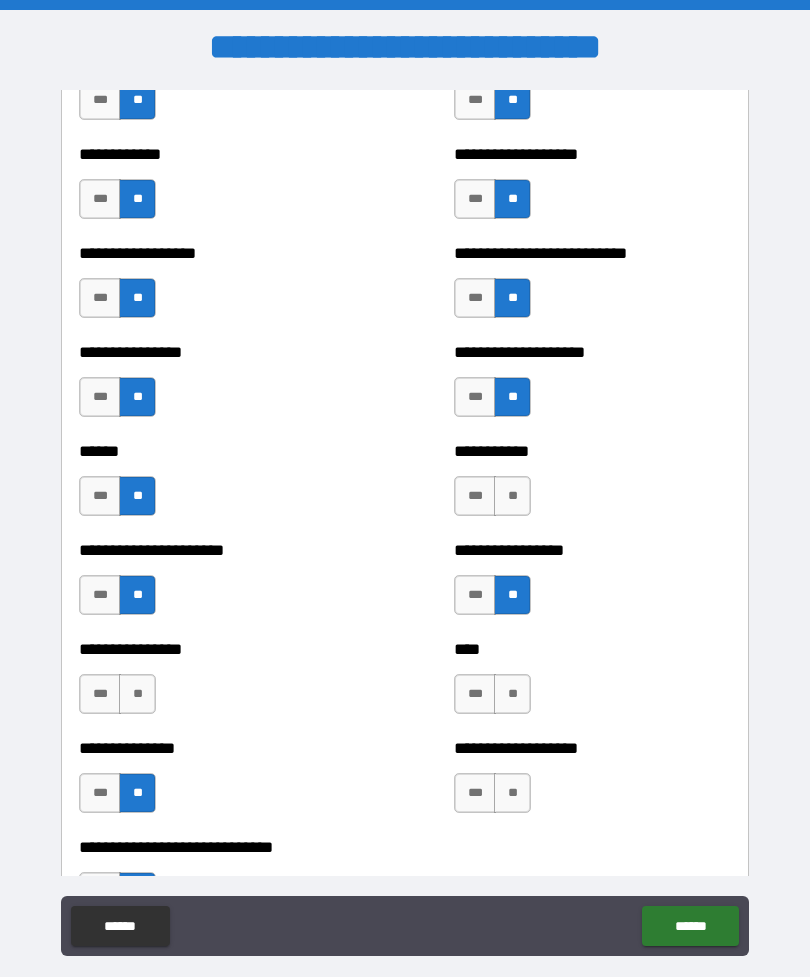 click on "**" at bounding box center [512, 694] 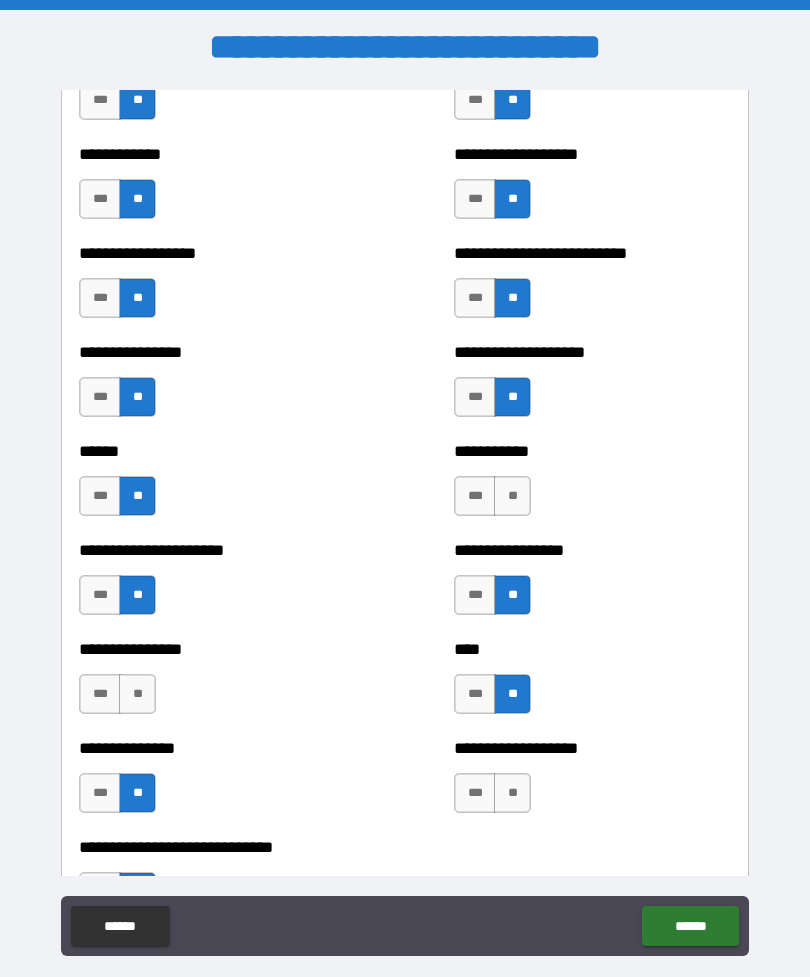 click on "**" at bounding box center (512, 793) 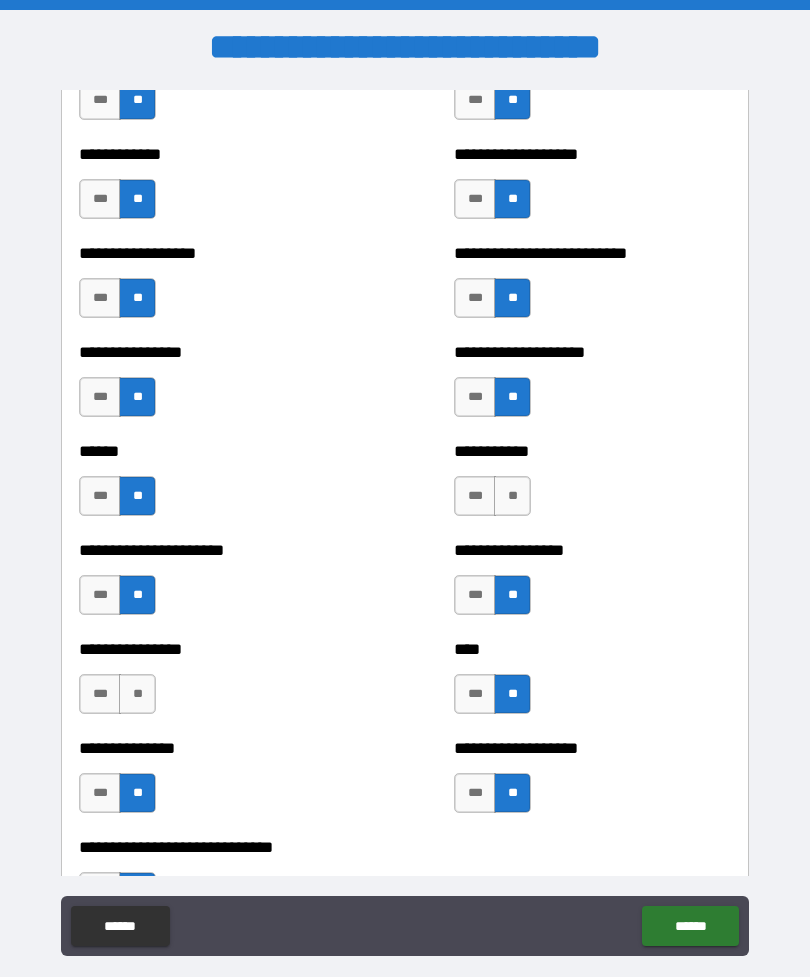 click on "**" at bounding box center (512, 496) 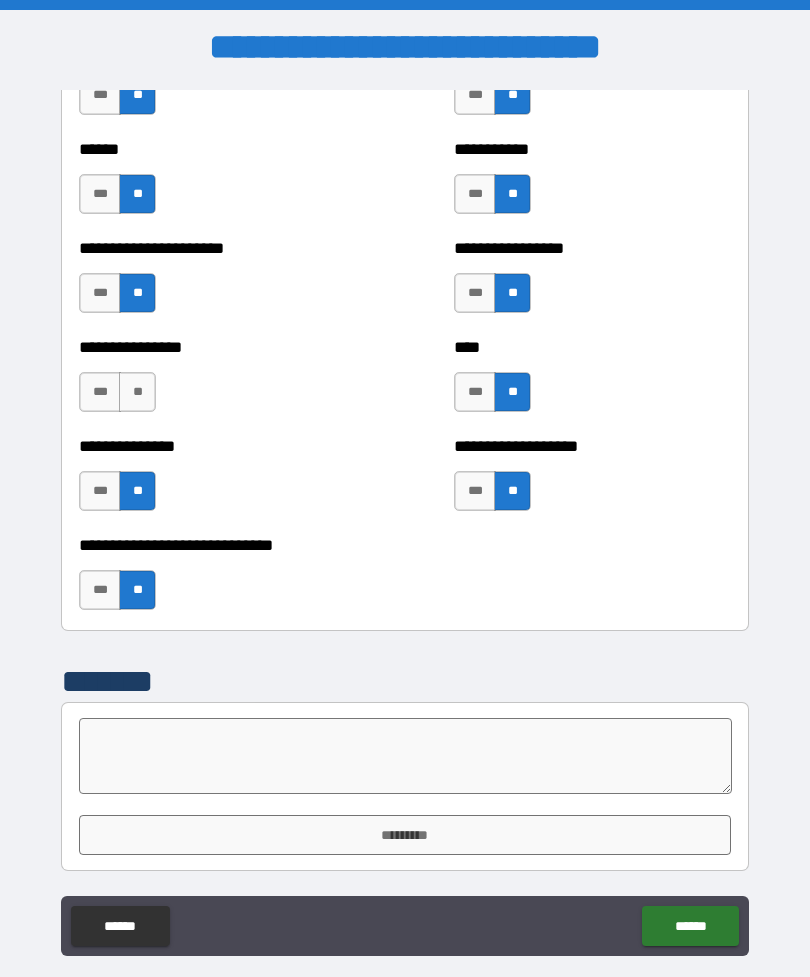 scroll, scrollTop: 8515, scrollLeft: 0, axis: vertical 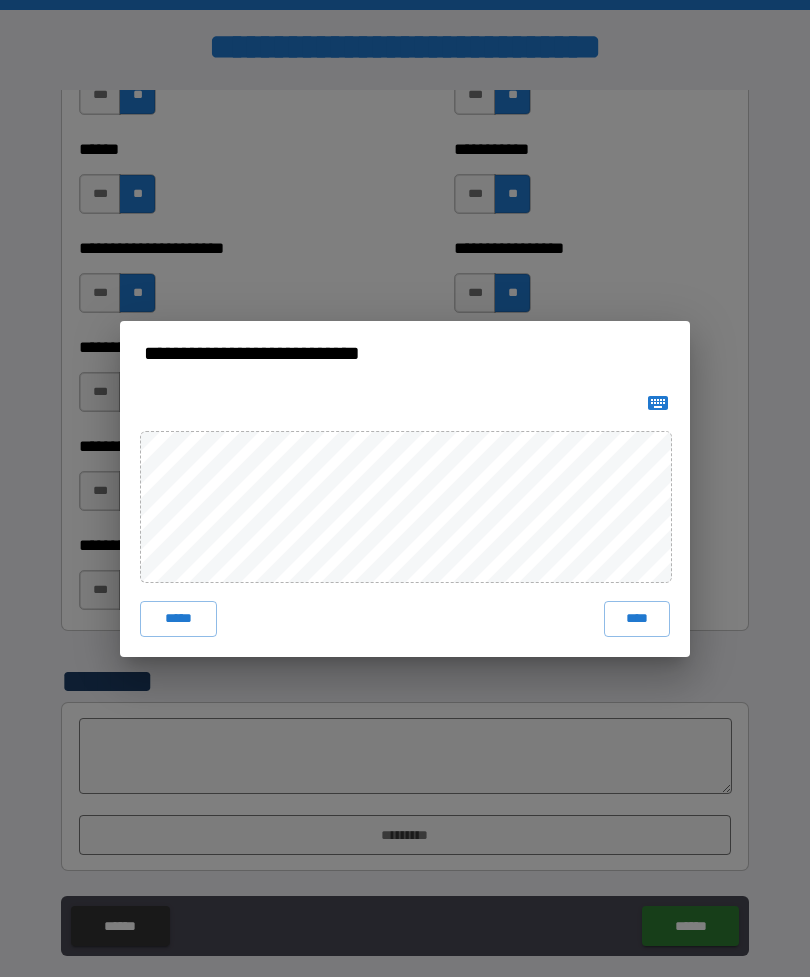 click on "****" at bounding box center [637, 619] 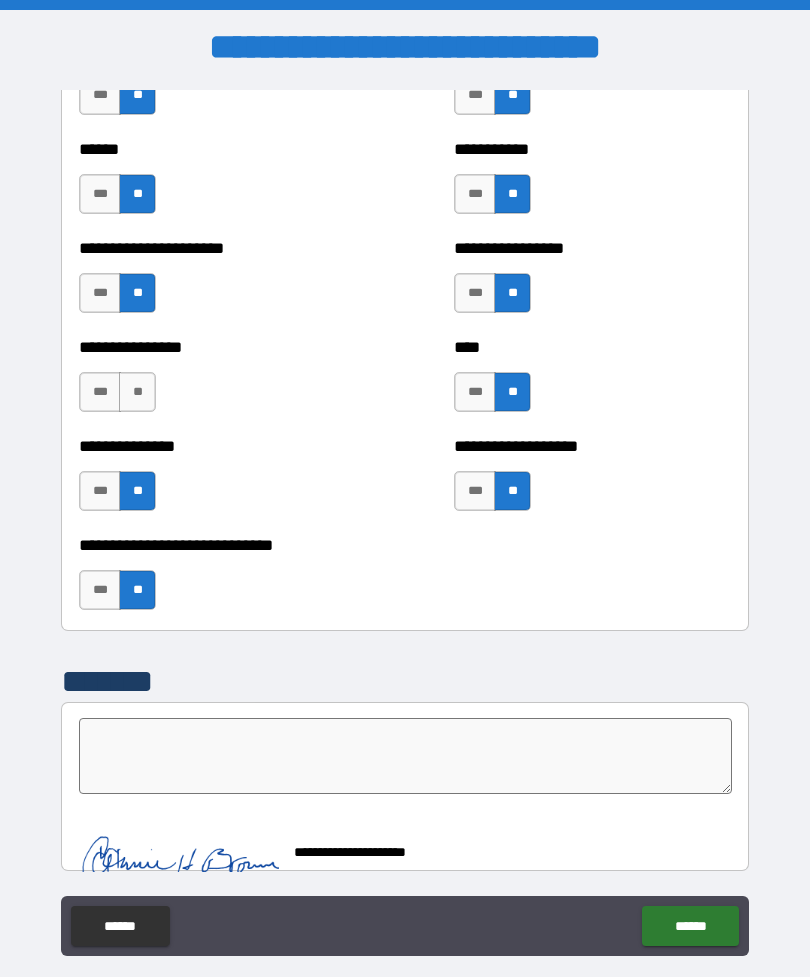 scroll, scrollTop: 8505, scrollLeft: 0, axis: vertical 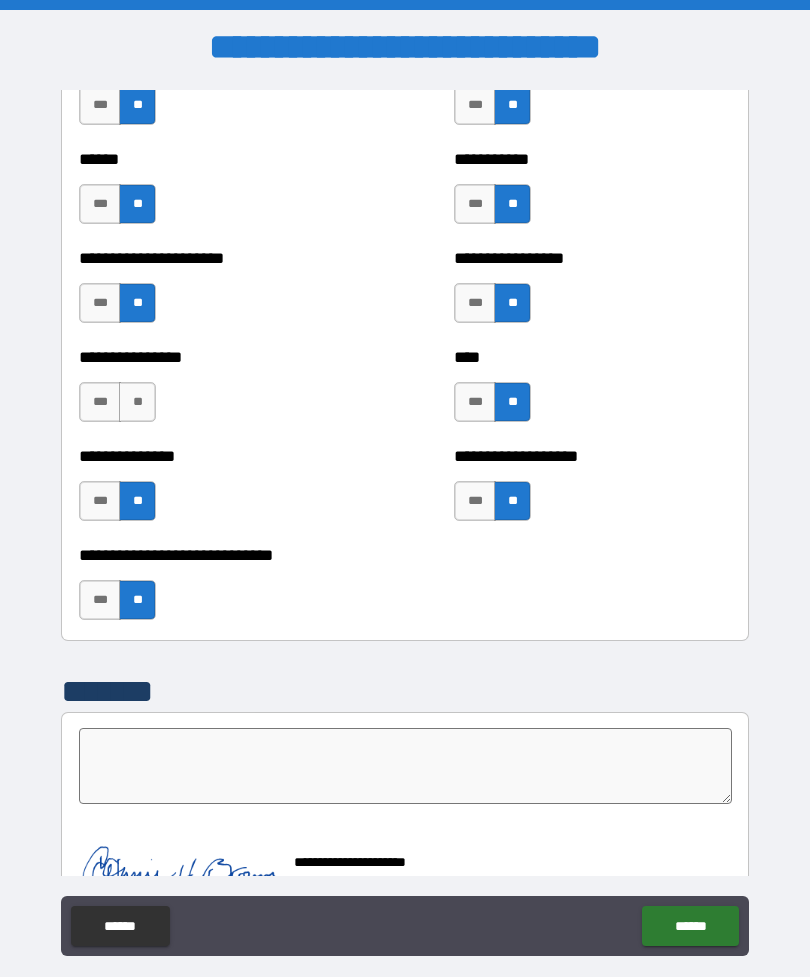 click on "******" at bounding box center [690, 926] 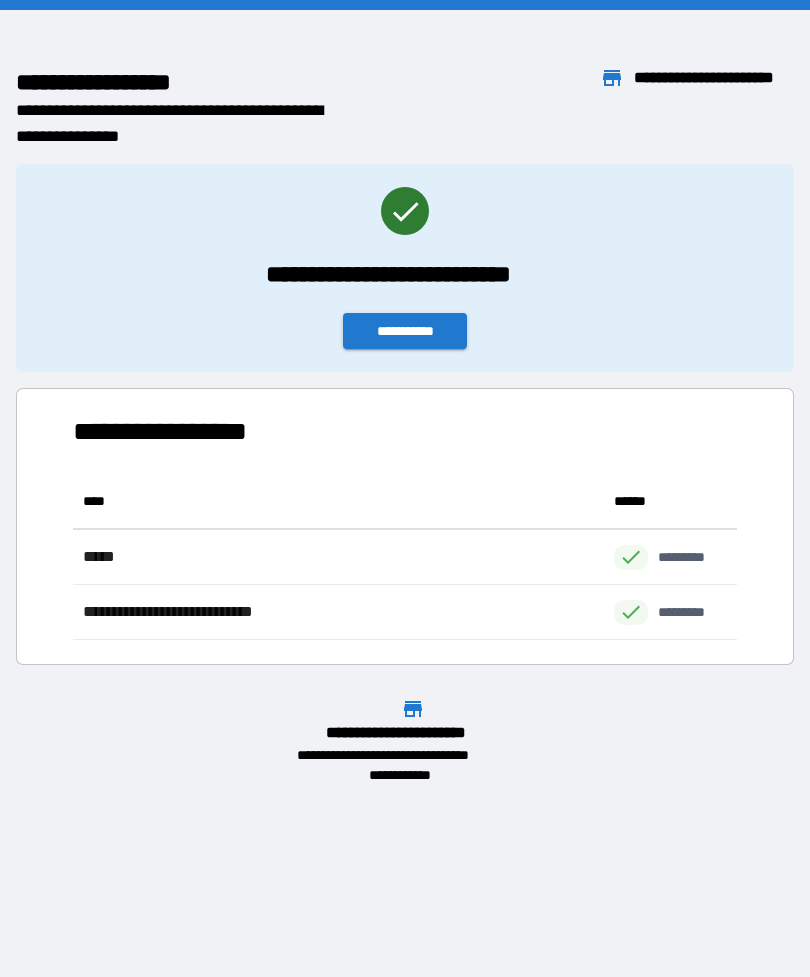 scroll, scrollTop: 1, scrollLeft: 1, axis: both 